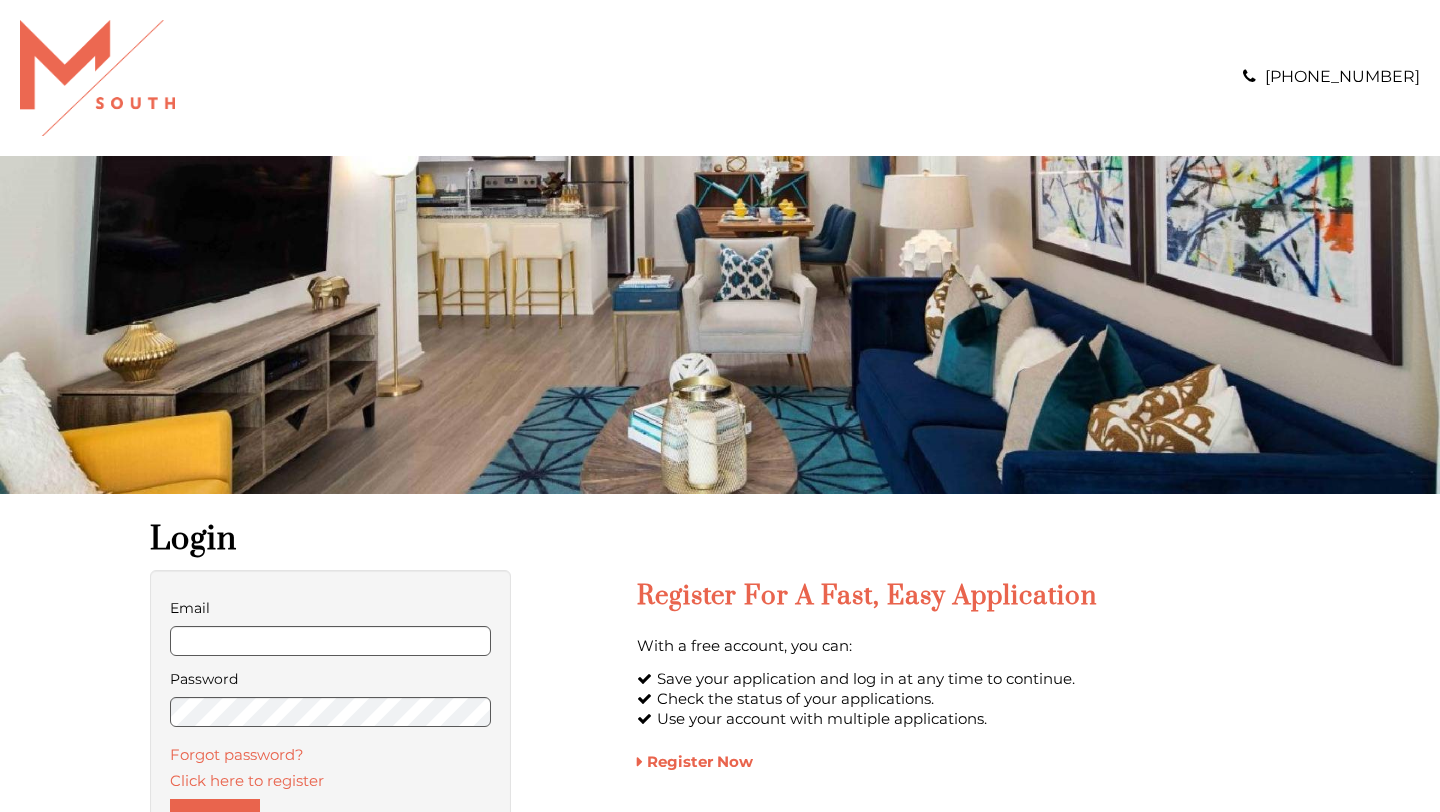 scroll, scrollTop: 0, scrollLeft: 0, axis: both 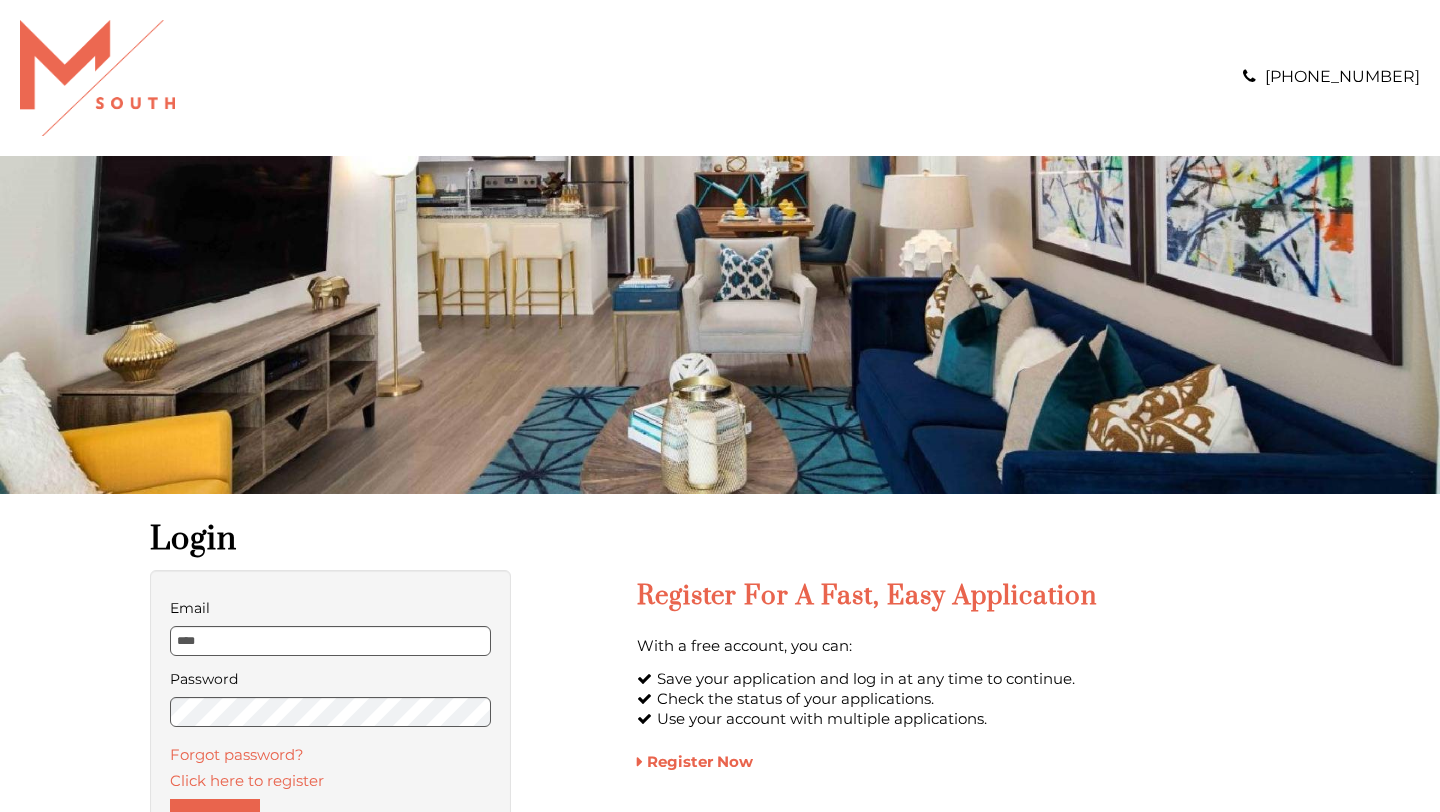 type on "**********" 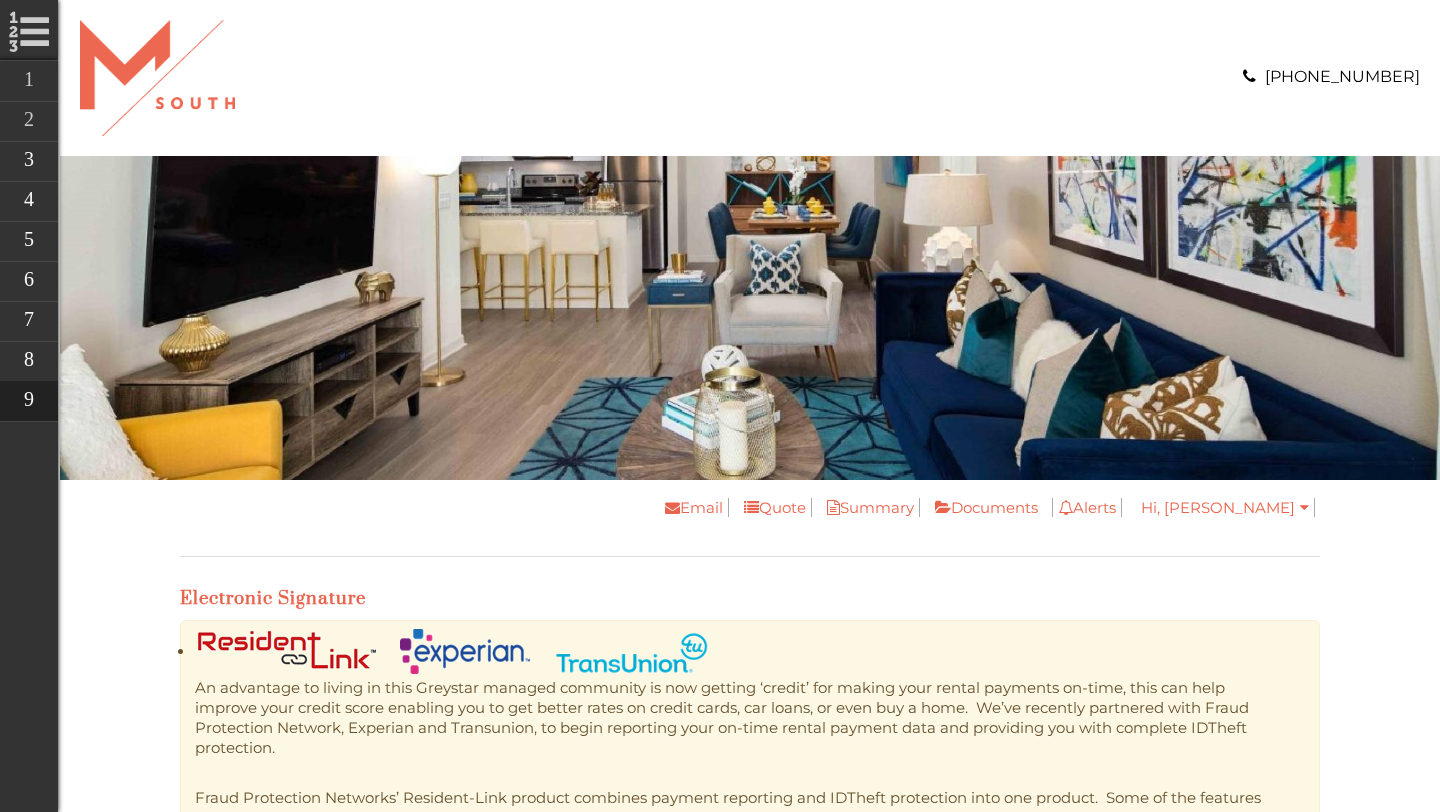 scroll, scrollTop: 0, scrollLeft: 0, axis: both 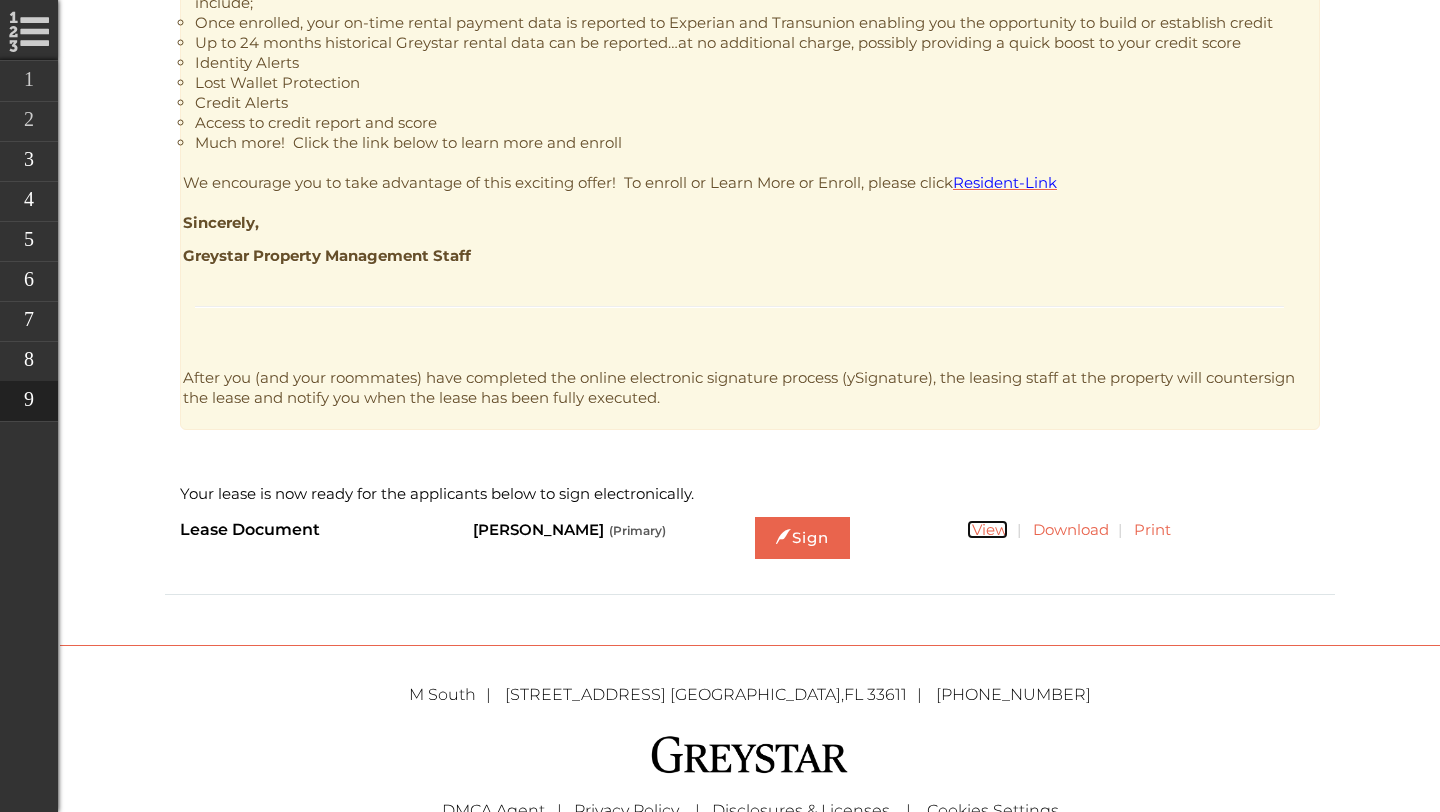 click on "View" at bounding box center [987, 529] 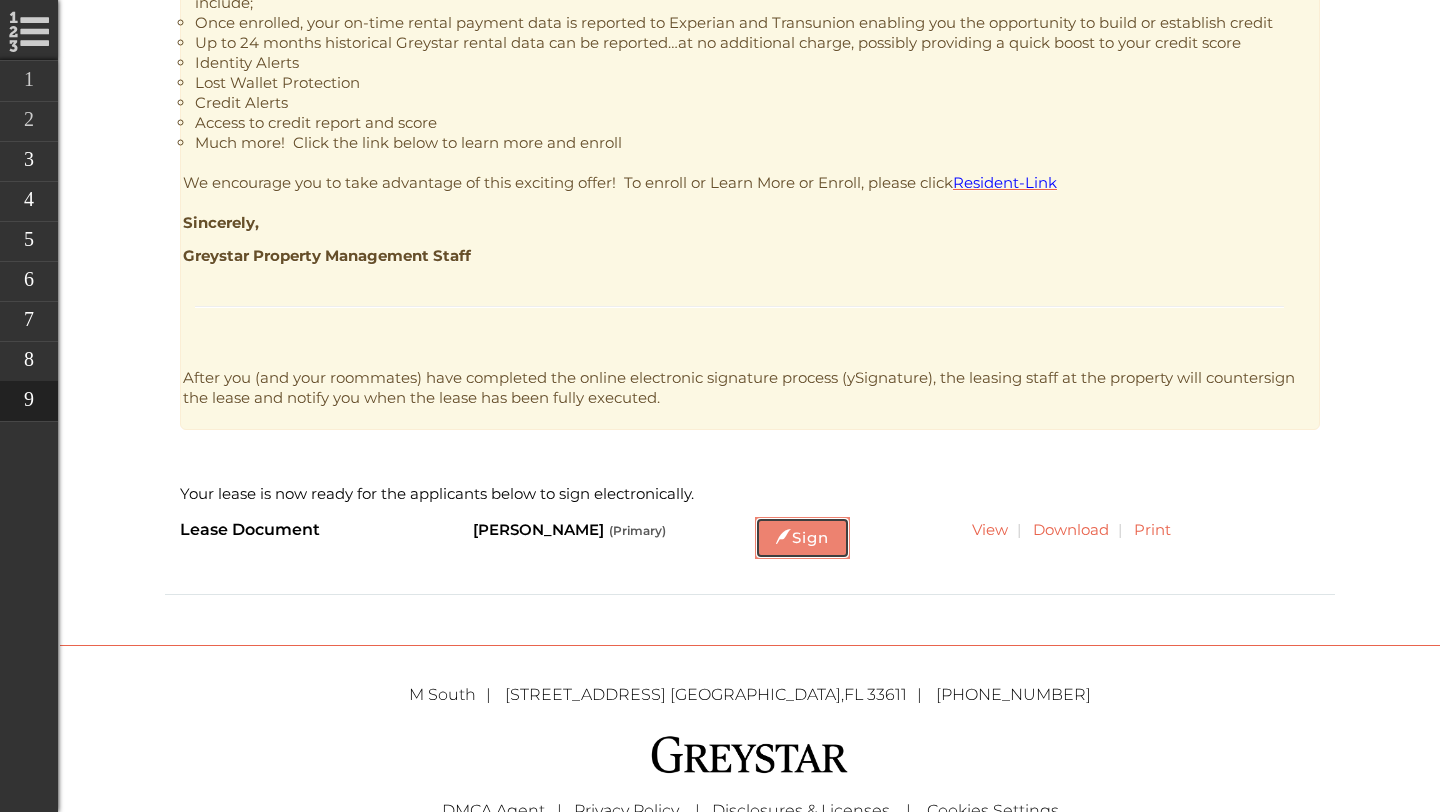 click on "Sign" at bounding box center [802, 538] 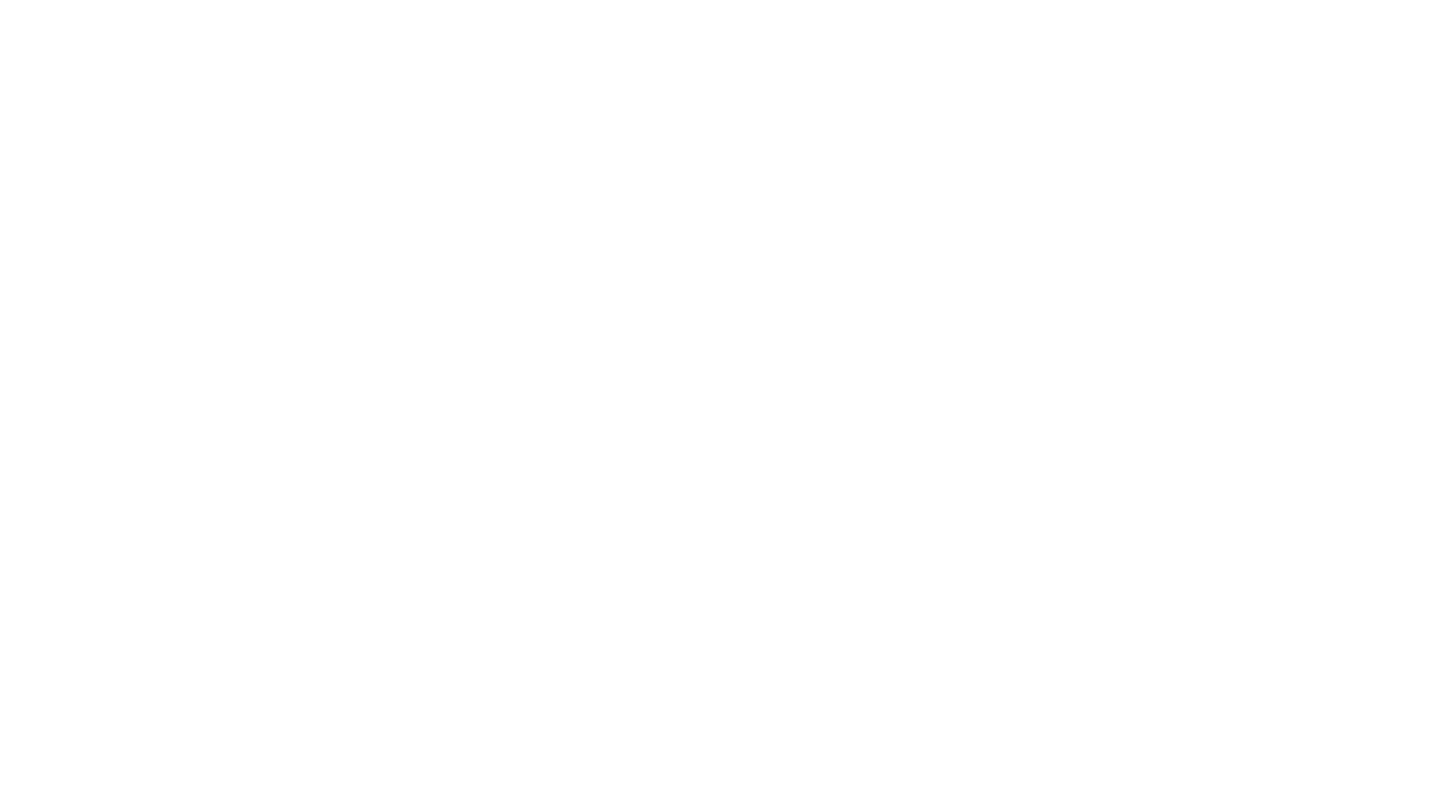 scroll, scrollTop: 0, scrollLeft: 0, axis: both 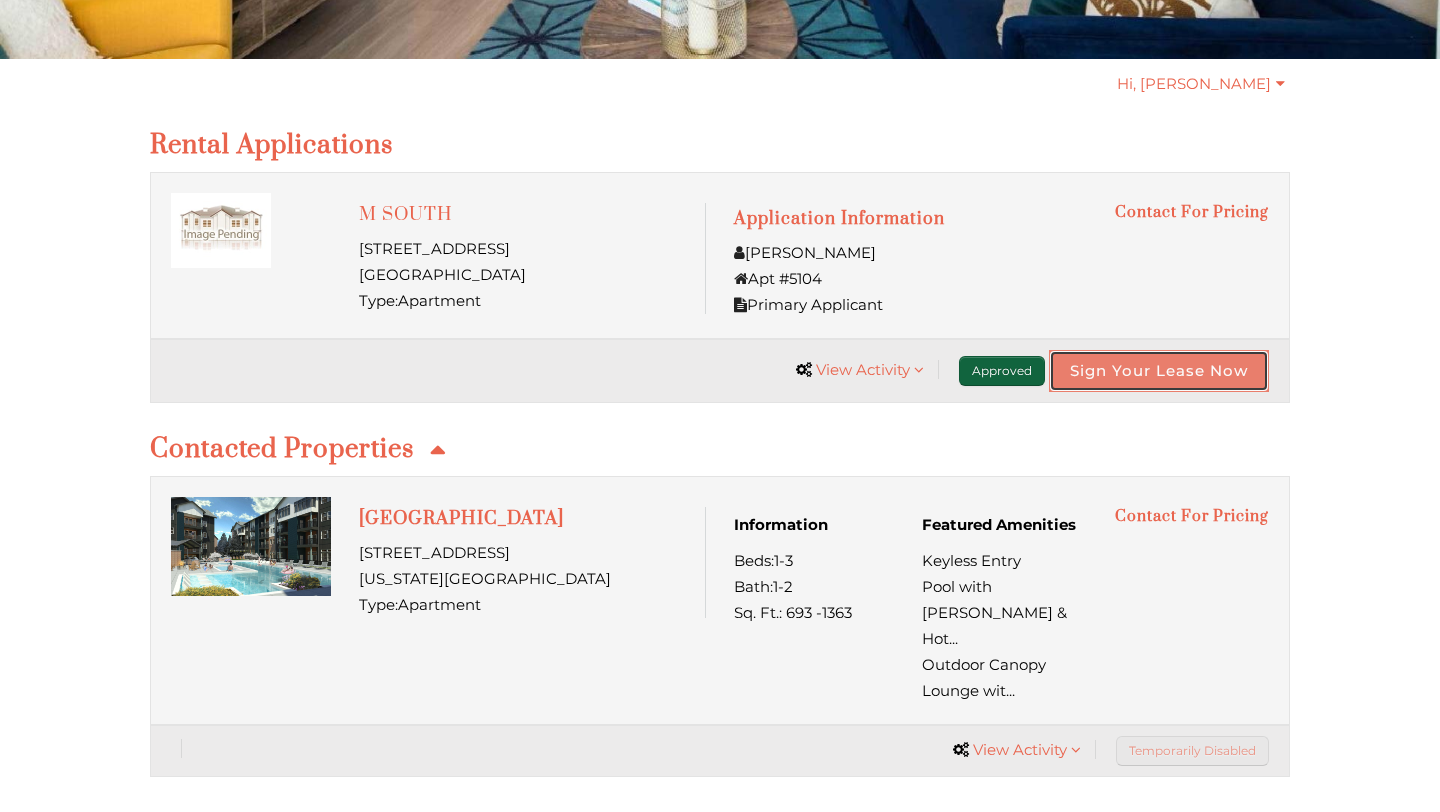 click on "Sign Your Lease Now" at bounding box center (1159, 371) 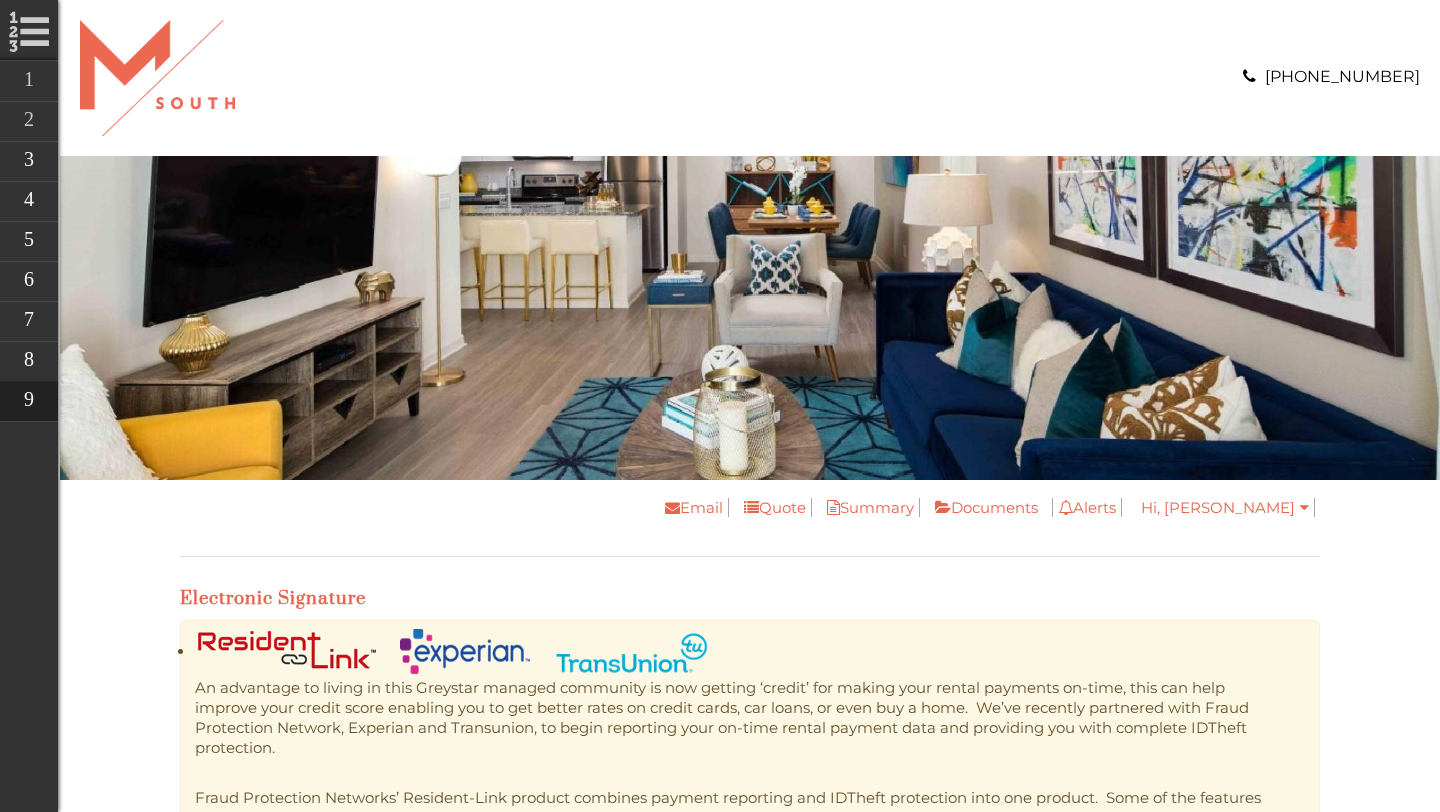 scroll, scrollTop: 0, scrollLeft: 0, axis: both 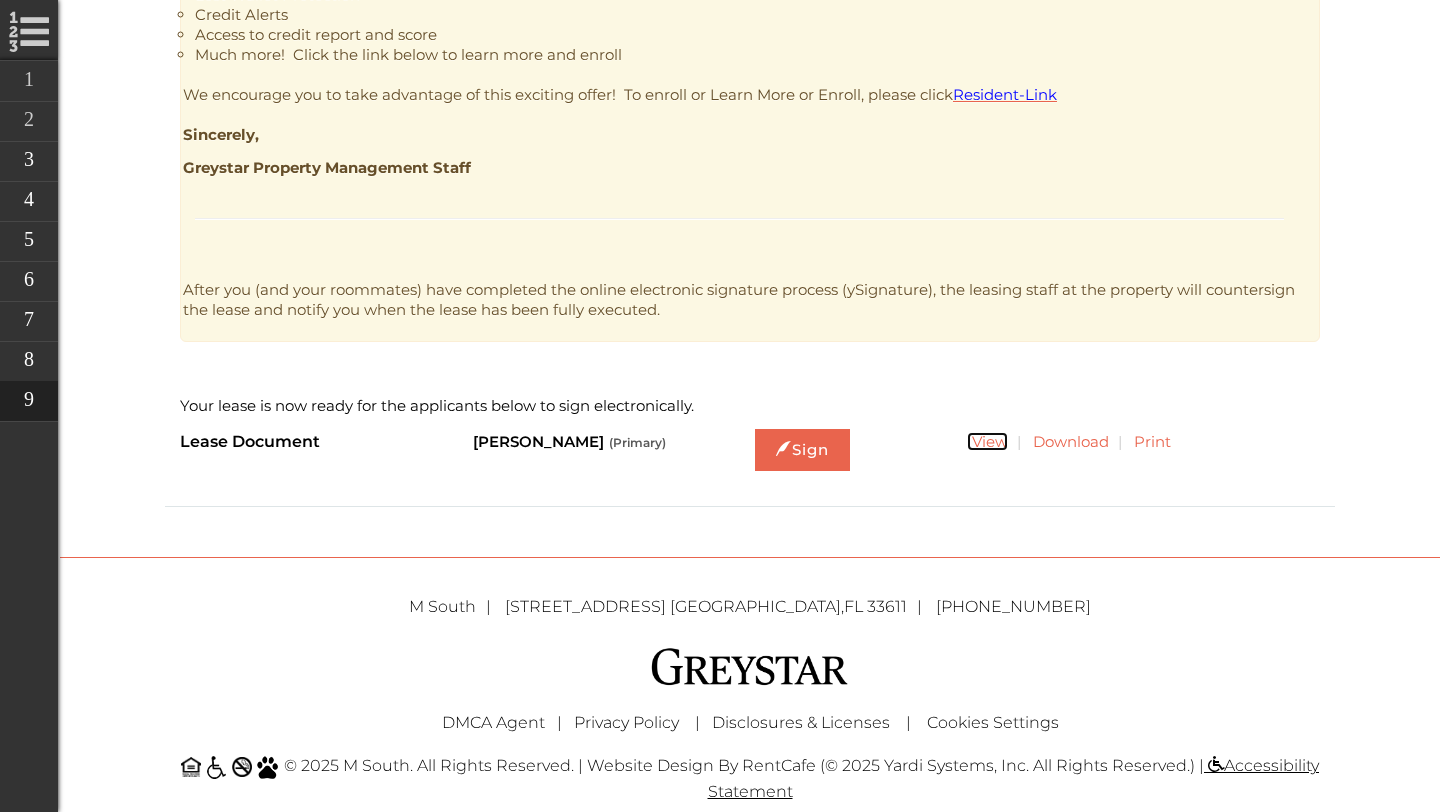 click on "View" at bounding box center (987, 441) 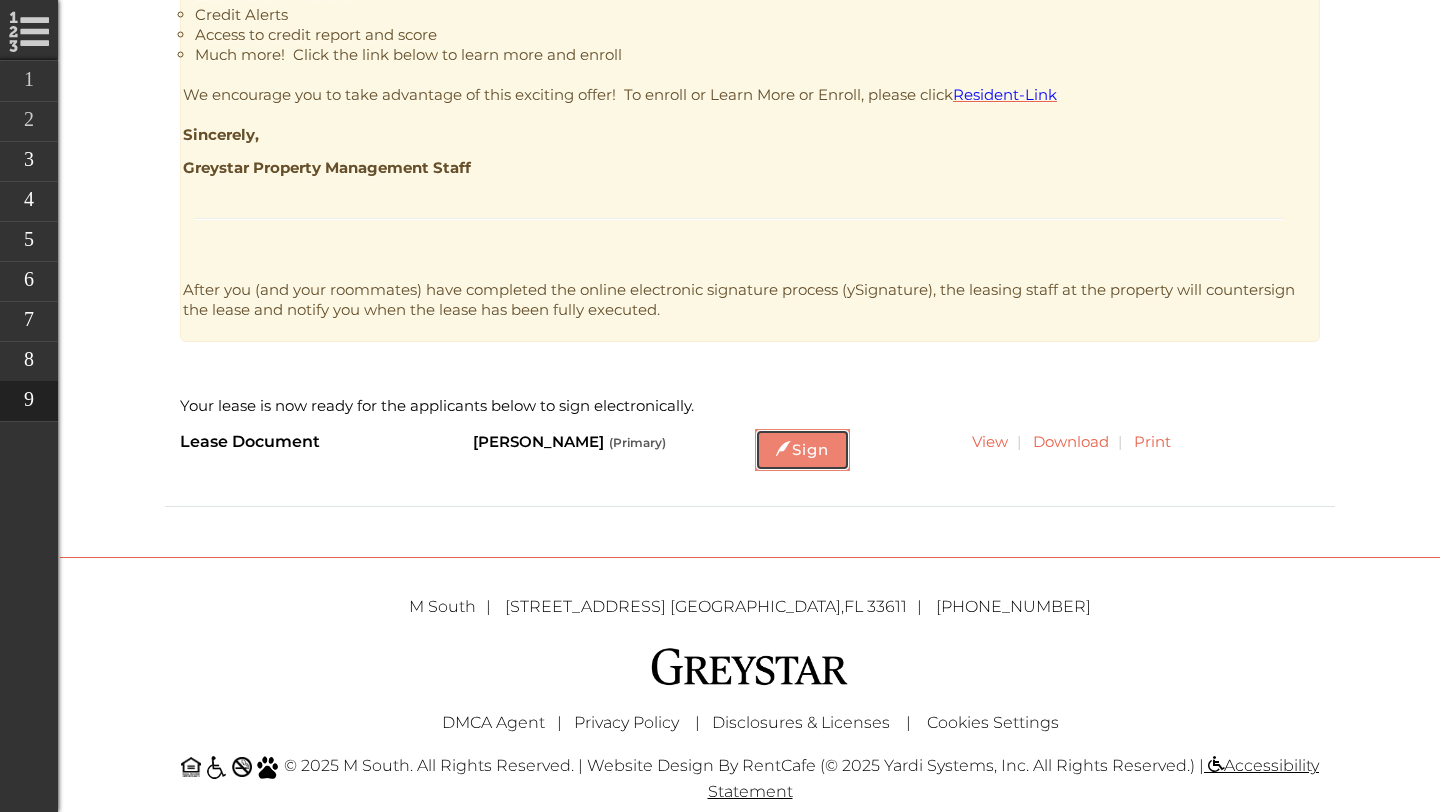 click on "Sign" at bounding box center [802, 450] 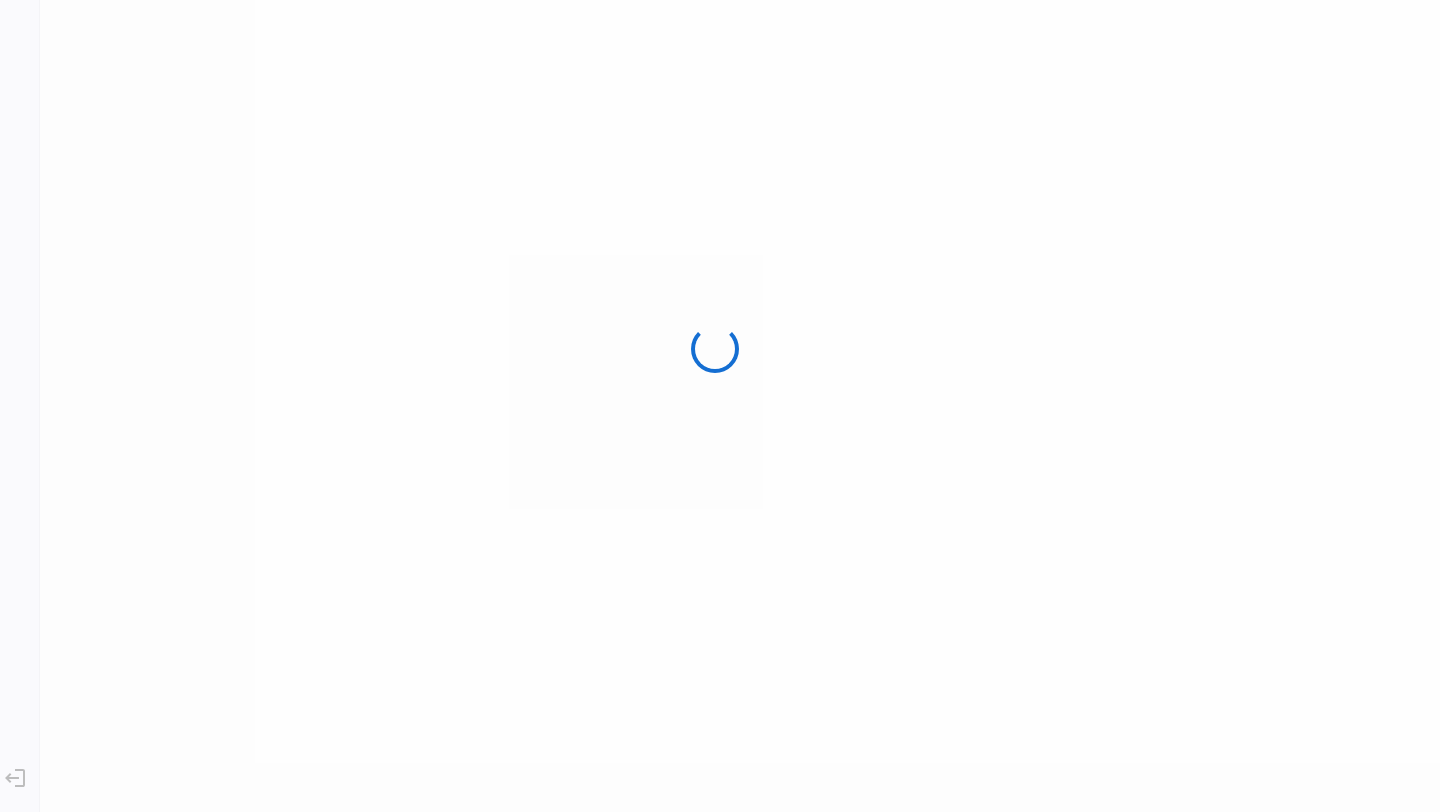scroll, scrollTop: 0, scrollLeft: 0, axis: both 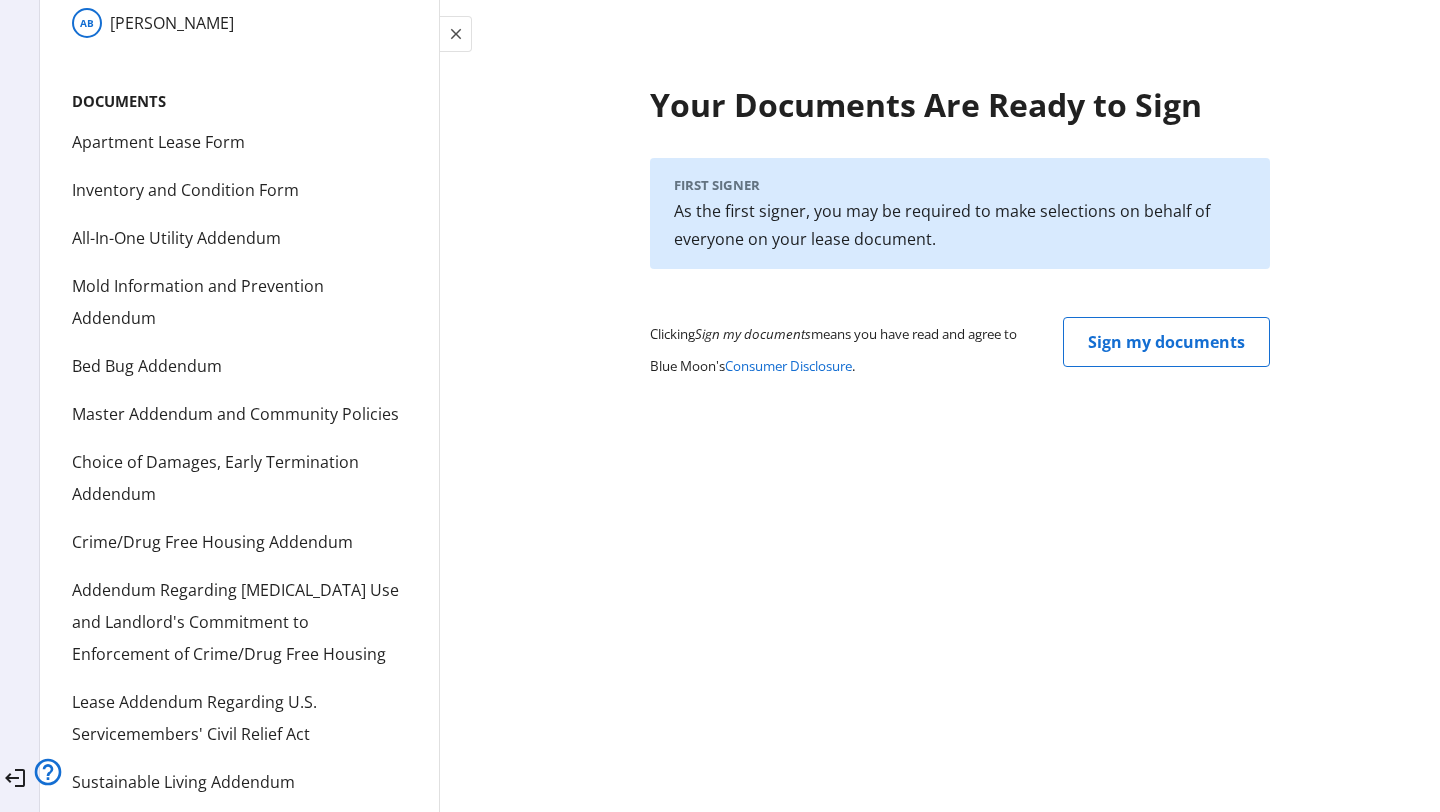 click on "Lease Addendum Regarding U.S. Servicemembers' Civil Relief Act" 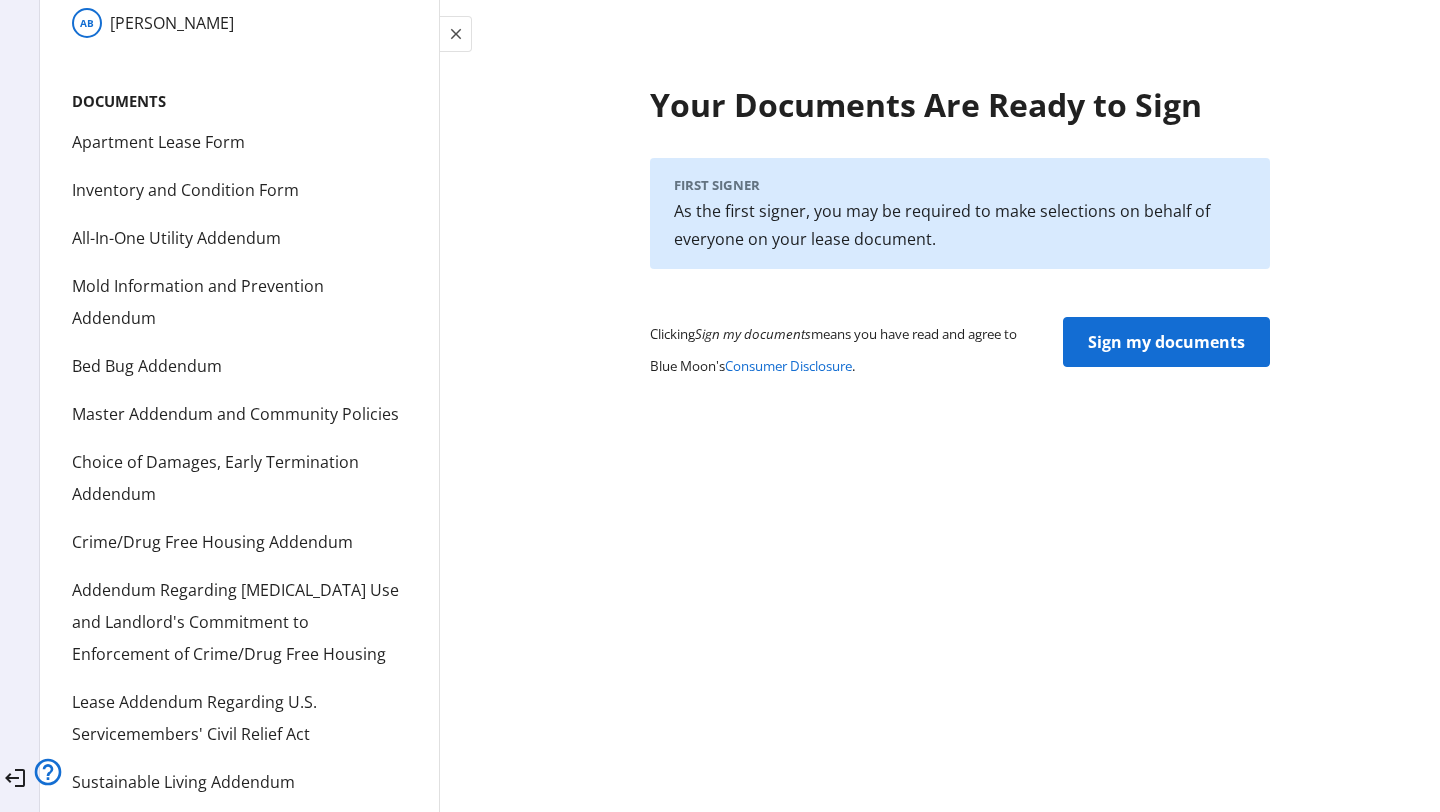 click on "Sign my documents" 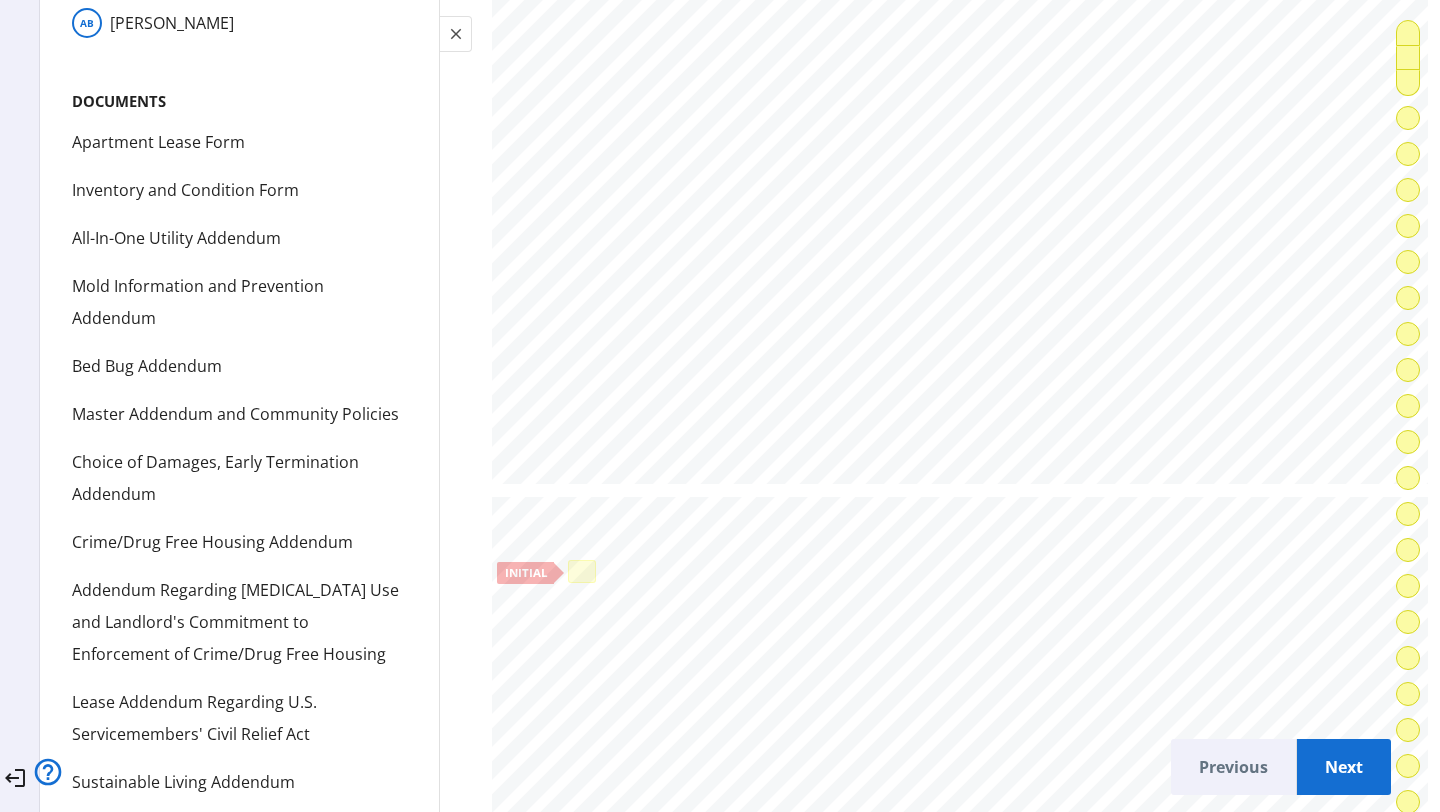 scroll, scrollTop: 1111, scrollLeft: 0, axis: vertical 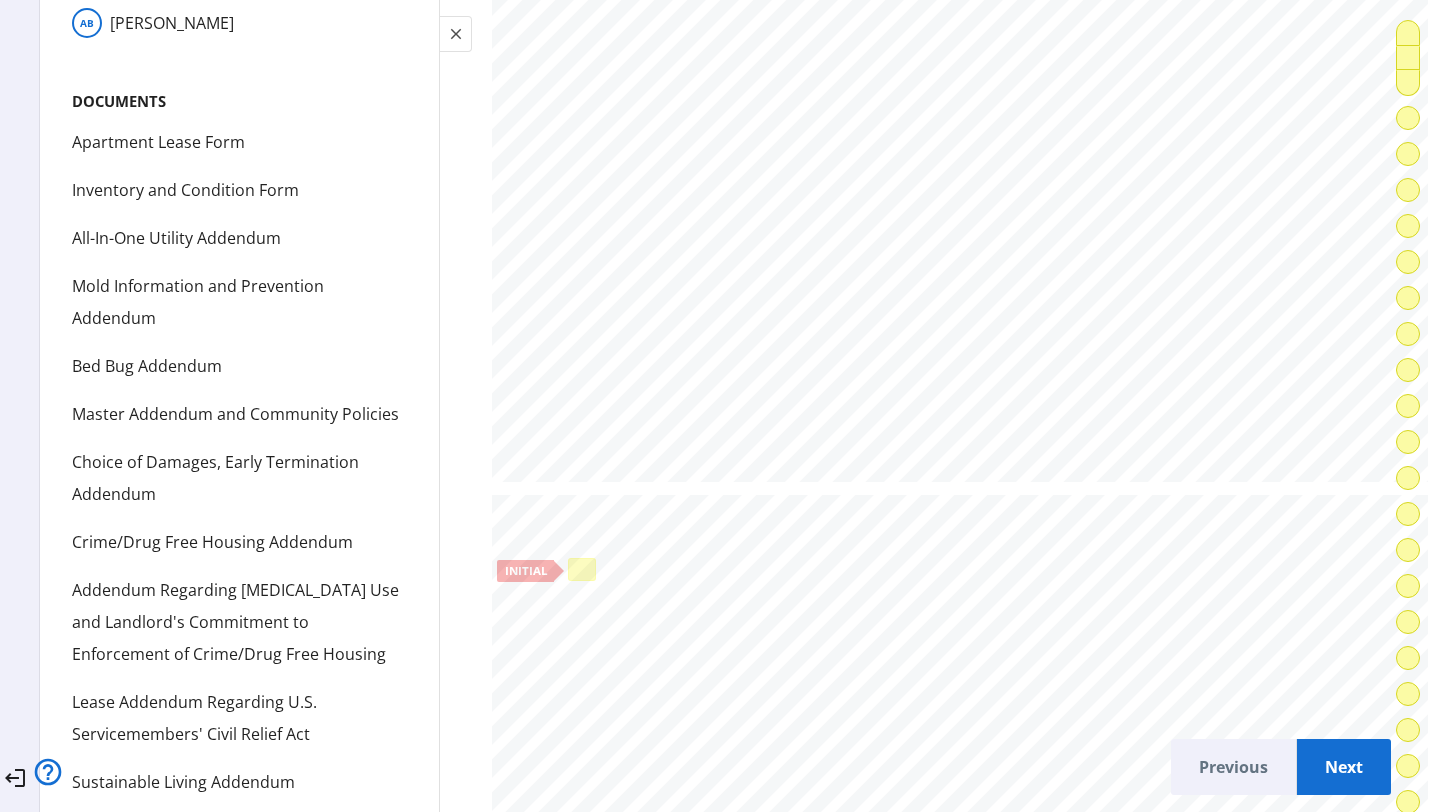 click at bounding box center (582, 569) 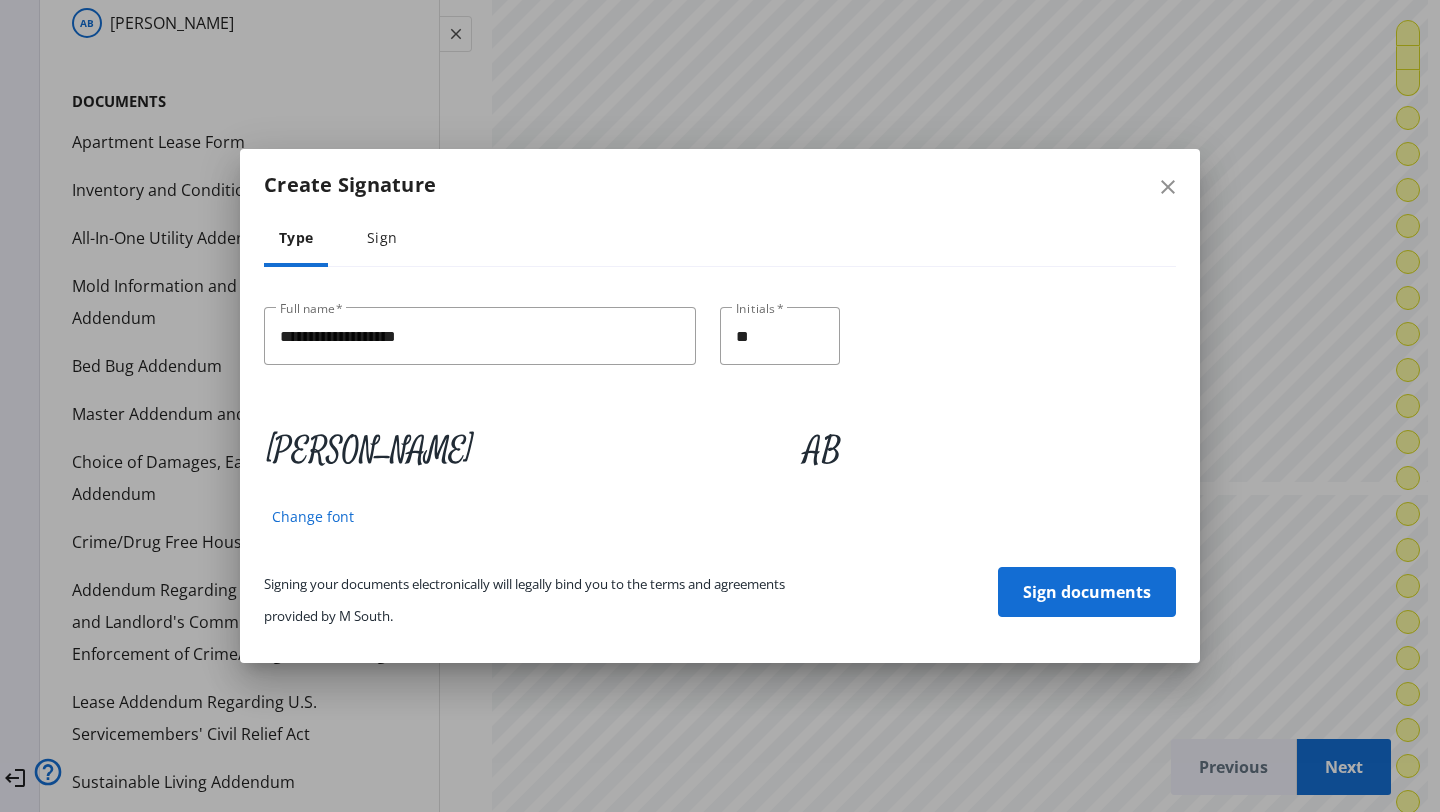 click on "Sign documents" at bounding box center [1087, 592] 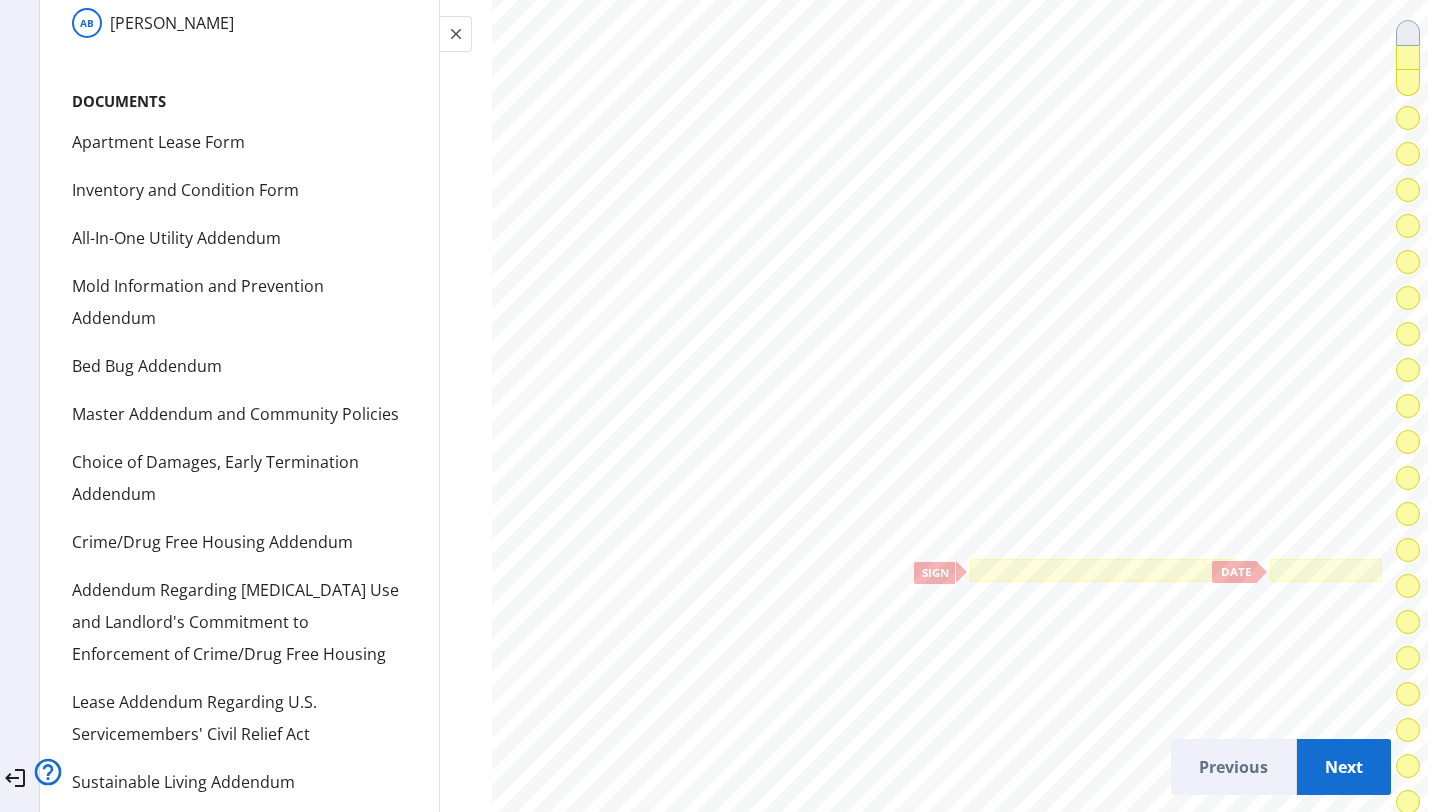 scroll, scrollTop: 13019, scrollLeft: 0, axis: vertical 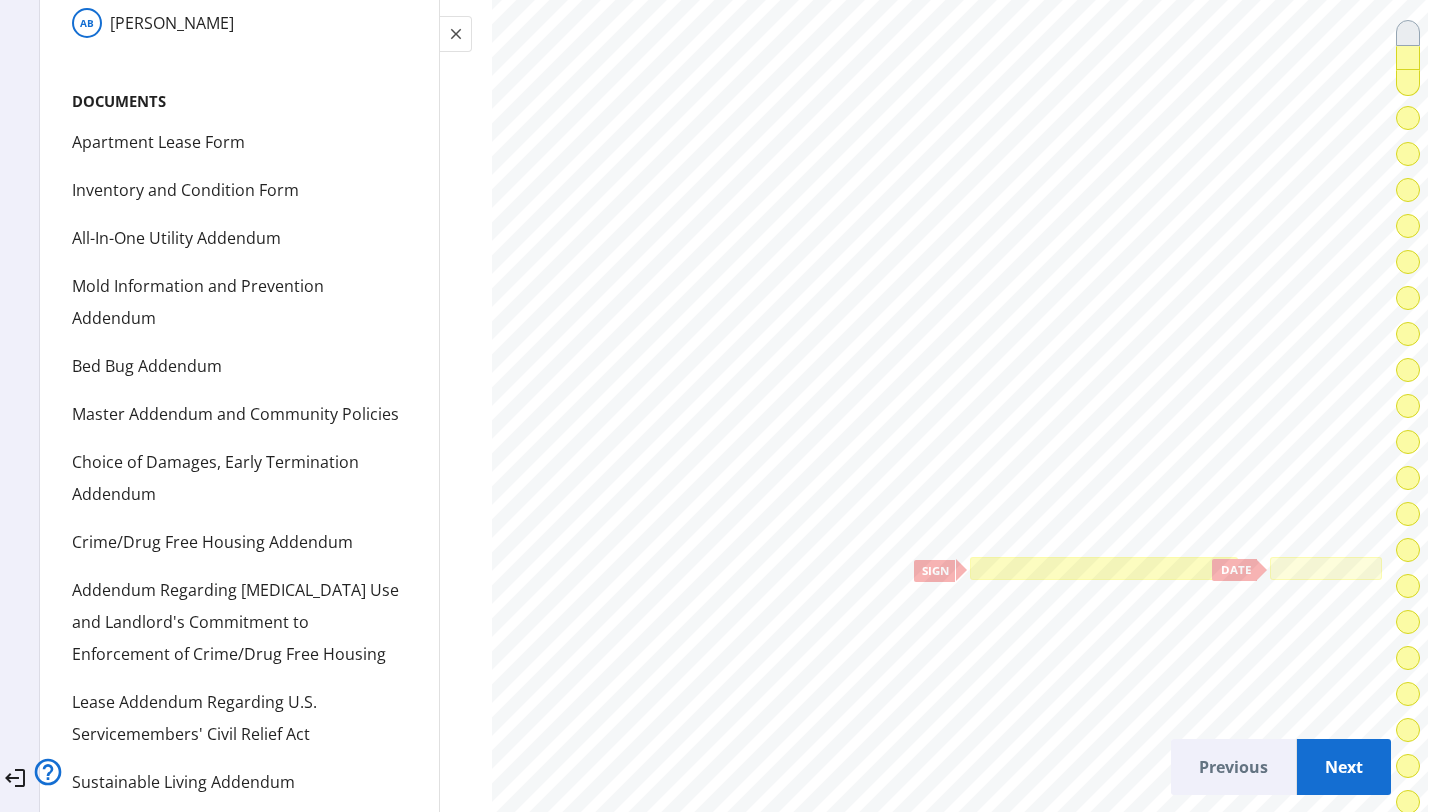 click at bounding box center [1104, 569] 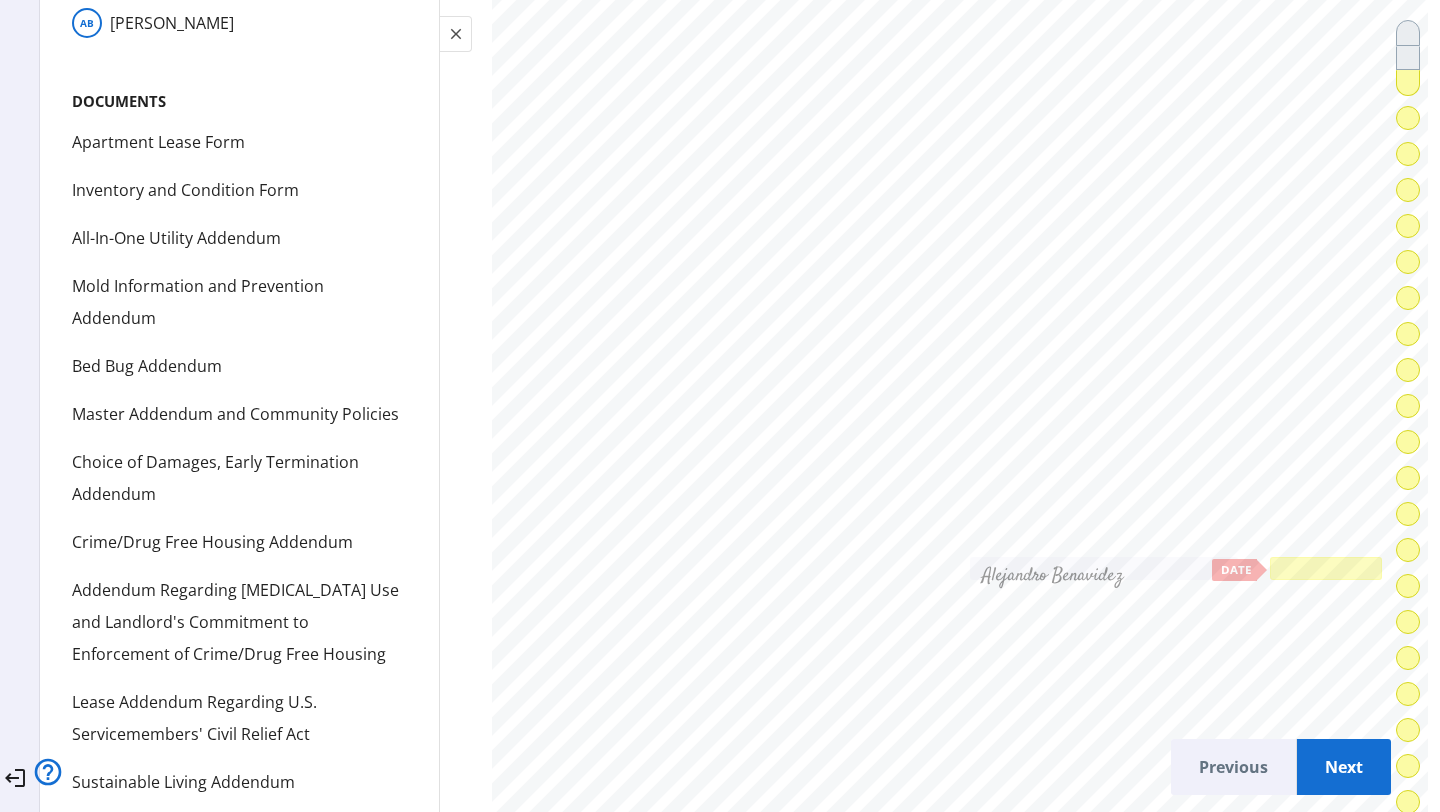 click 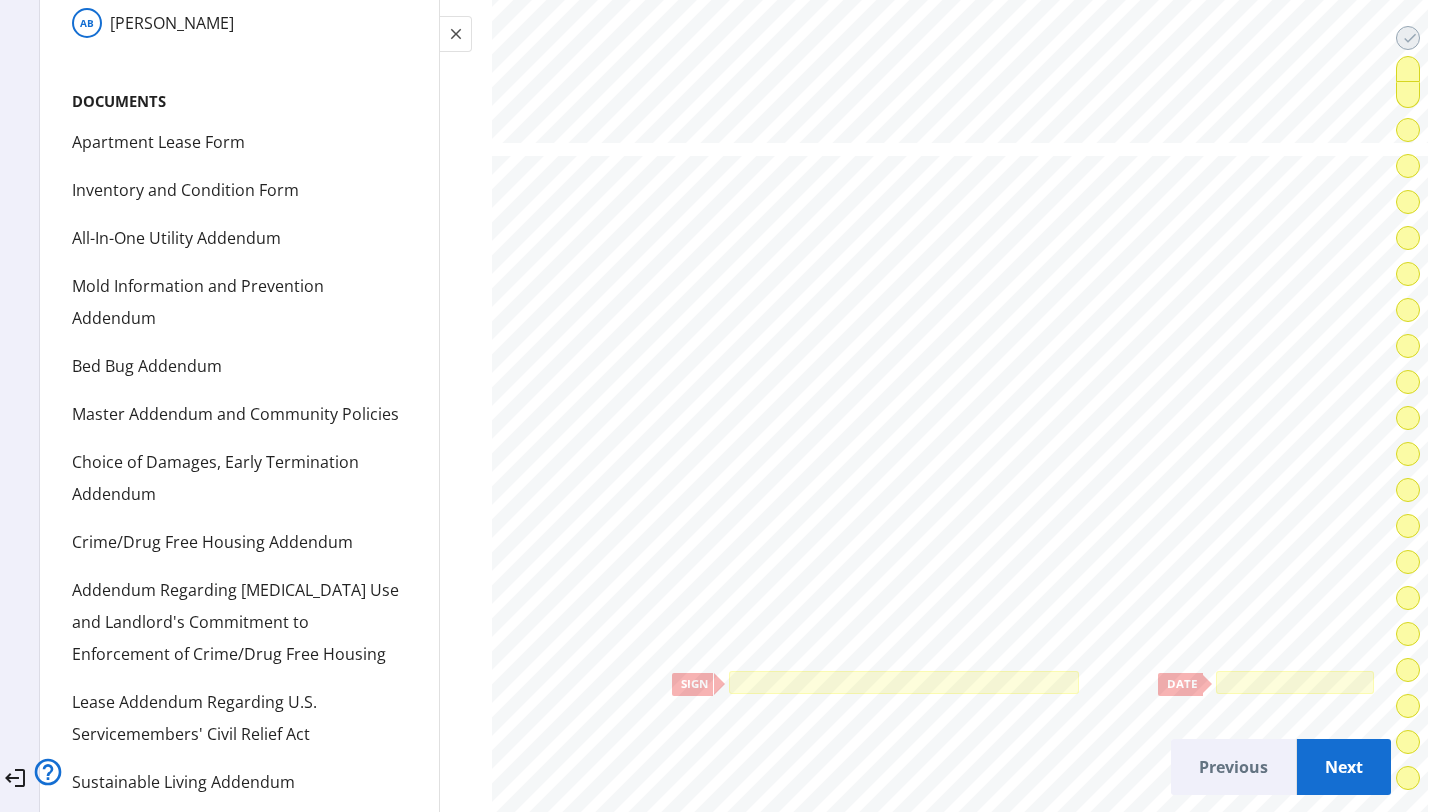 scroll, scrollTop: 18493, scrollLeft: 0, axis: vertical 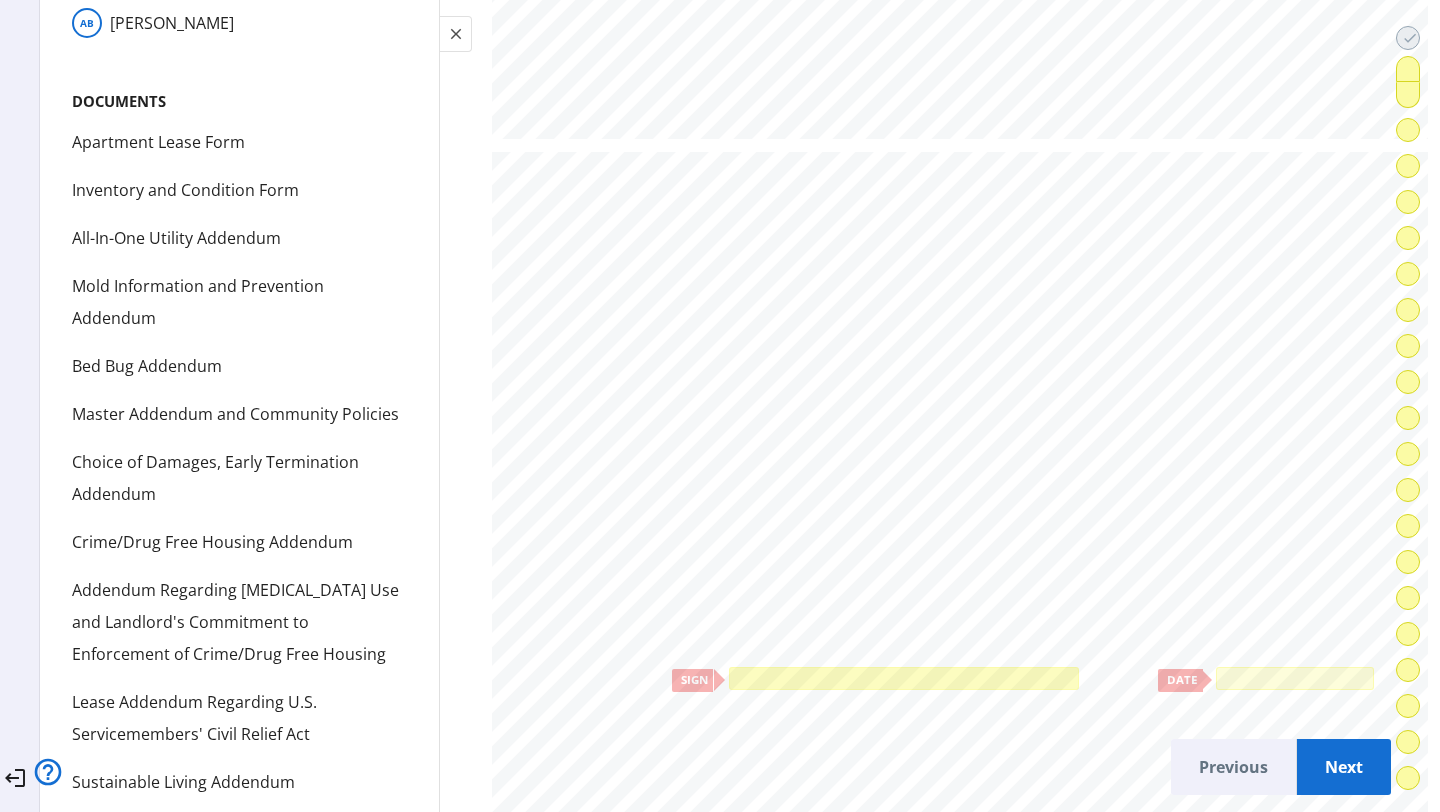 click at bounding box center [904, 678] 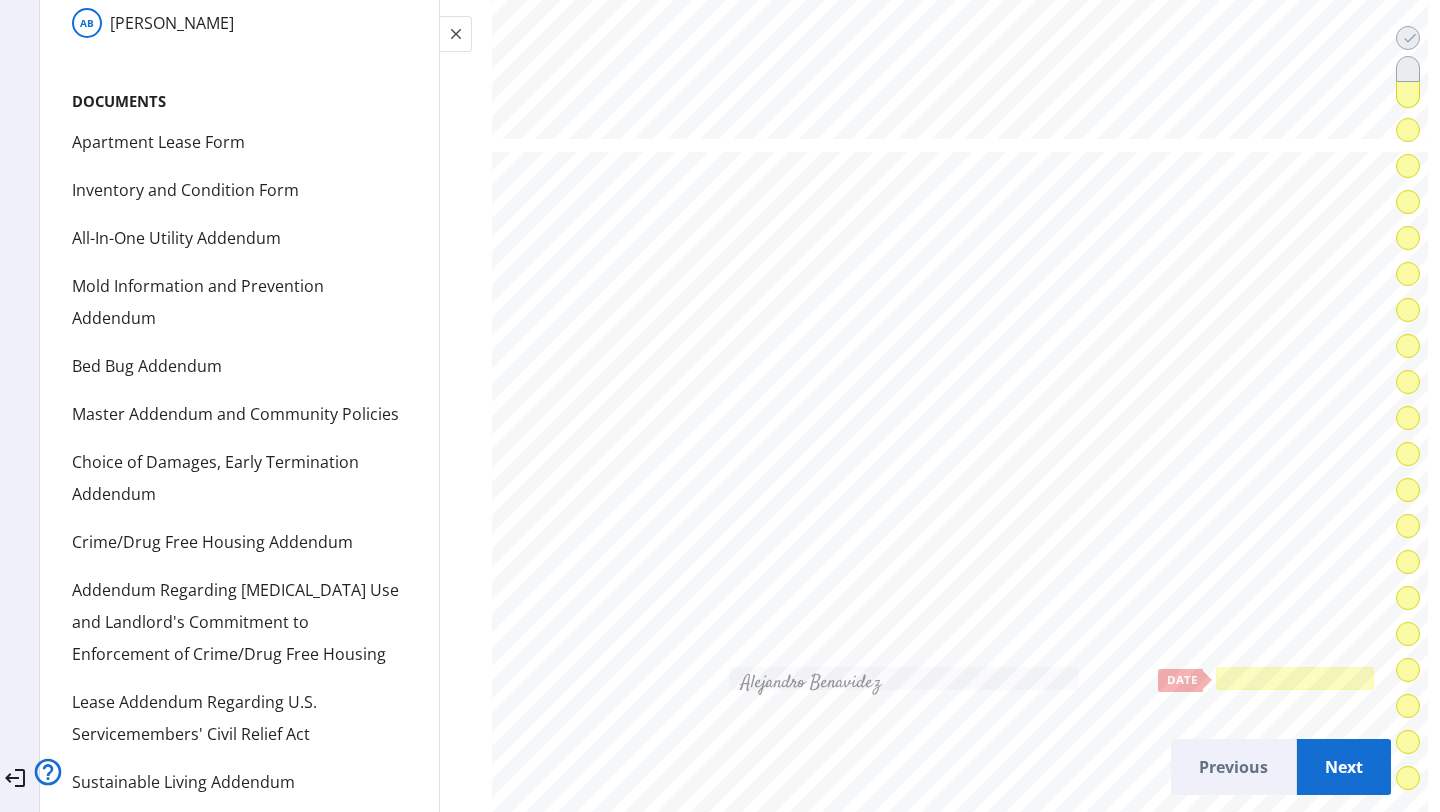 click at bounding box center [1295, 678] 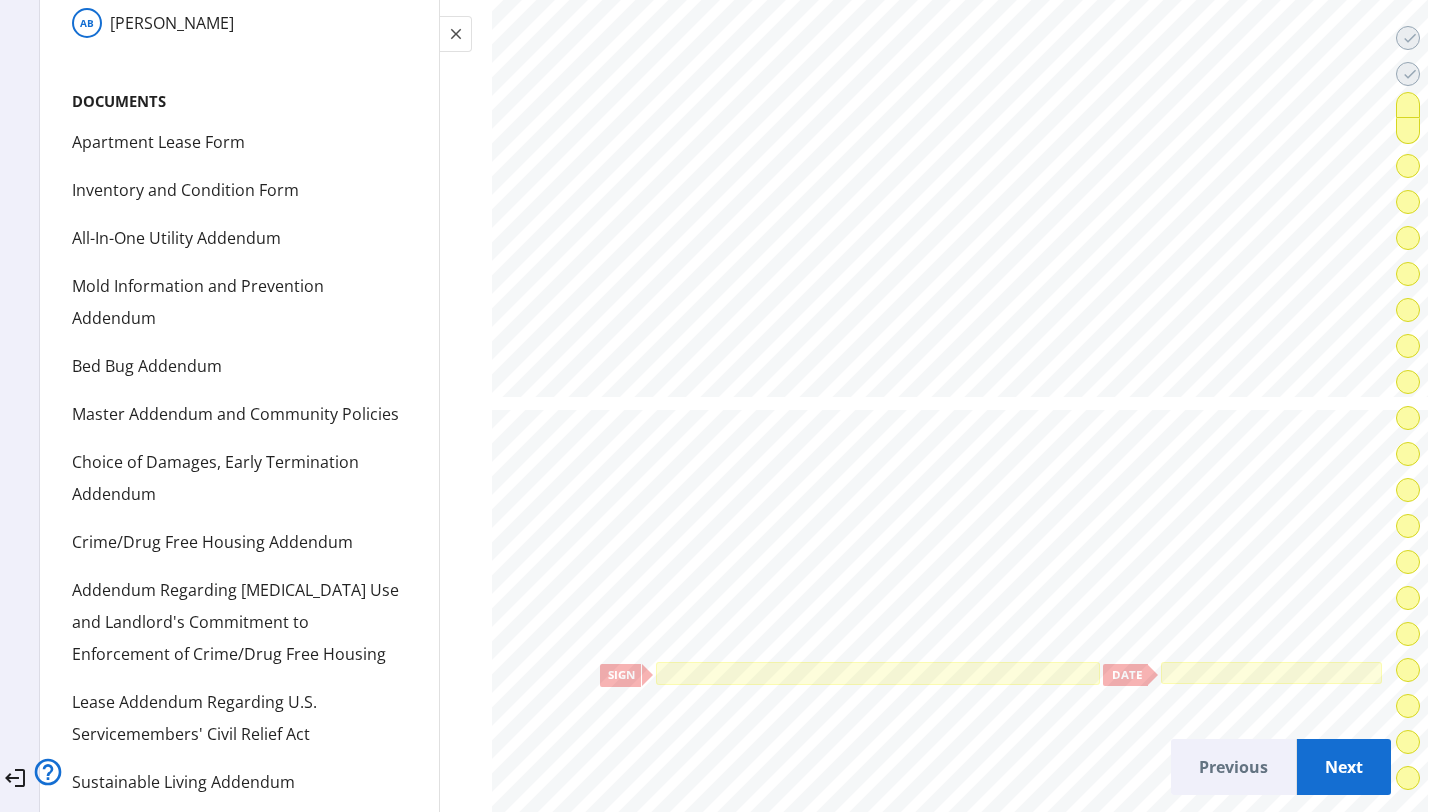 scroll, scrollTop: 22877, scrollLeft: 0, axis: vertical 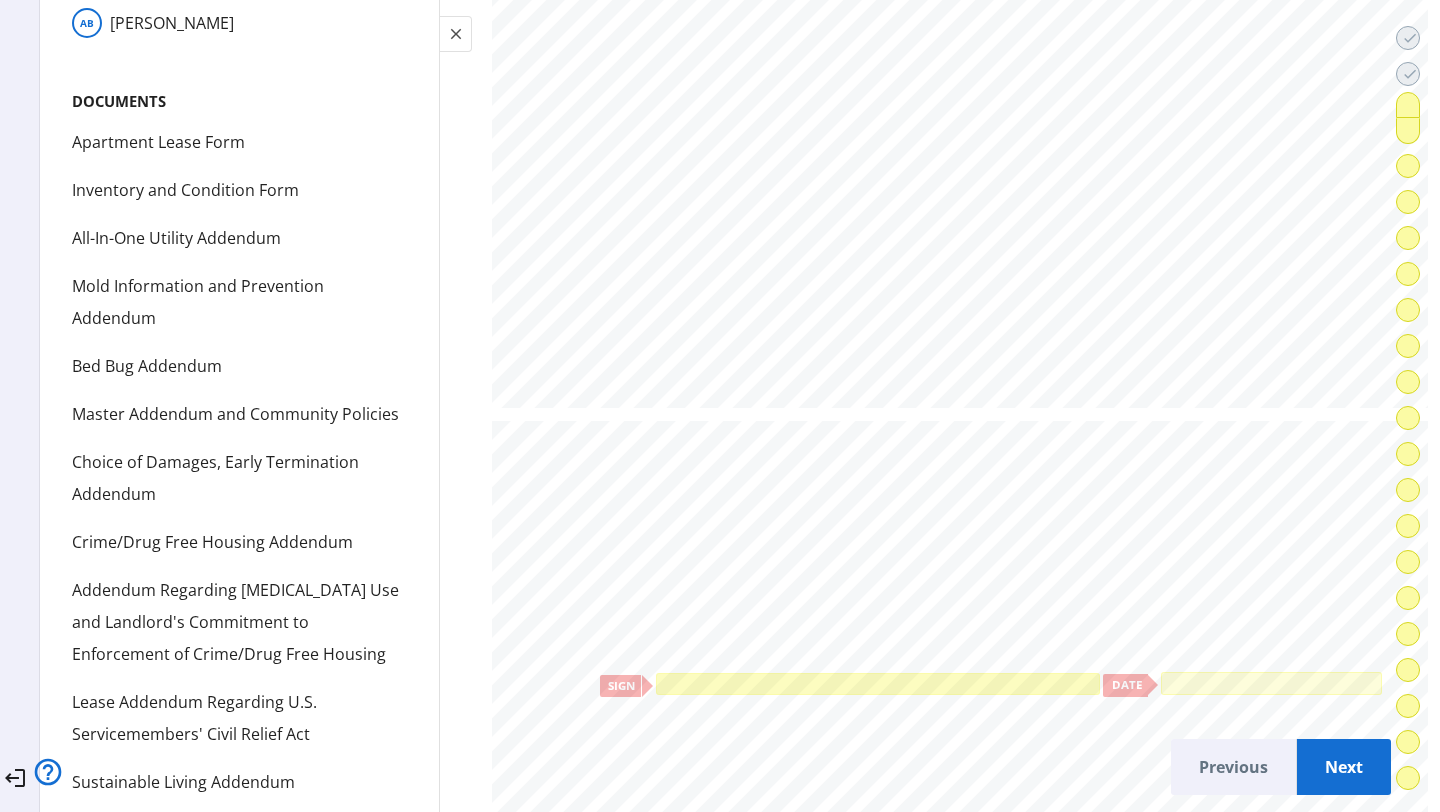 click at bounding box center [879, 684] 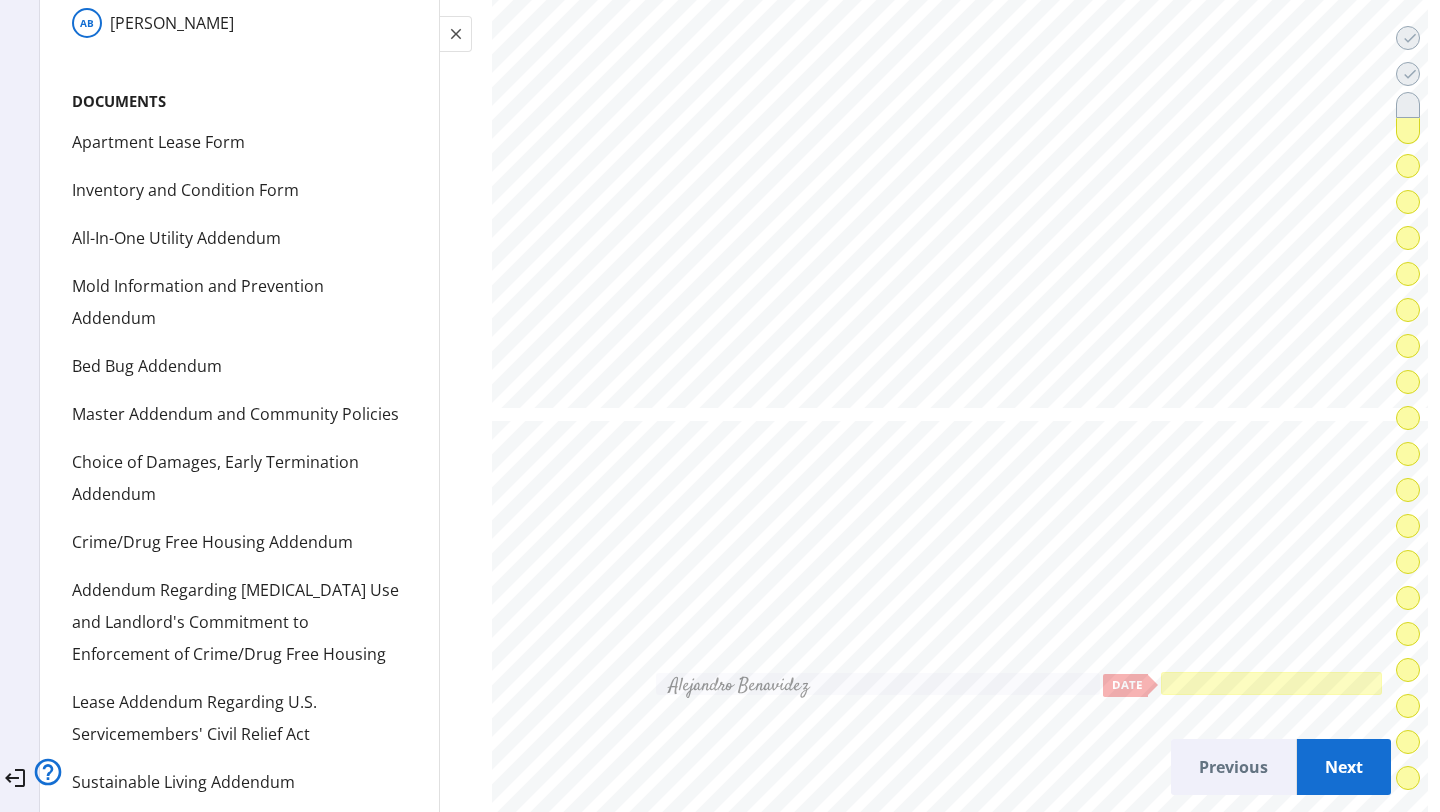 click 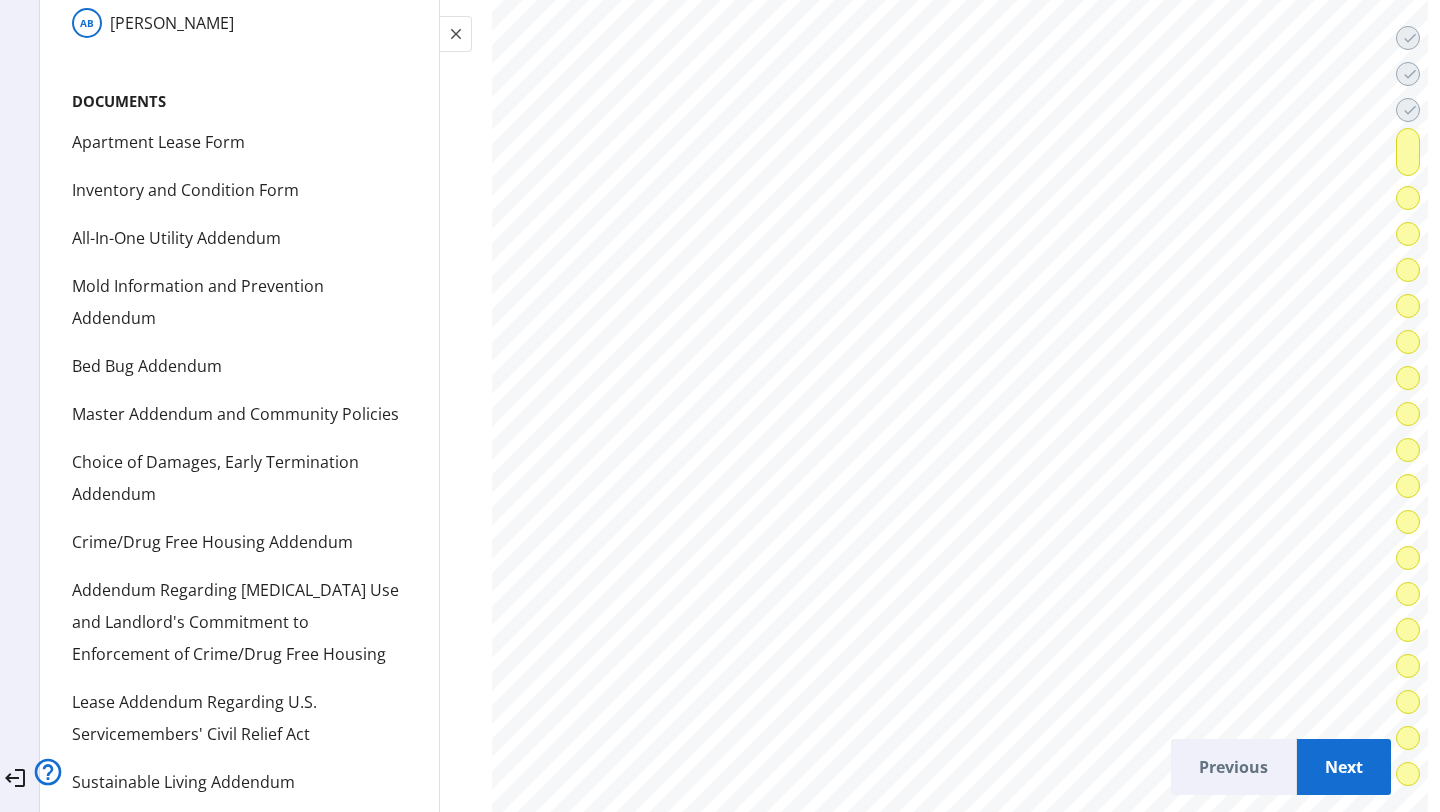 scroll, scrollTop: 26681, scrollLeft: 0, axis: vertical 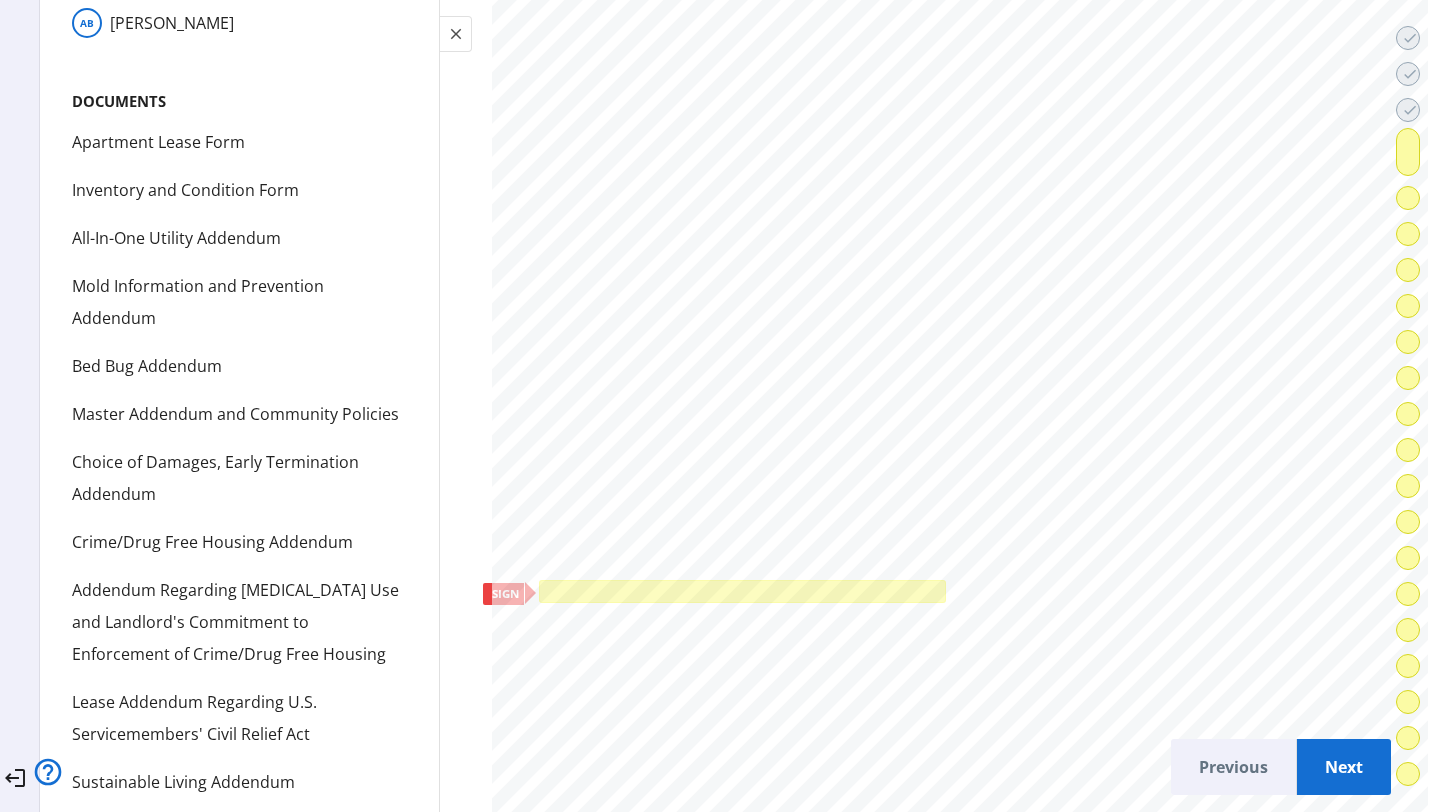 click at bounding box center [743, 592] 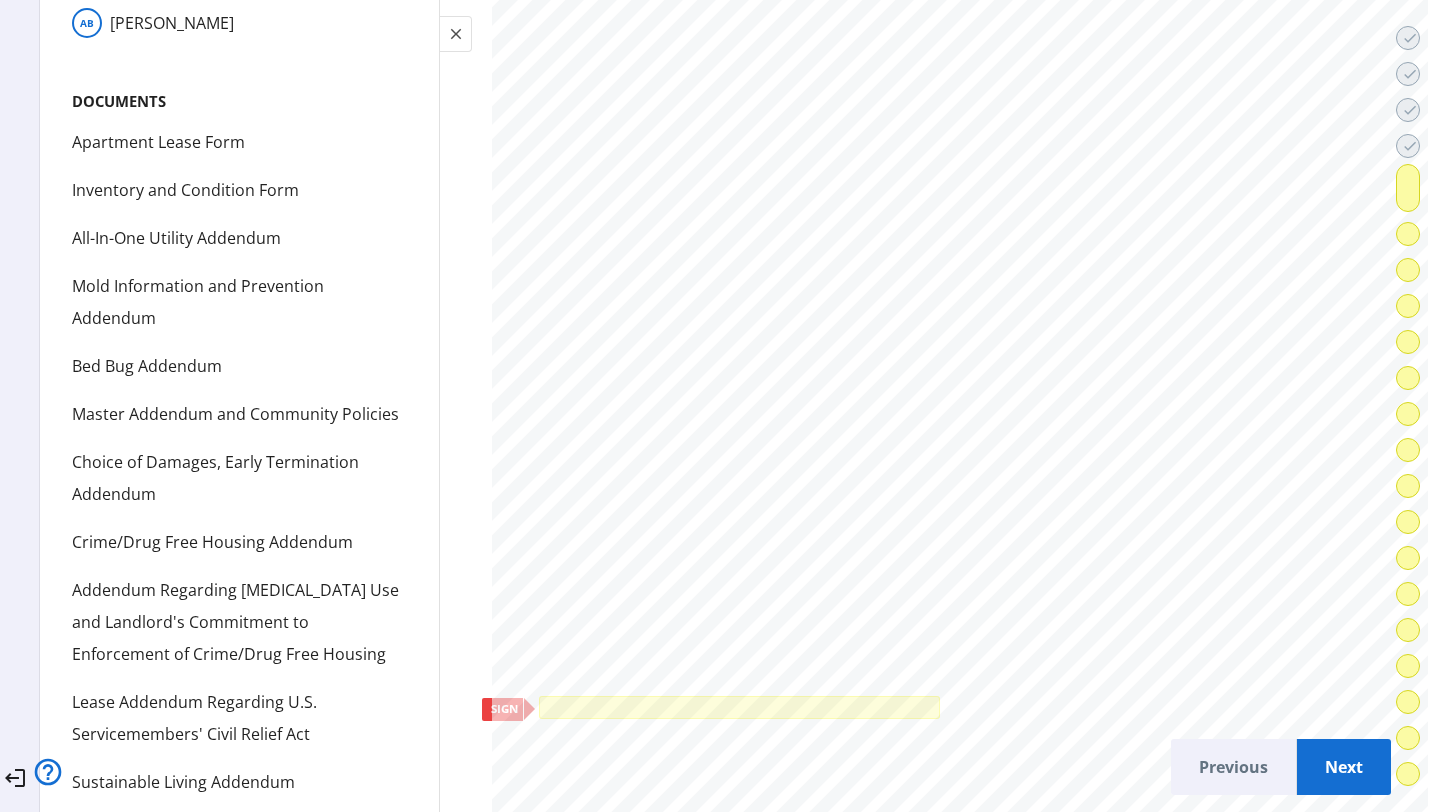 scroll, scrollTop: 30156, scrollLeft: 0, axis: vertical 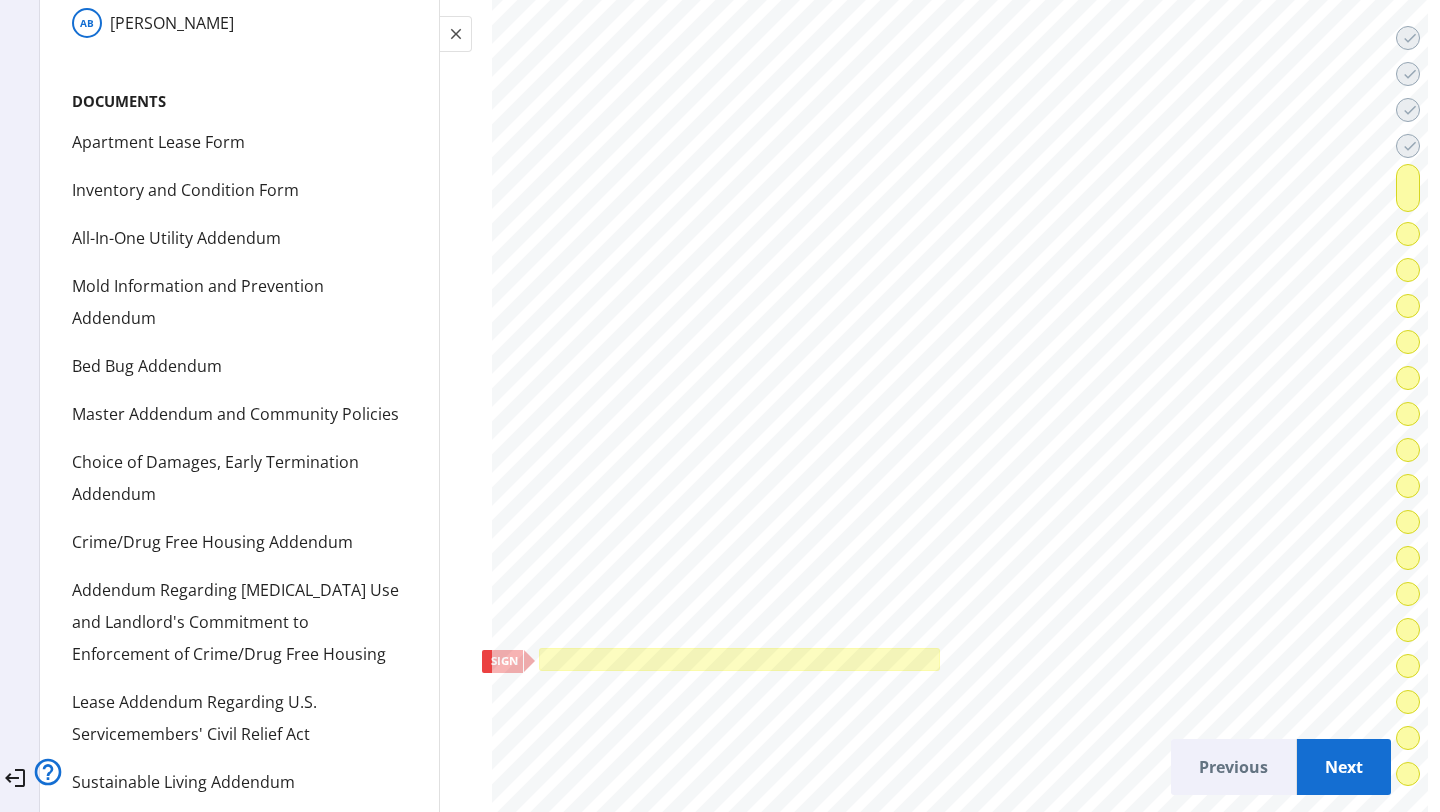 click at bounding box center (740, 659) 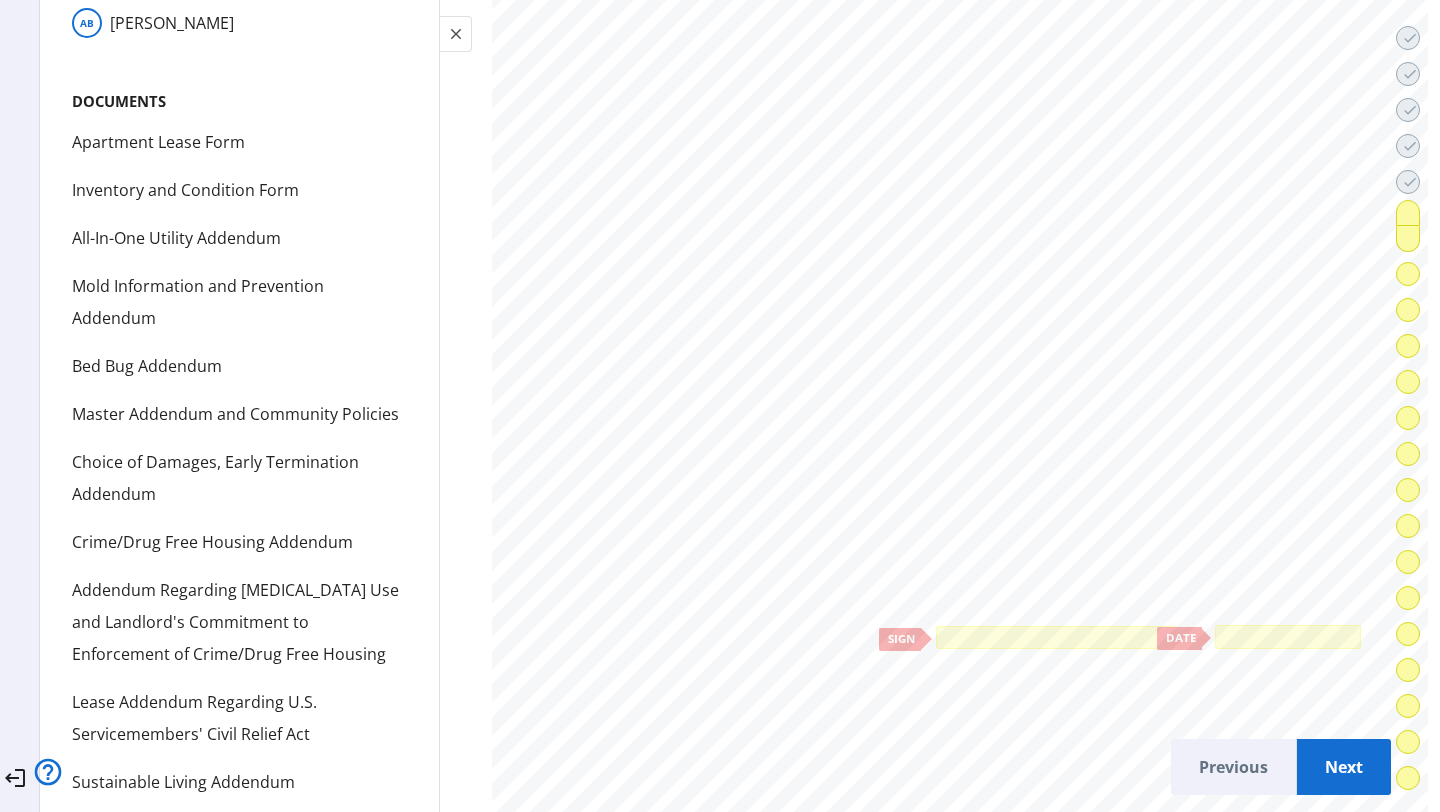 scroll, scrollTop: 42749, scrollLeft: 0, axis: vertical 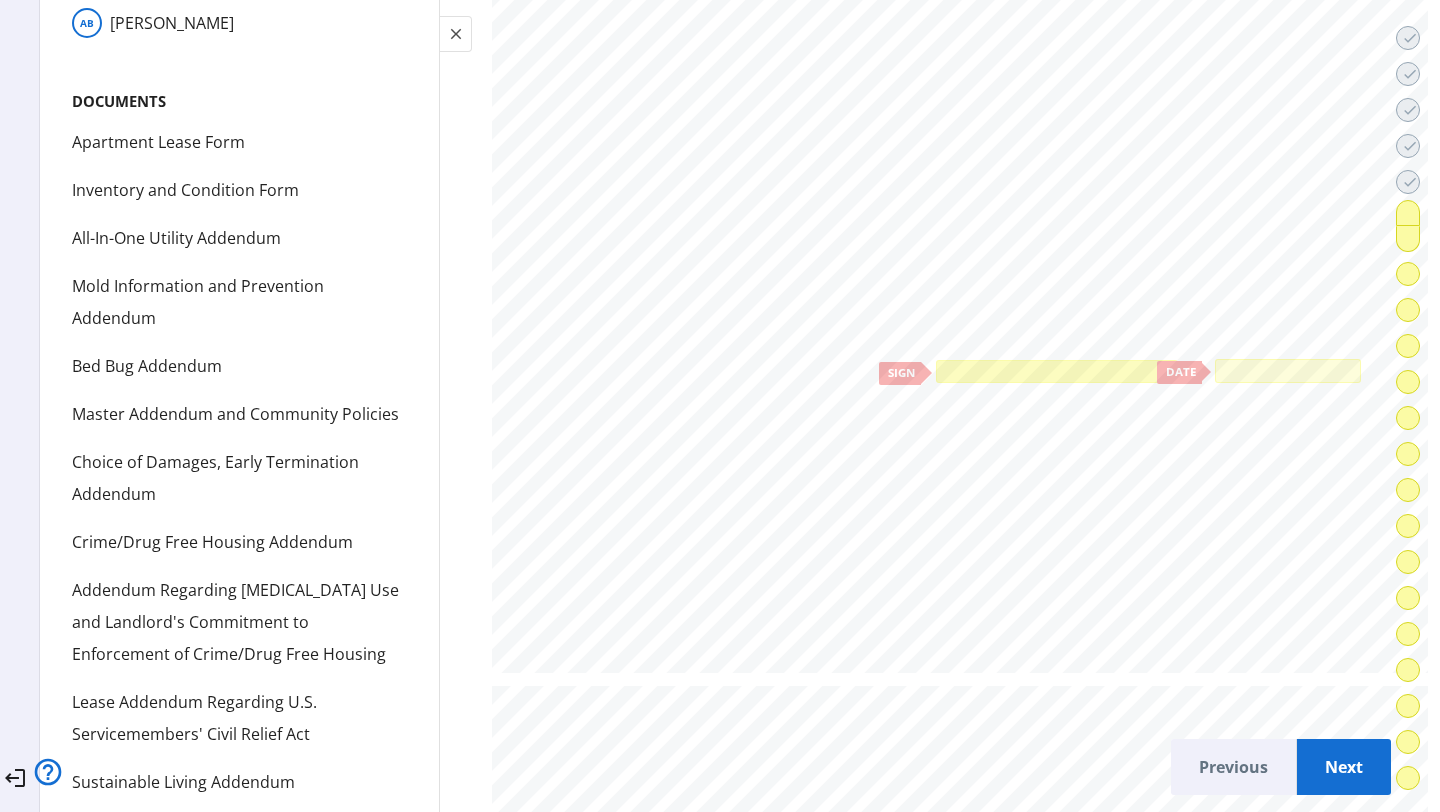 click 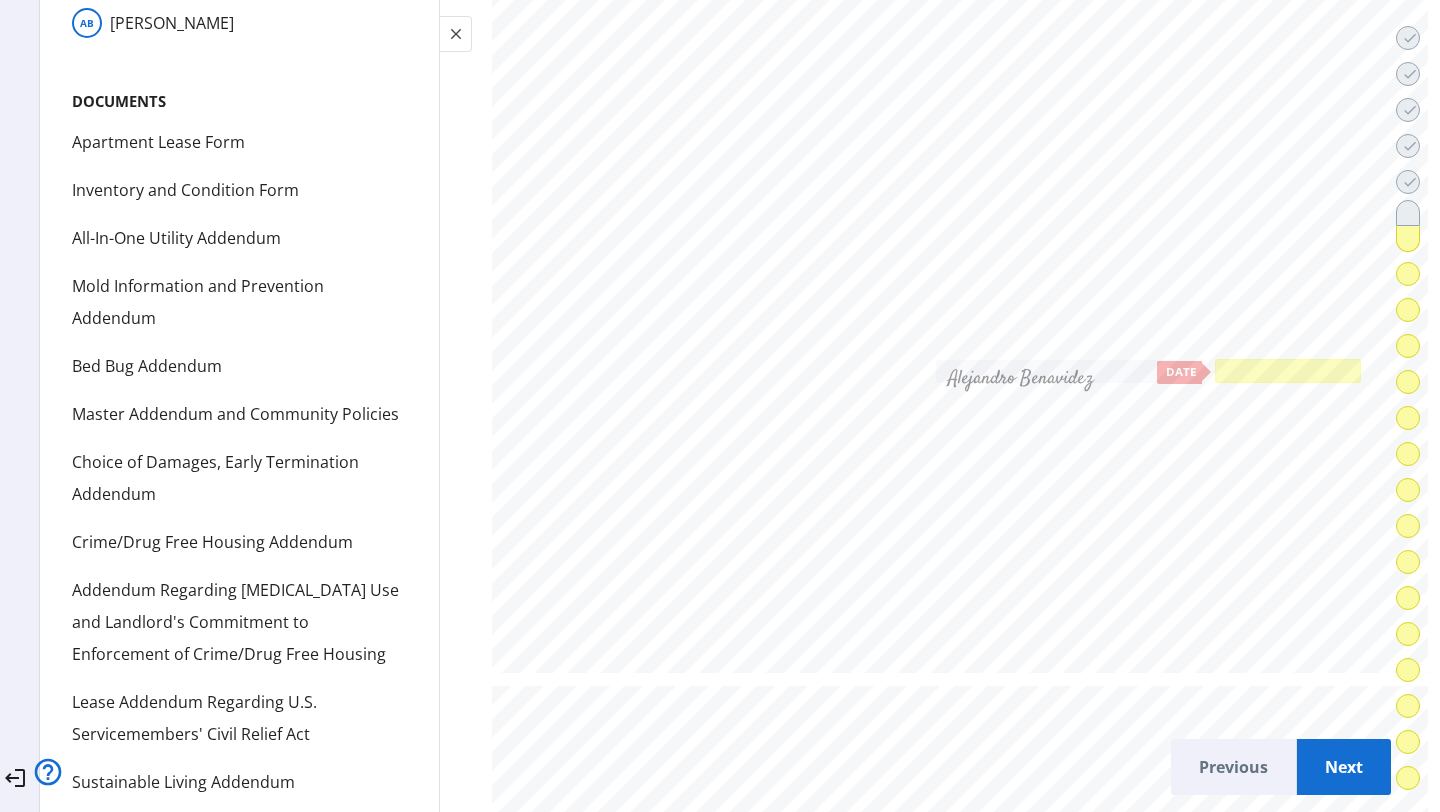 click at bounding box center (1288, 370) 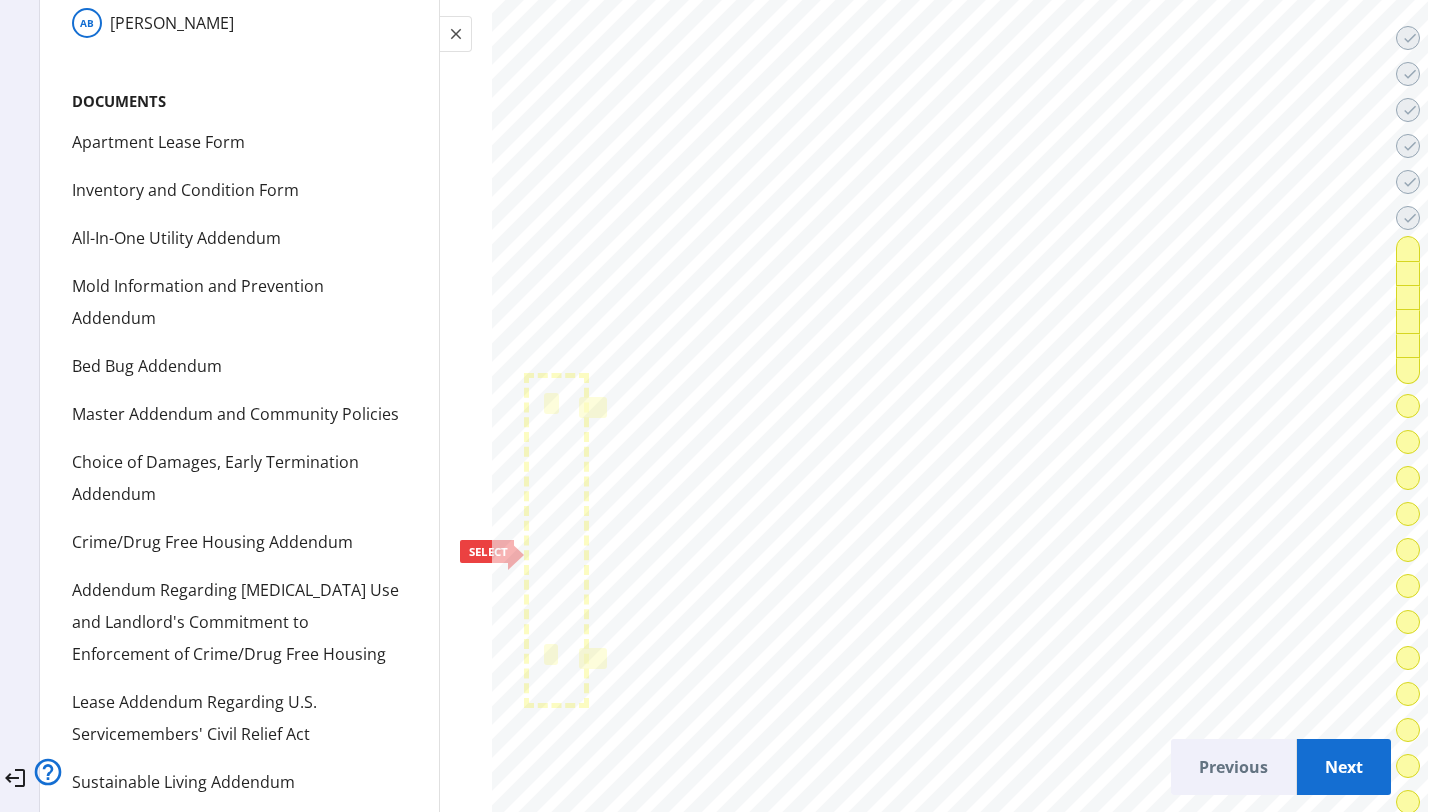 scroll, scrollTop: 43780, scrollLeft: 0, axis: vertical 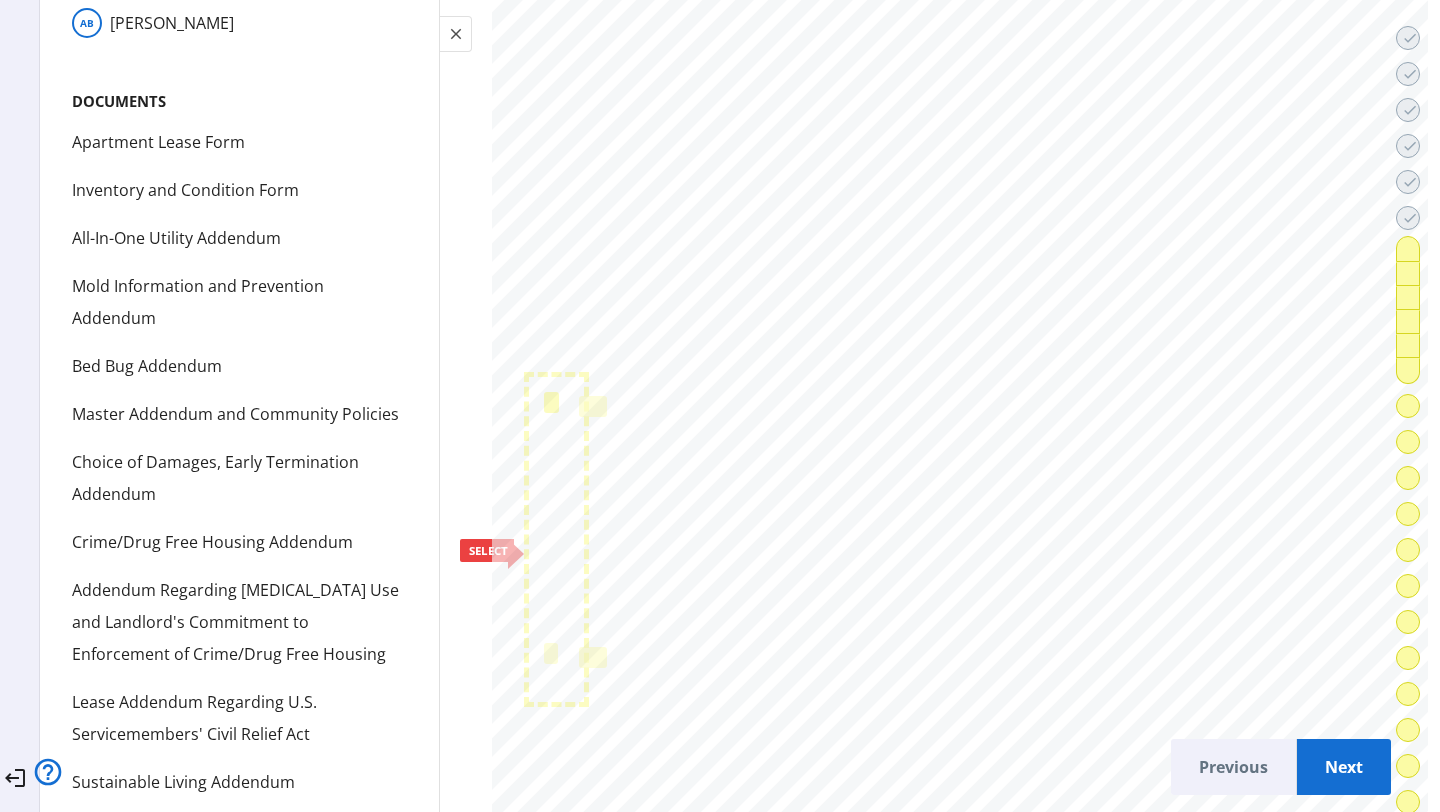 click at bounding box center (551, 402) 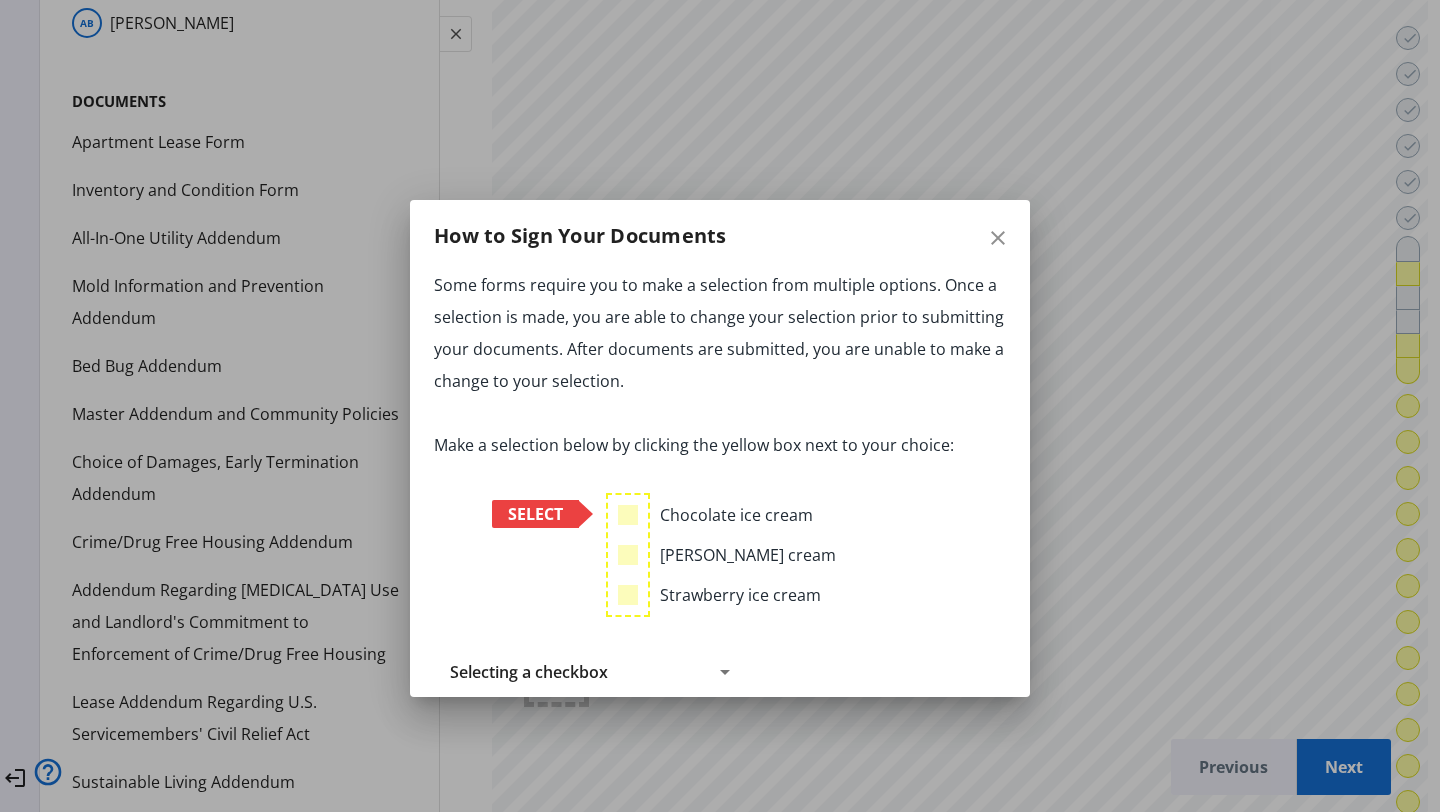 scroll, scrollTop: 8, scrollLeft: 0, axis: vertical 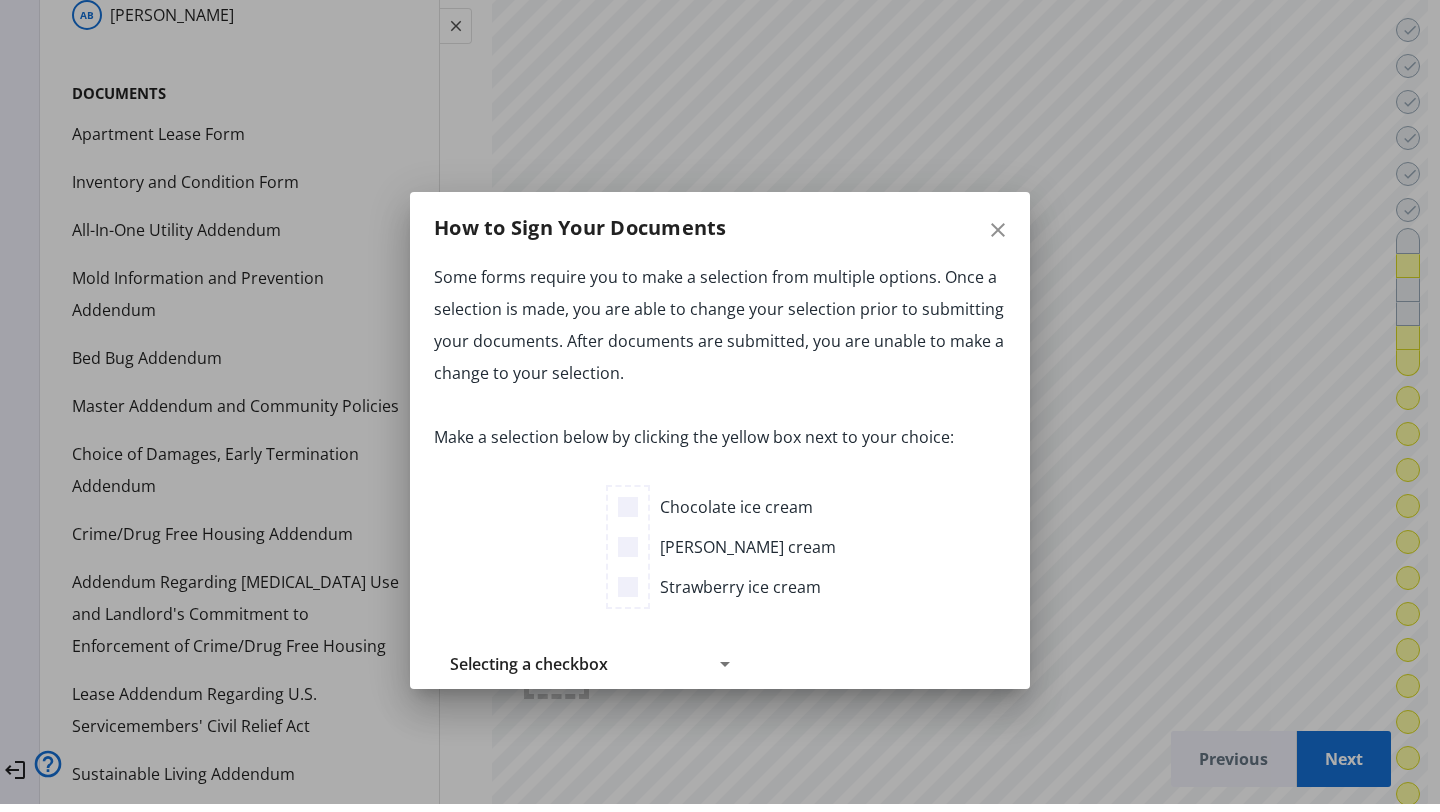 click 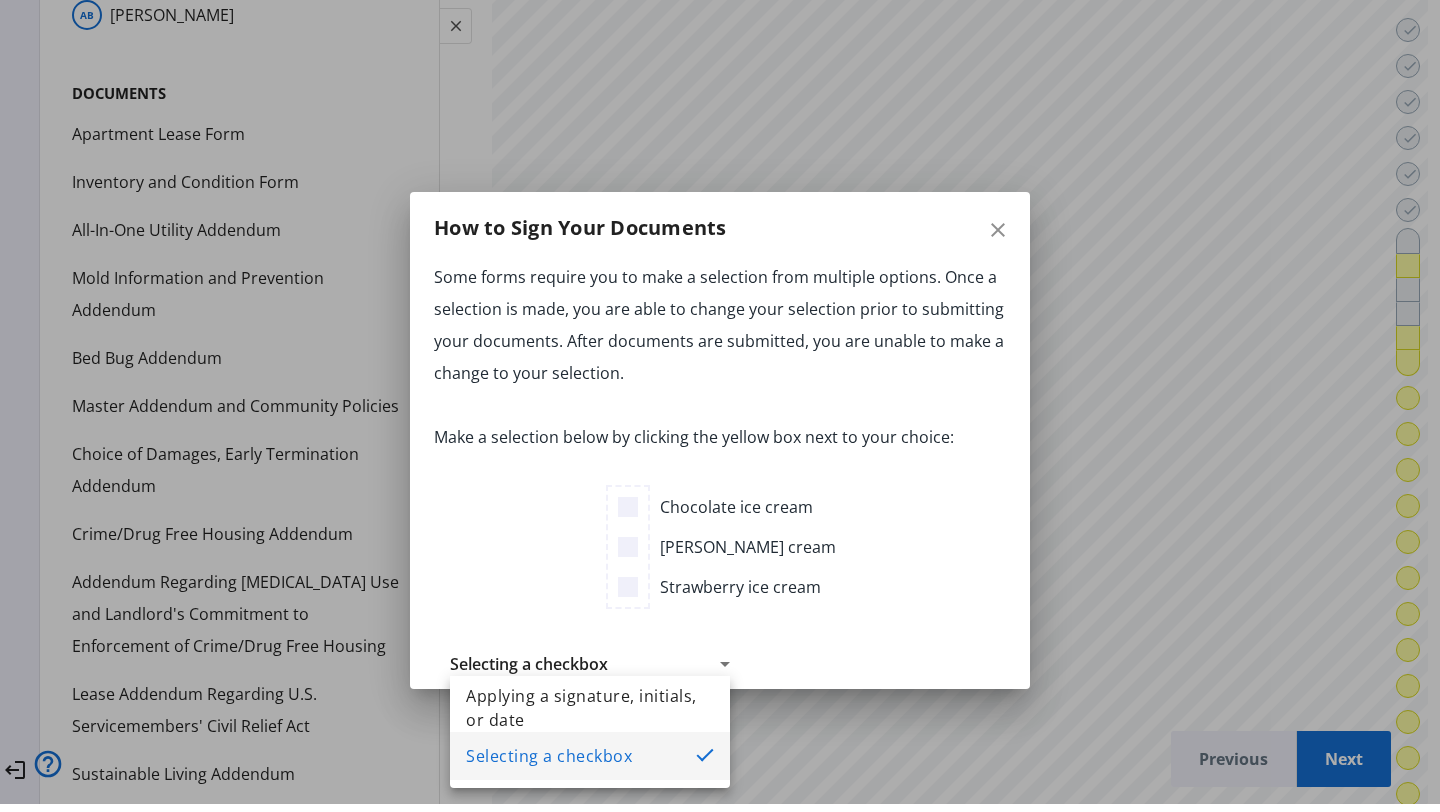 click at bounding box center [720, 398] 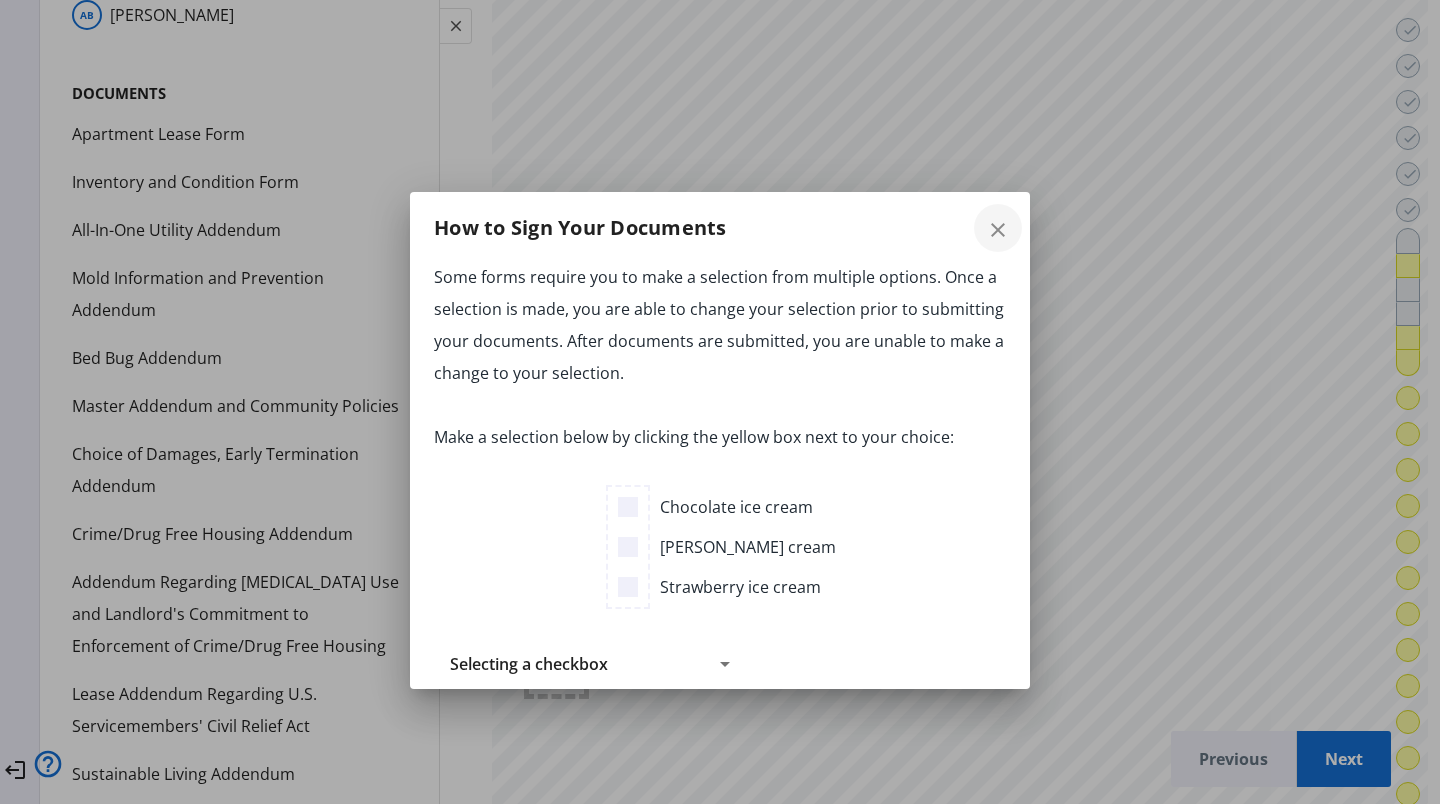 click on "close" at bounding box center (998, 230) 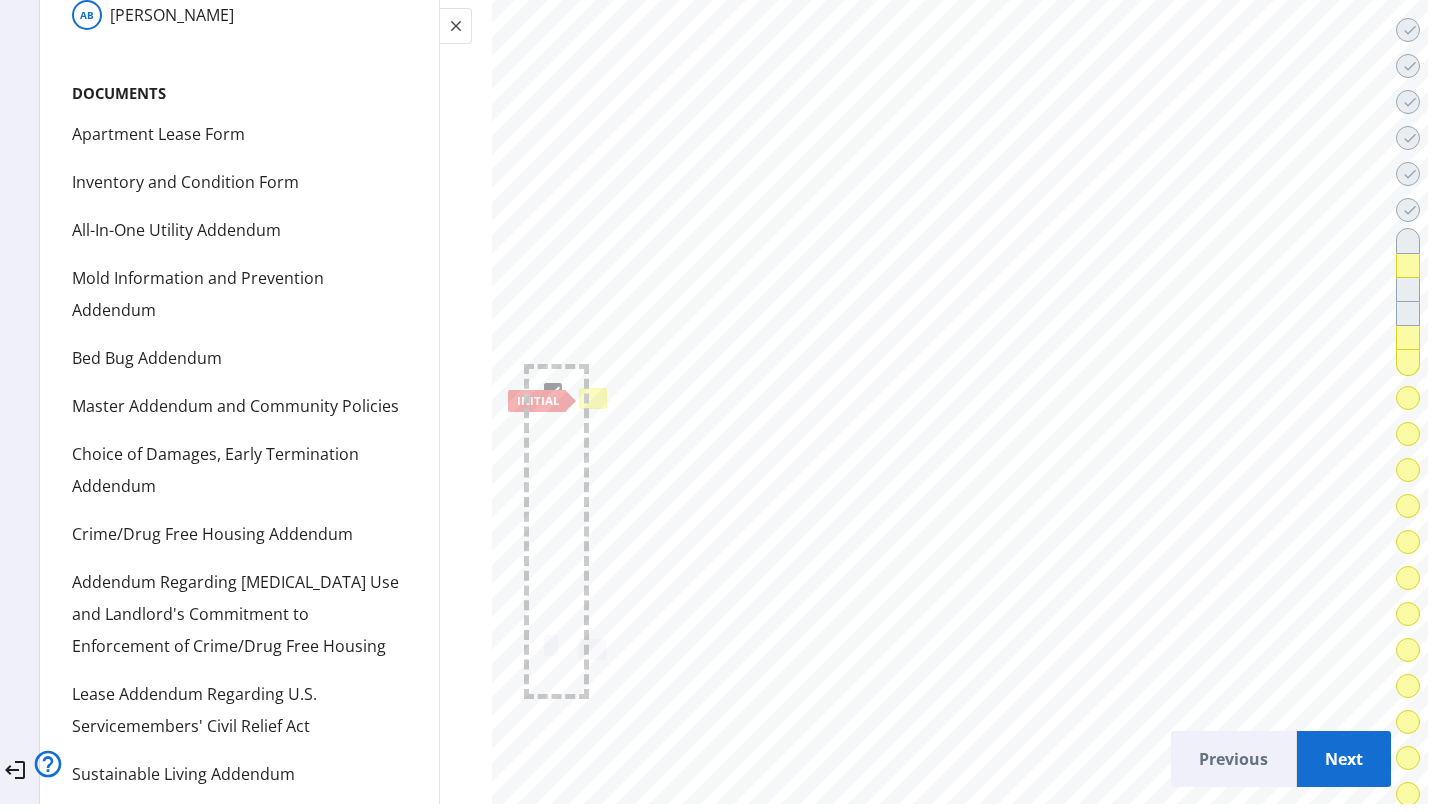 click at bounding box center [593, 398] 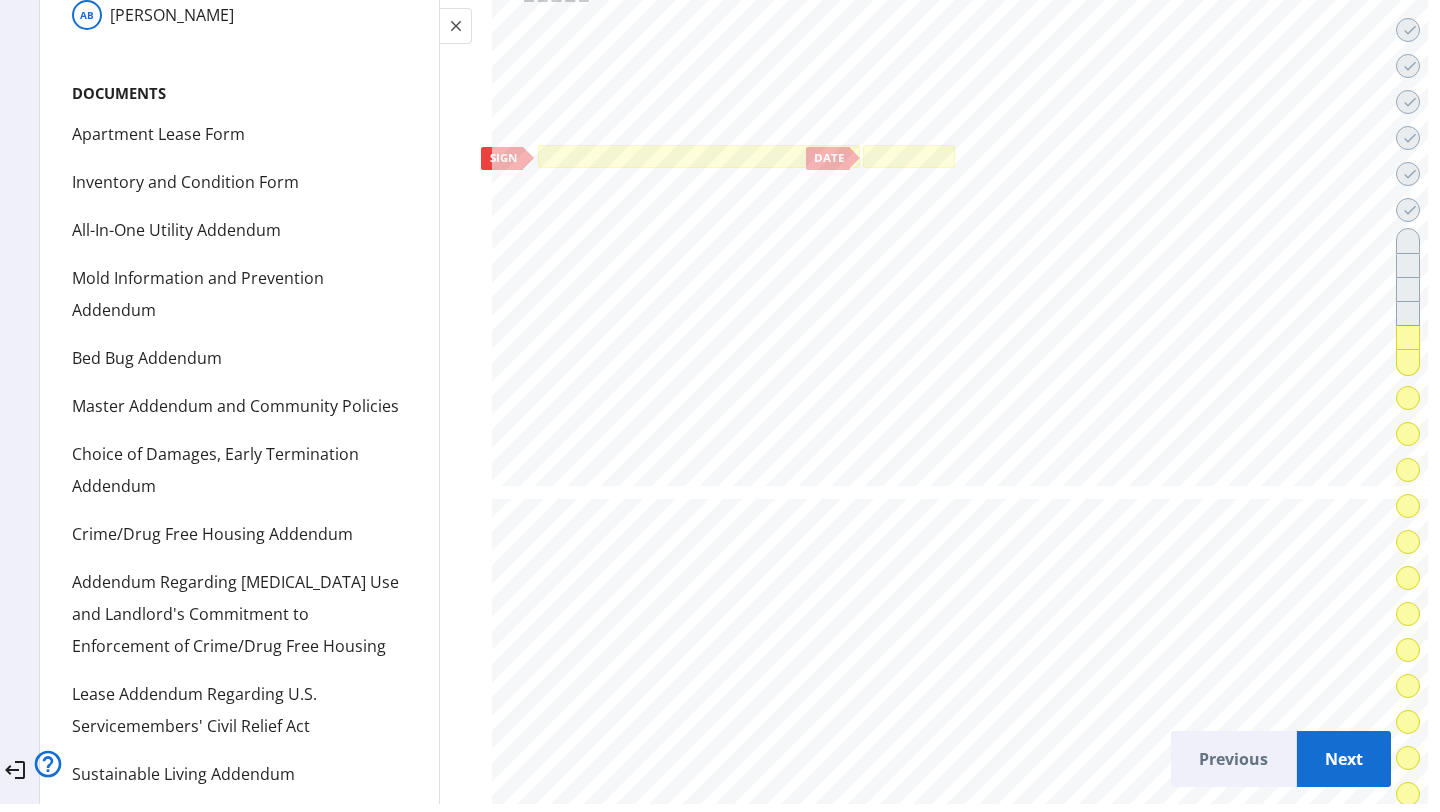 scroll, scrollTop: 44476, scrollLeft: 0, axis: vertical 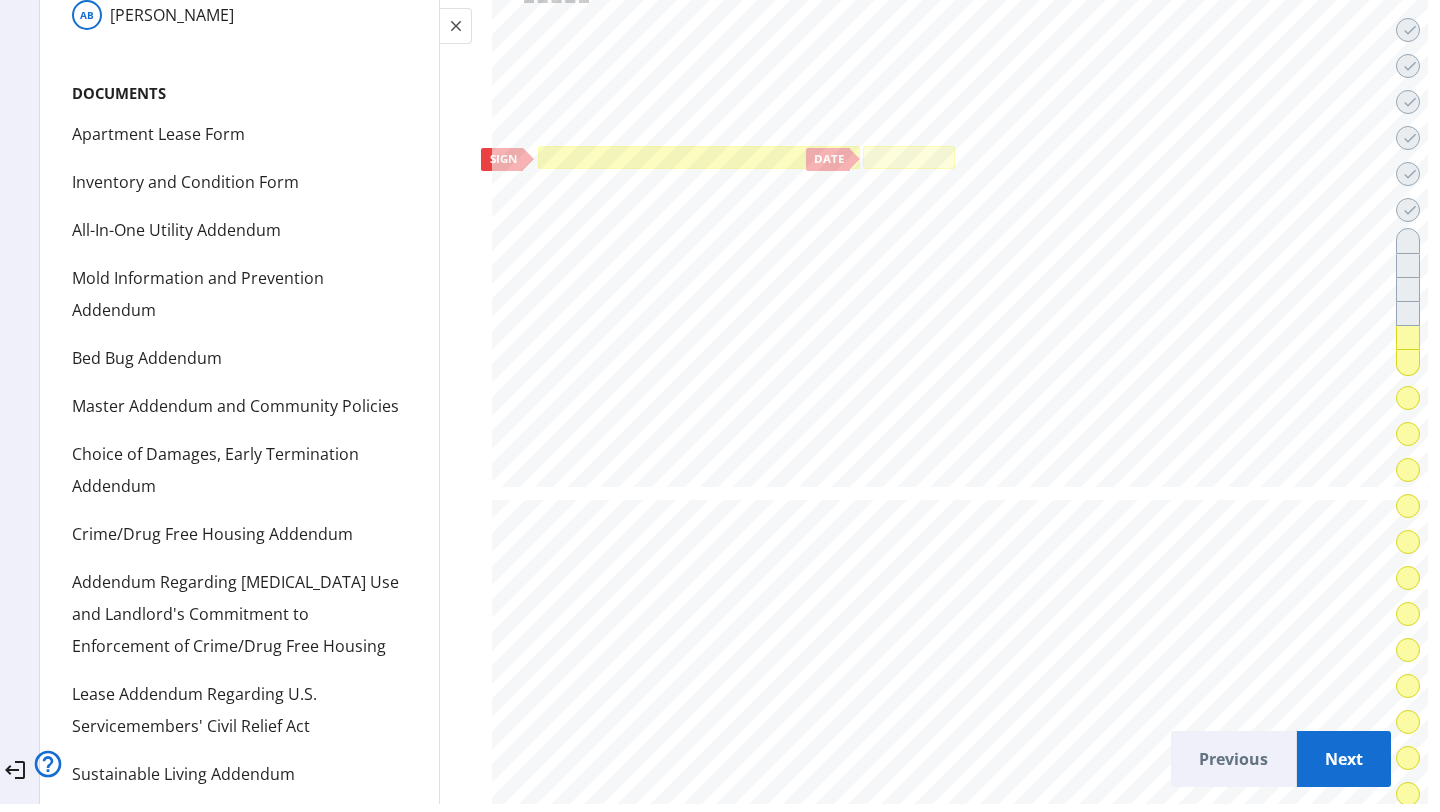 click 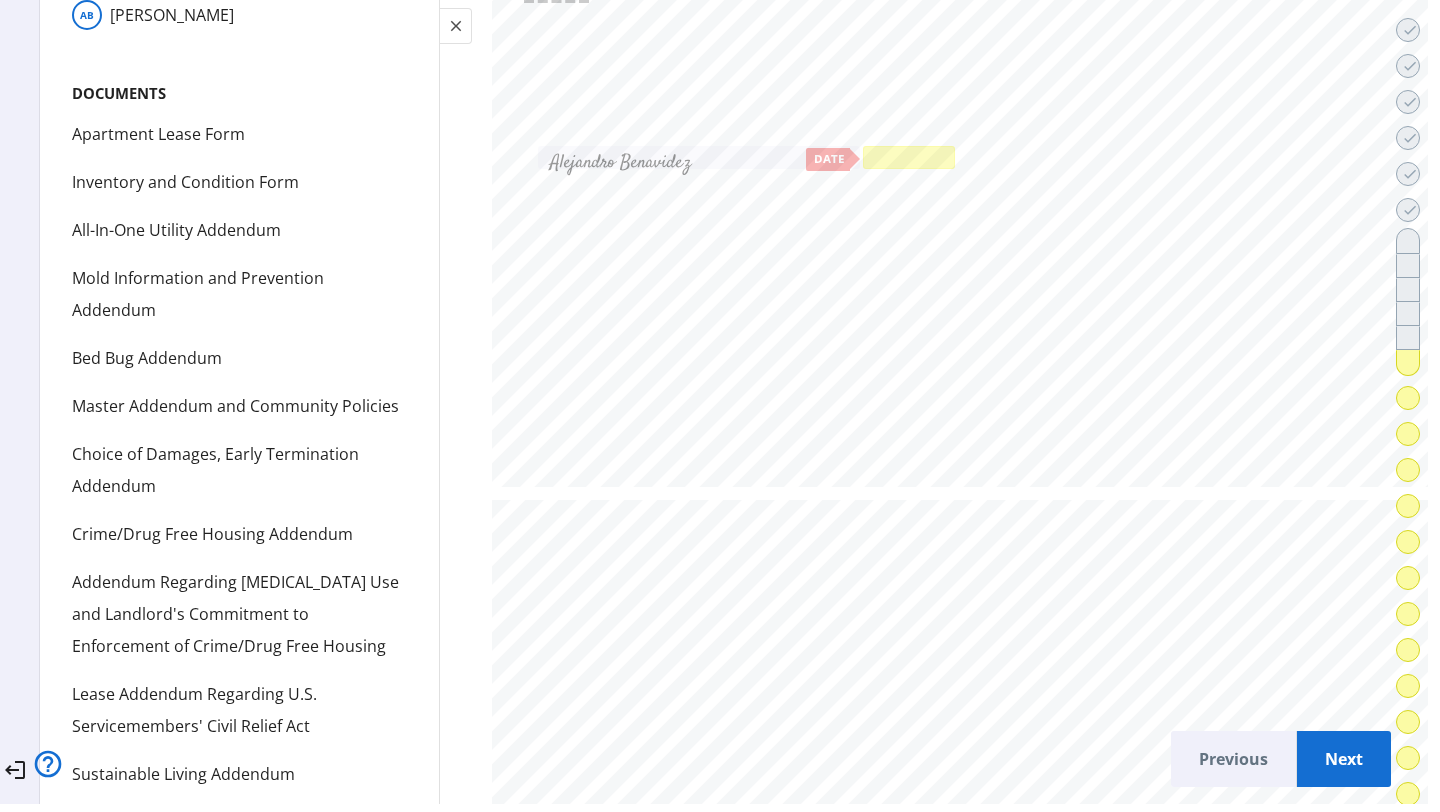 click at bounding box center [909, 157] 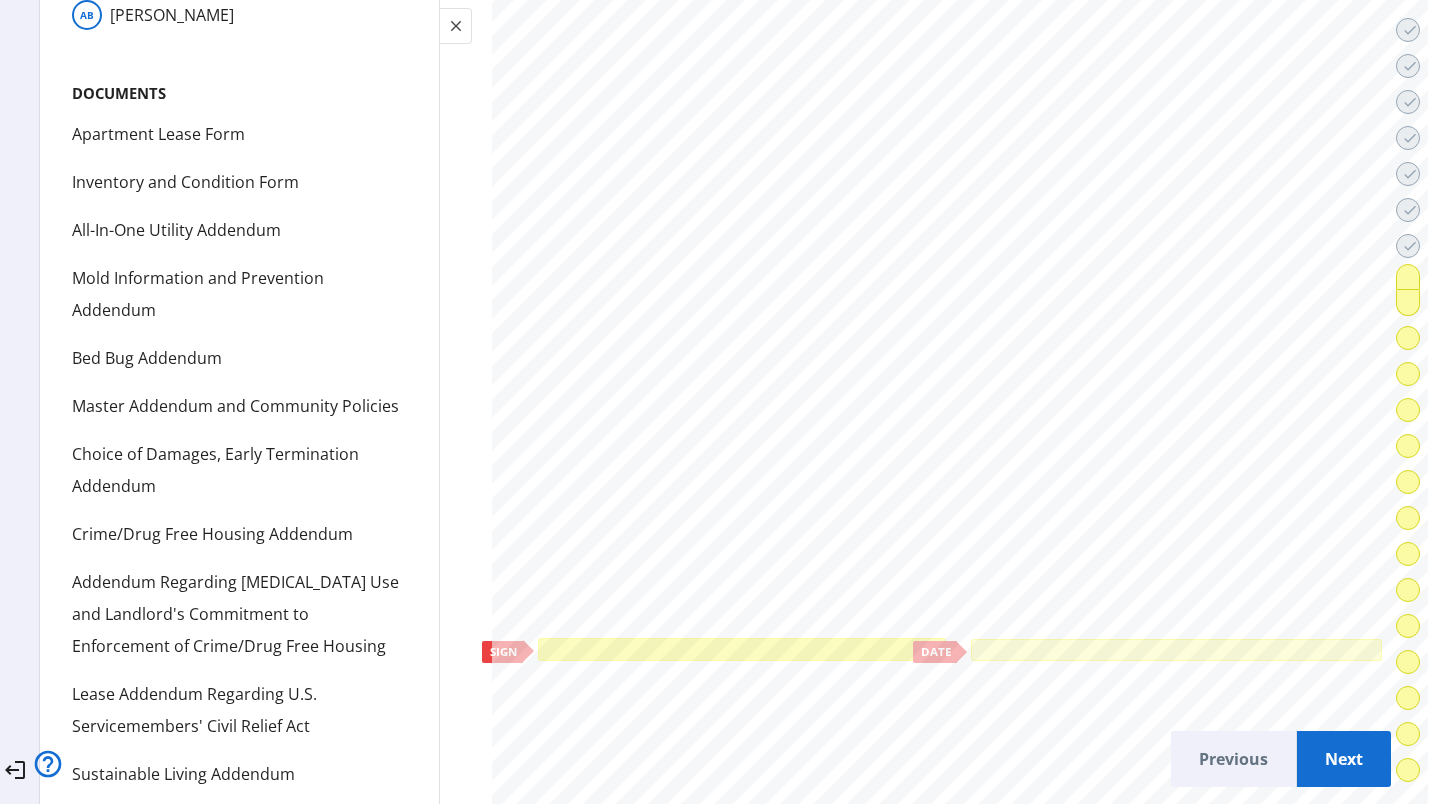 scroll, scrollTop: 45654, scrollLeft: 0, axis: vertical 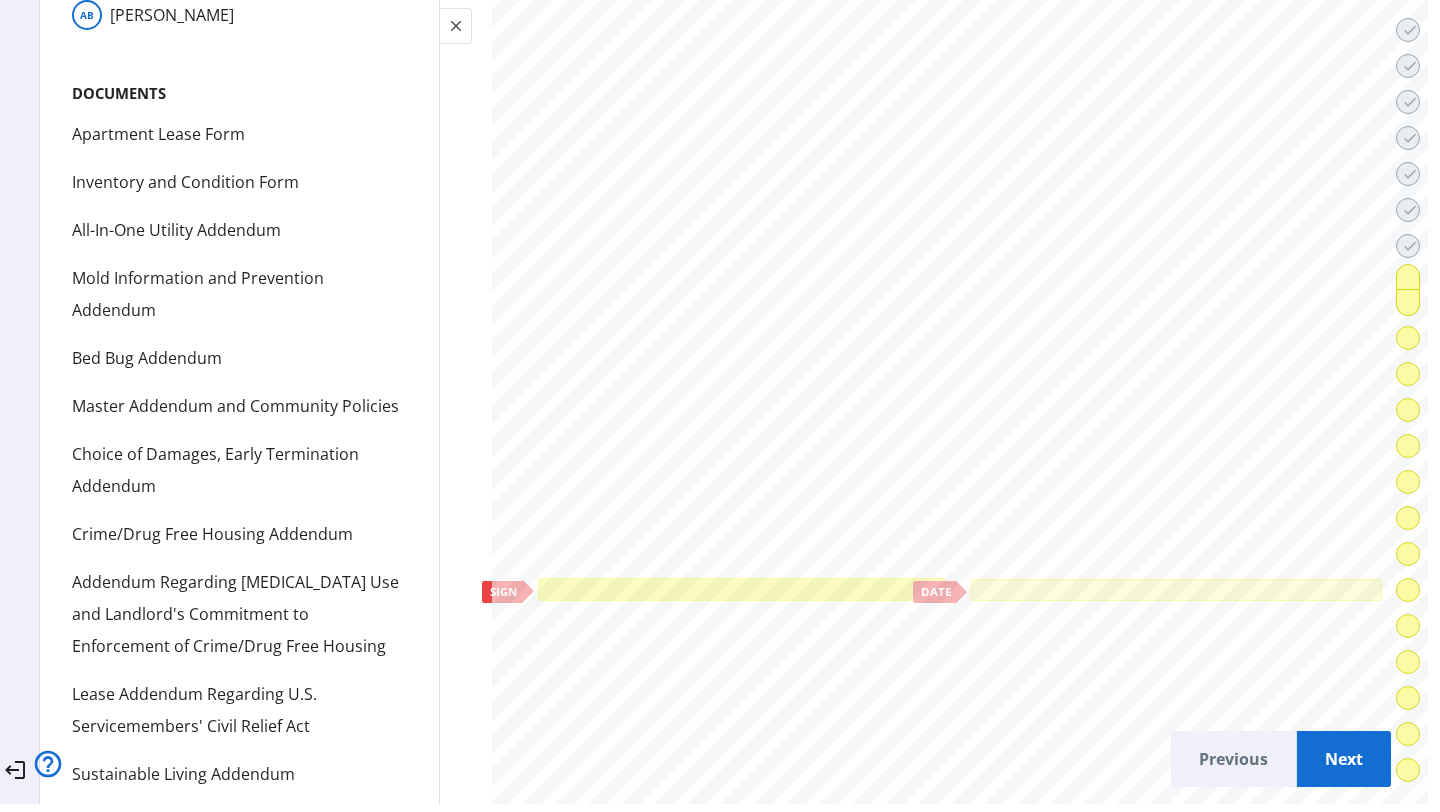 click at bounding box center [742, 590] 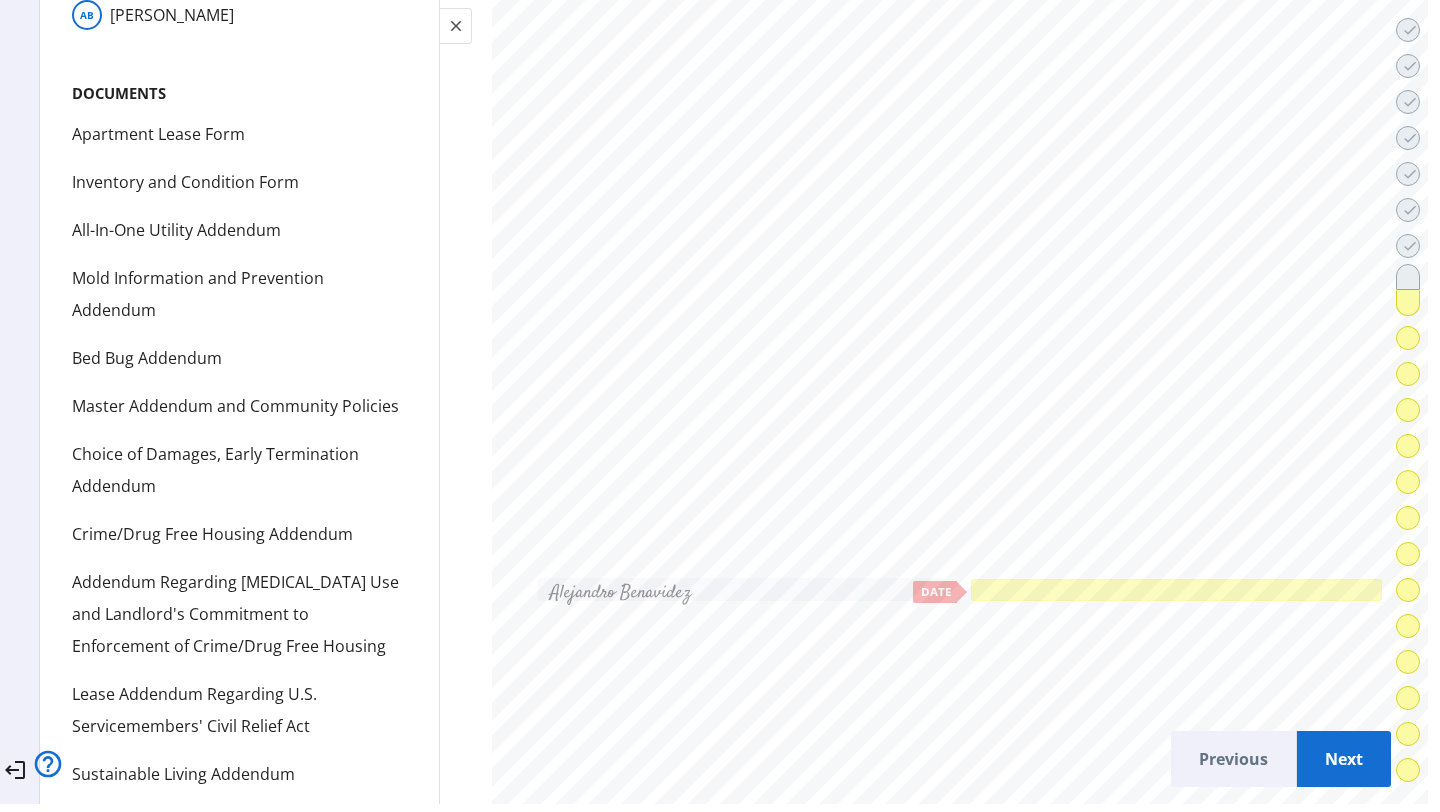 click at bounding box center [1176, 590] 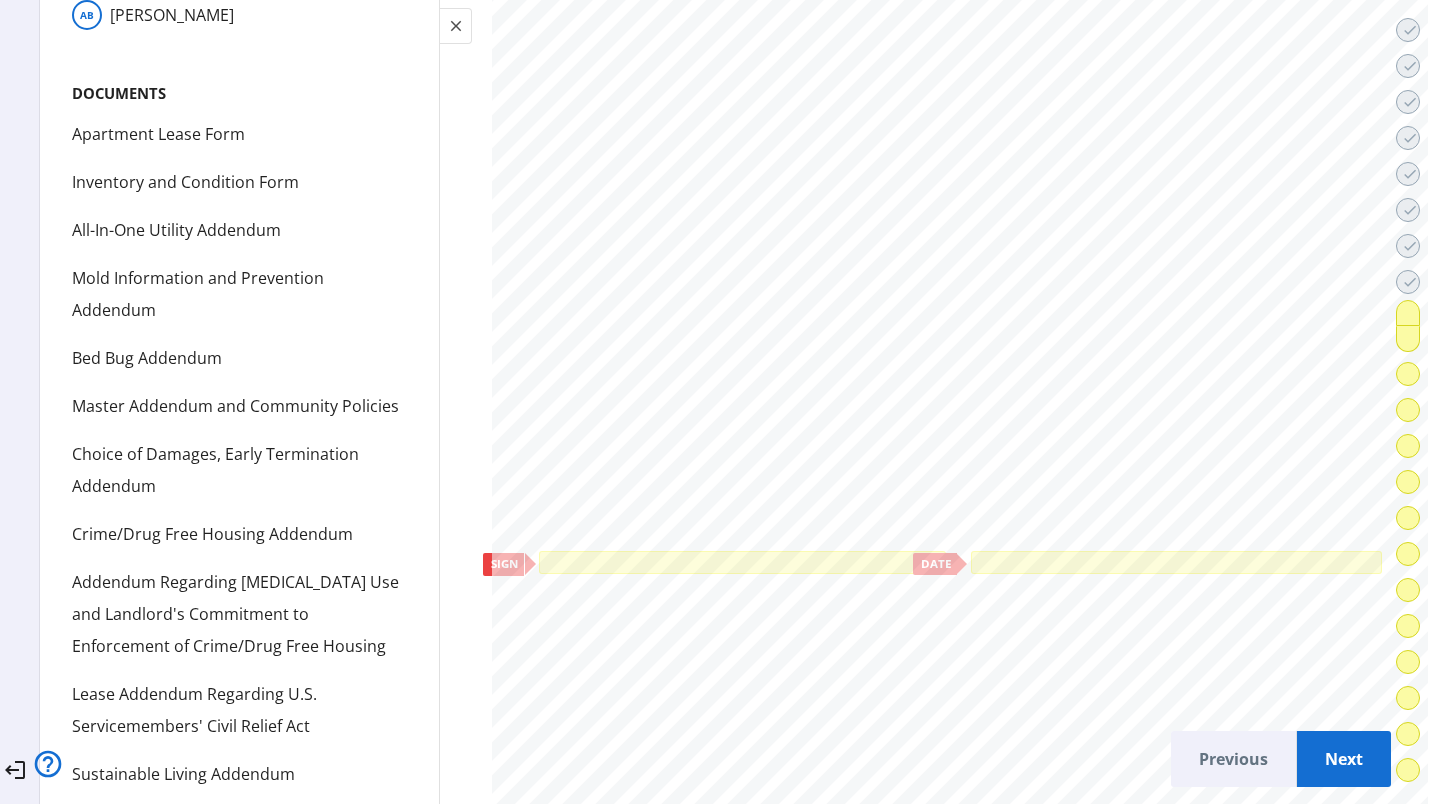 scroll, scrollTop: 47198, scrollLeft: 0, axis: vertical 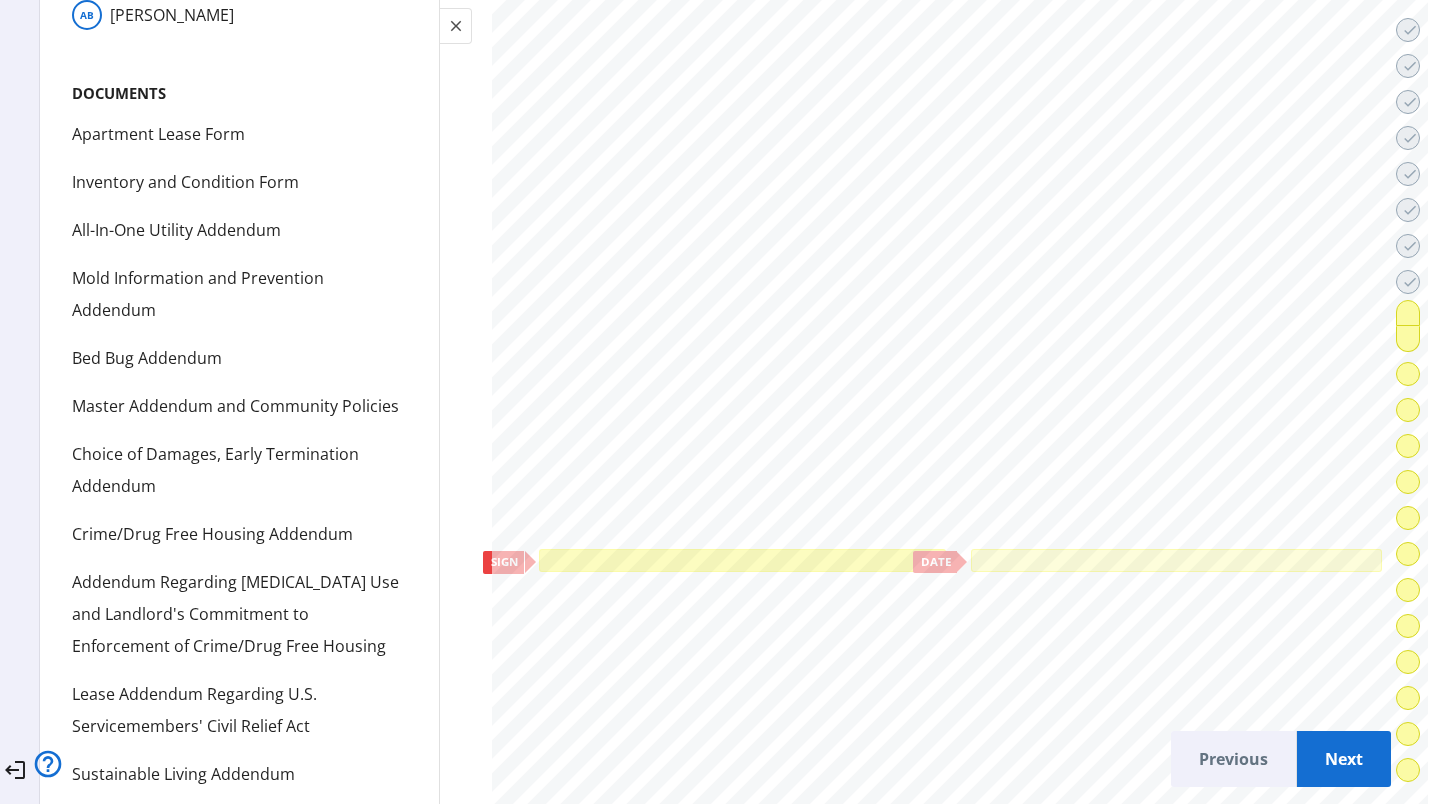 click at bounding box center (742, 560) 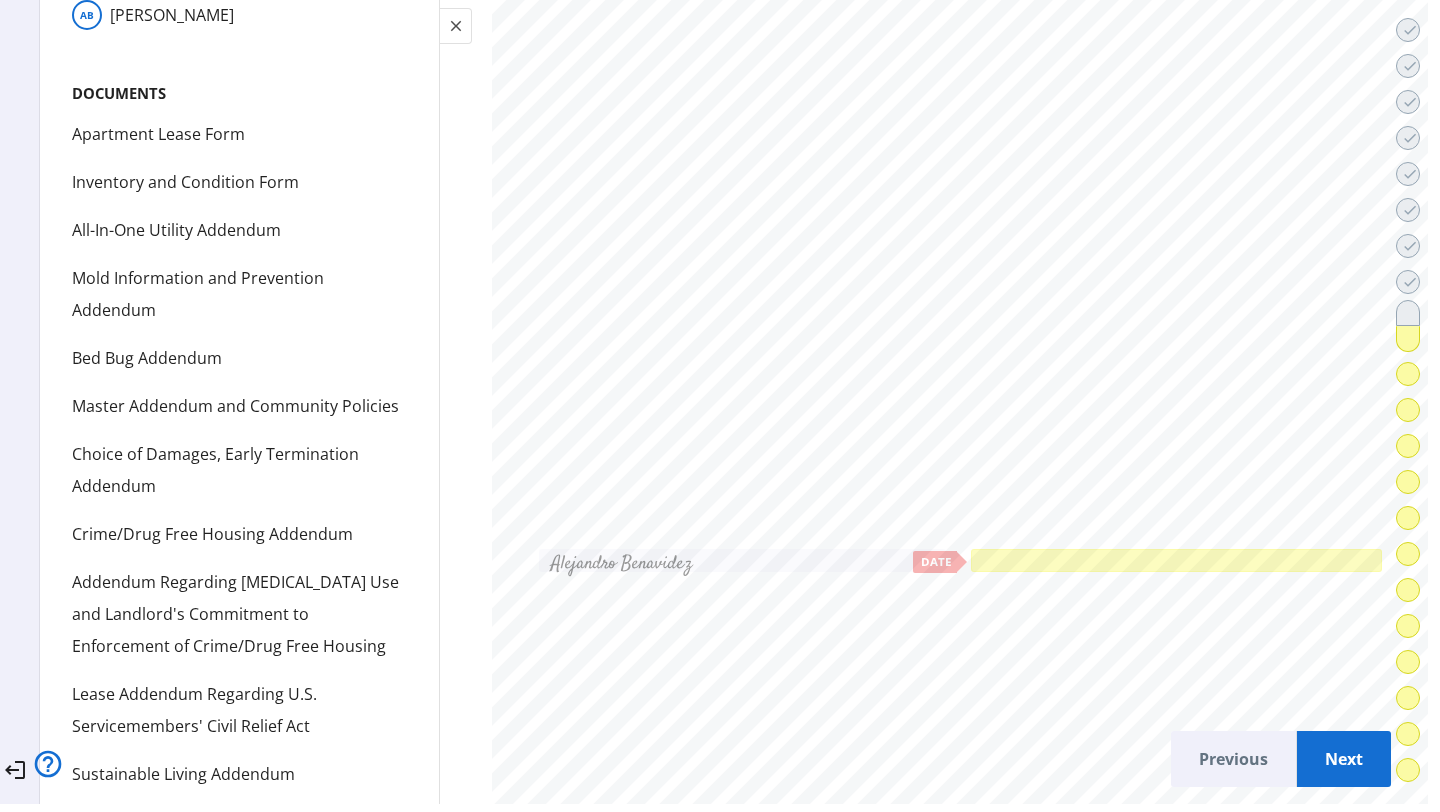 click at bounding box center [1176, 560] 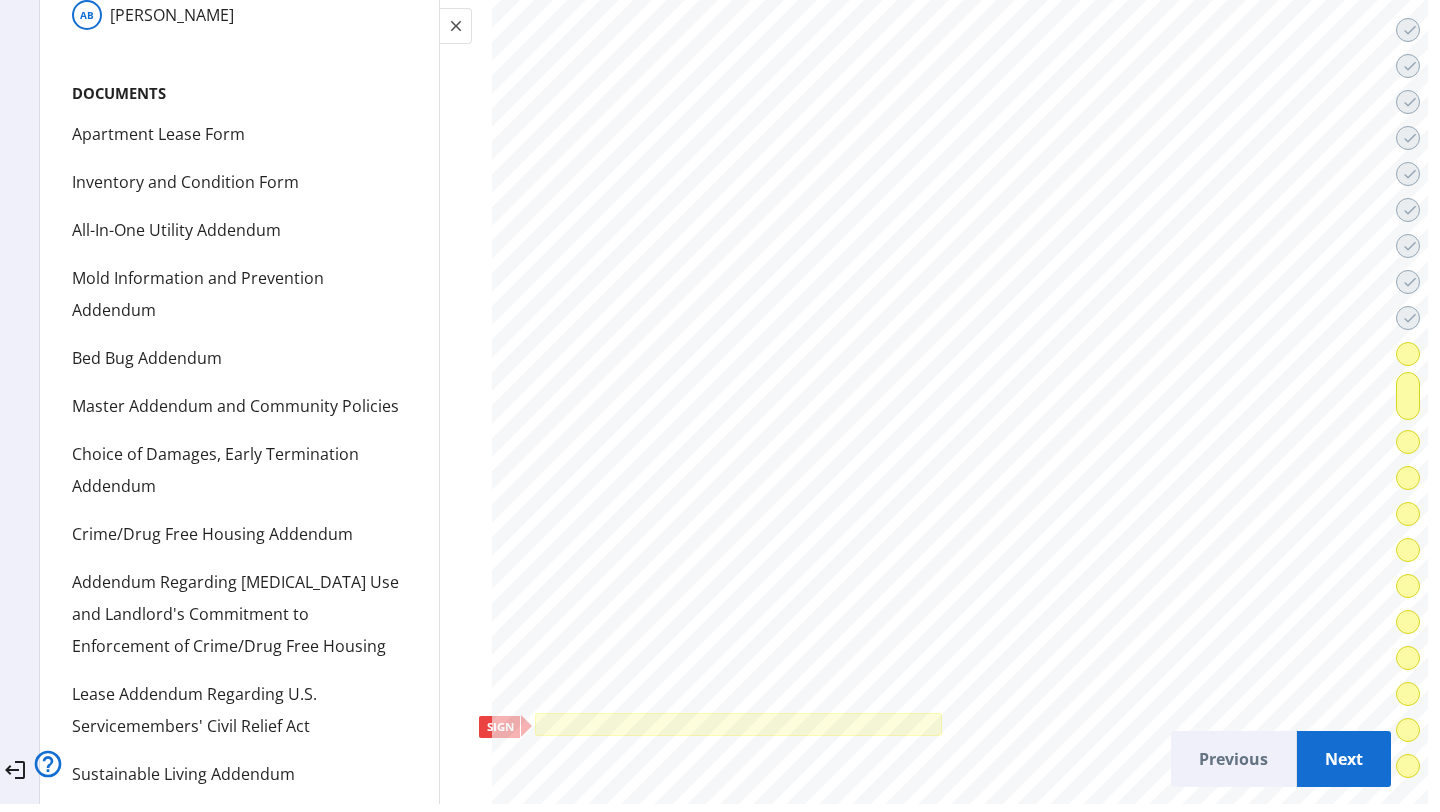 scroll, scrollTop: 53371, scrollLeft: 0, axis: vertical 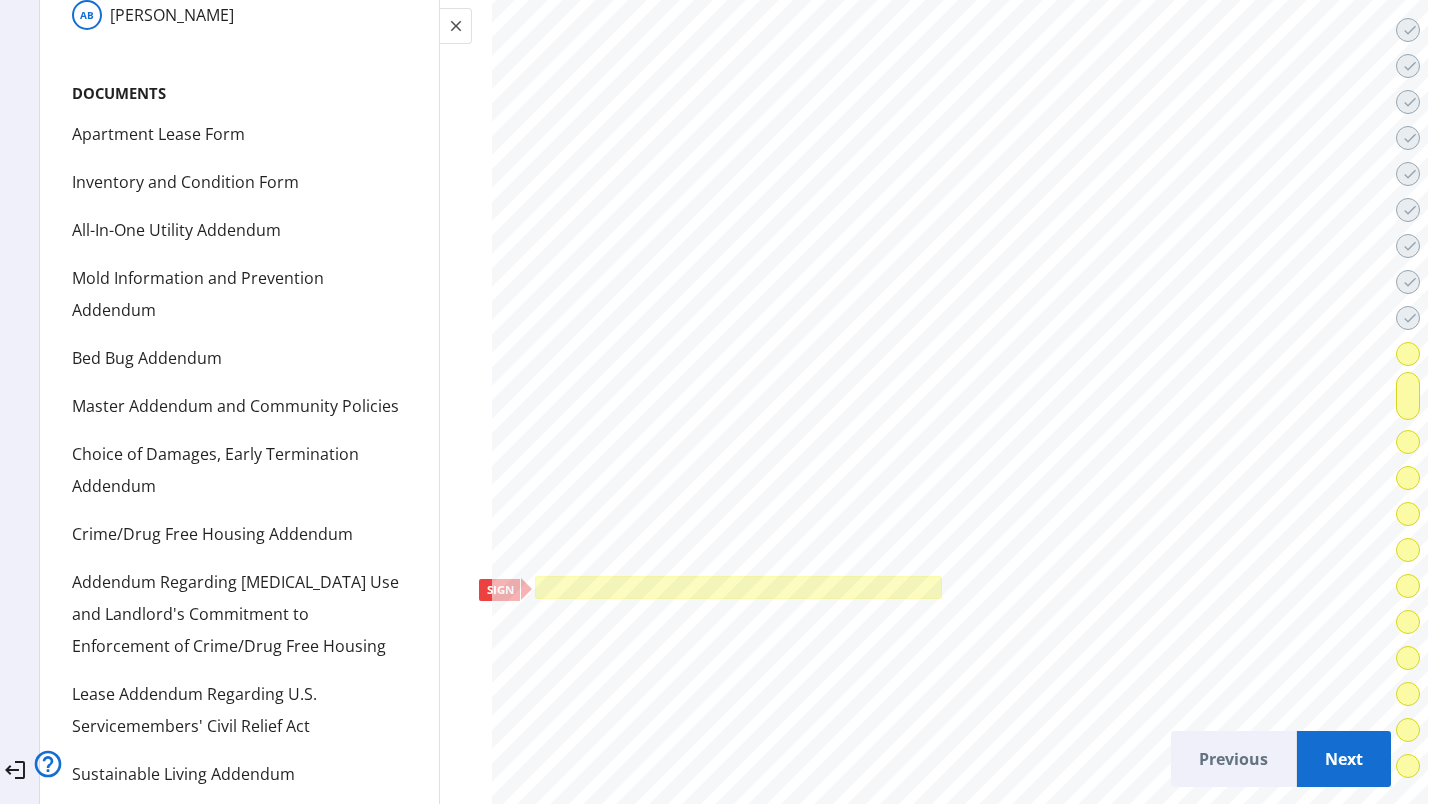 click at bounding box center [738, 587] 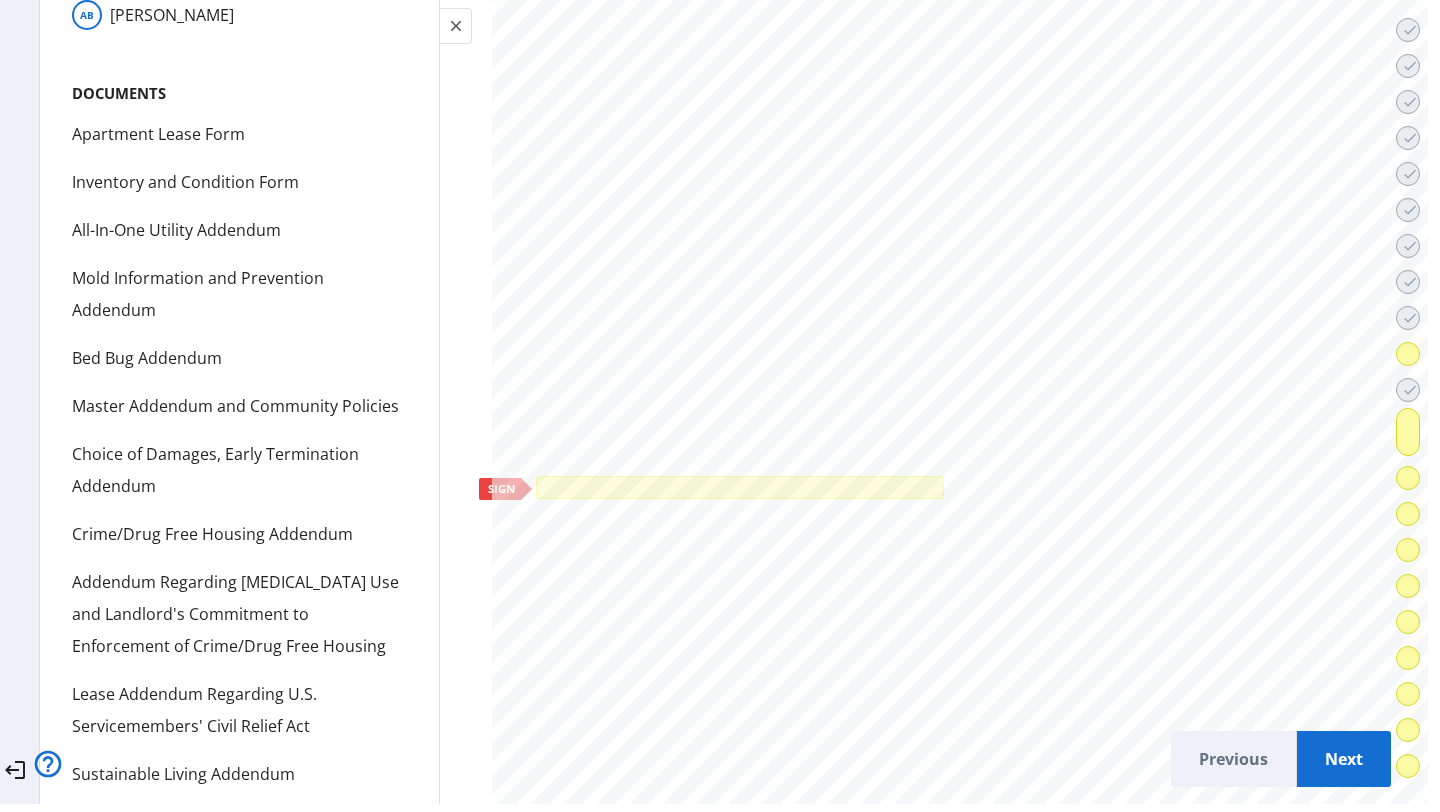 scroll, scrollTop: 56181, scrollLeft: 0, axis: vertical 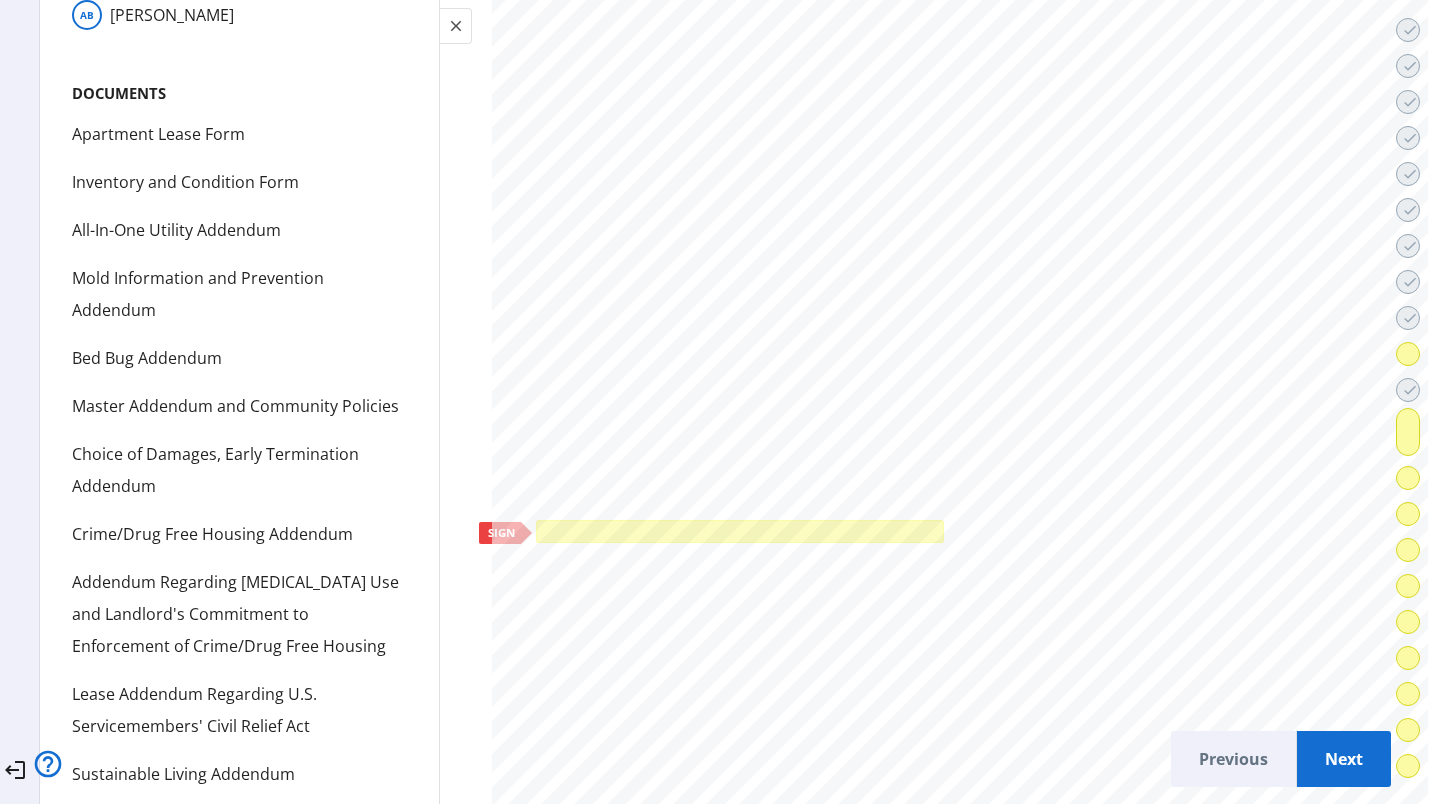 click at bounding box center [740, 531] 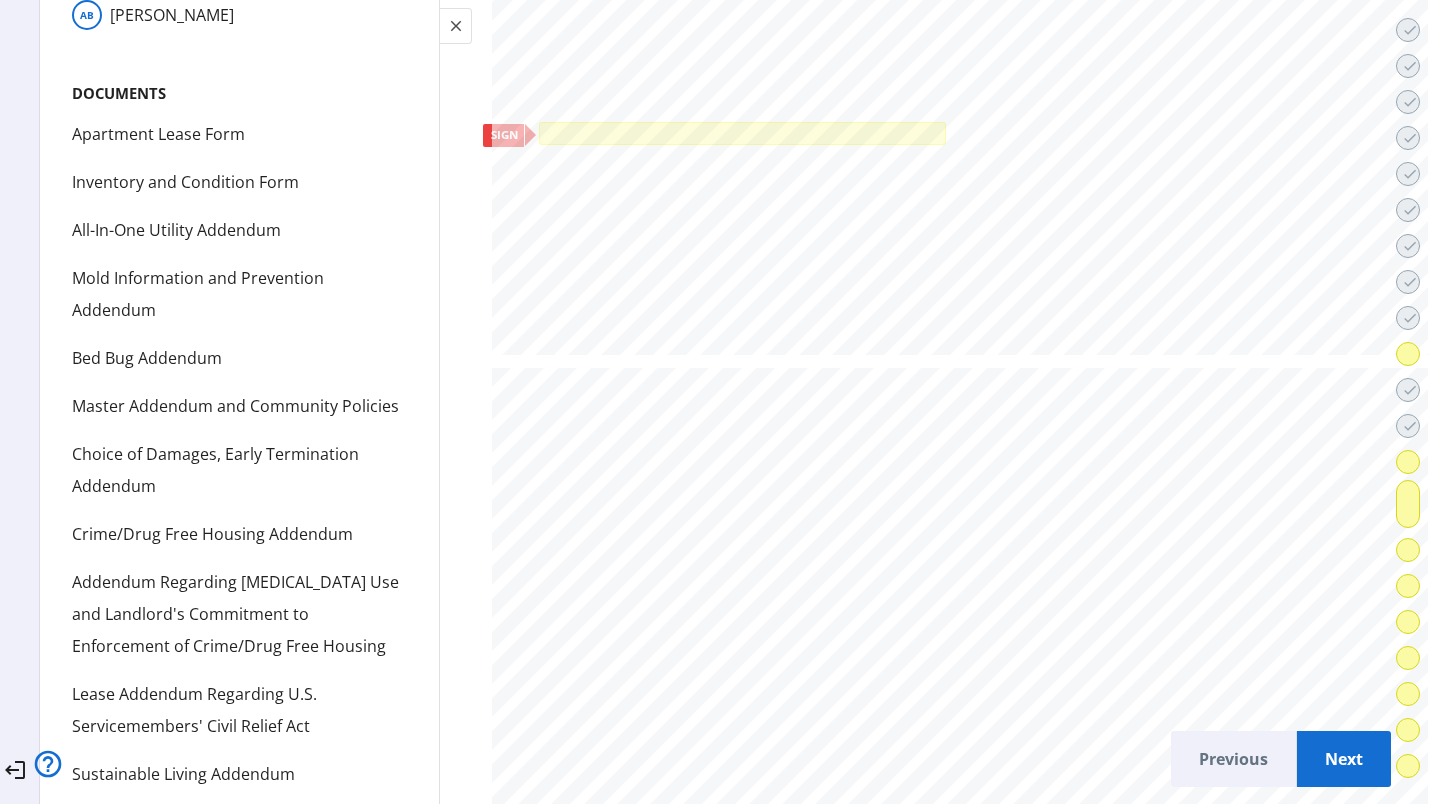 scroll, scrollTop: 58525, scrollLeft: 0, axis: vertical 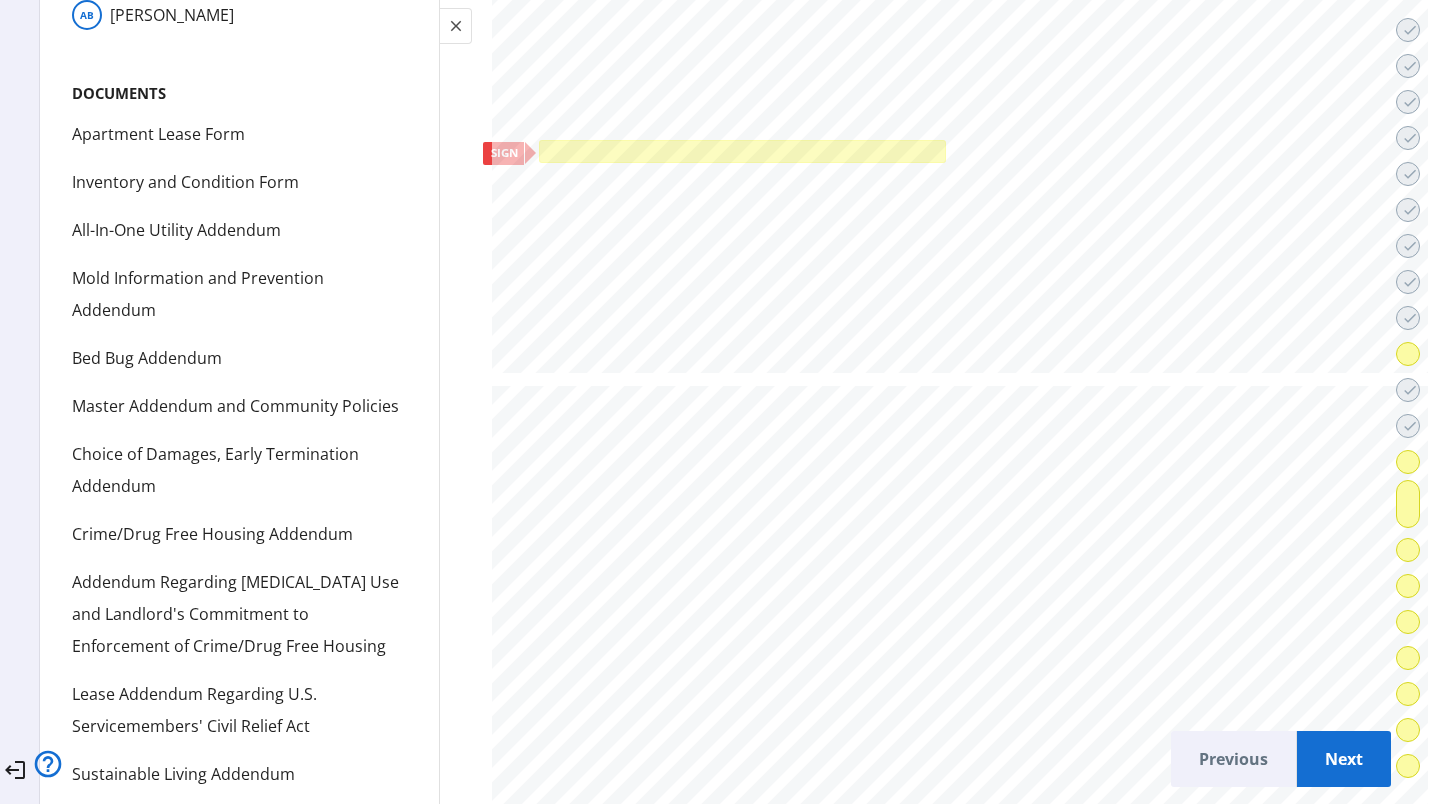 click at bounding box center (742, 151) 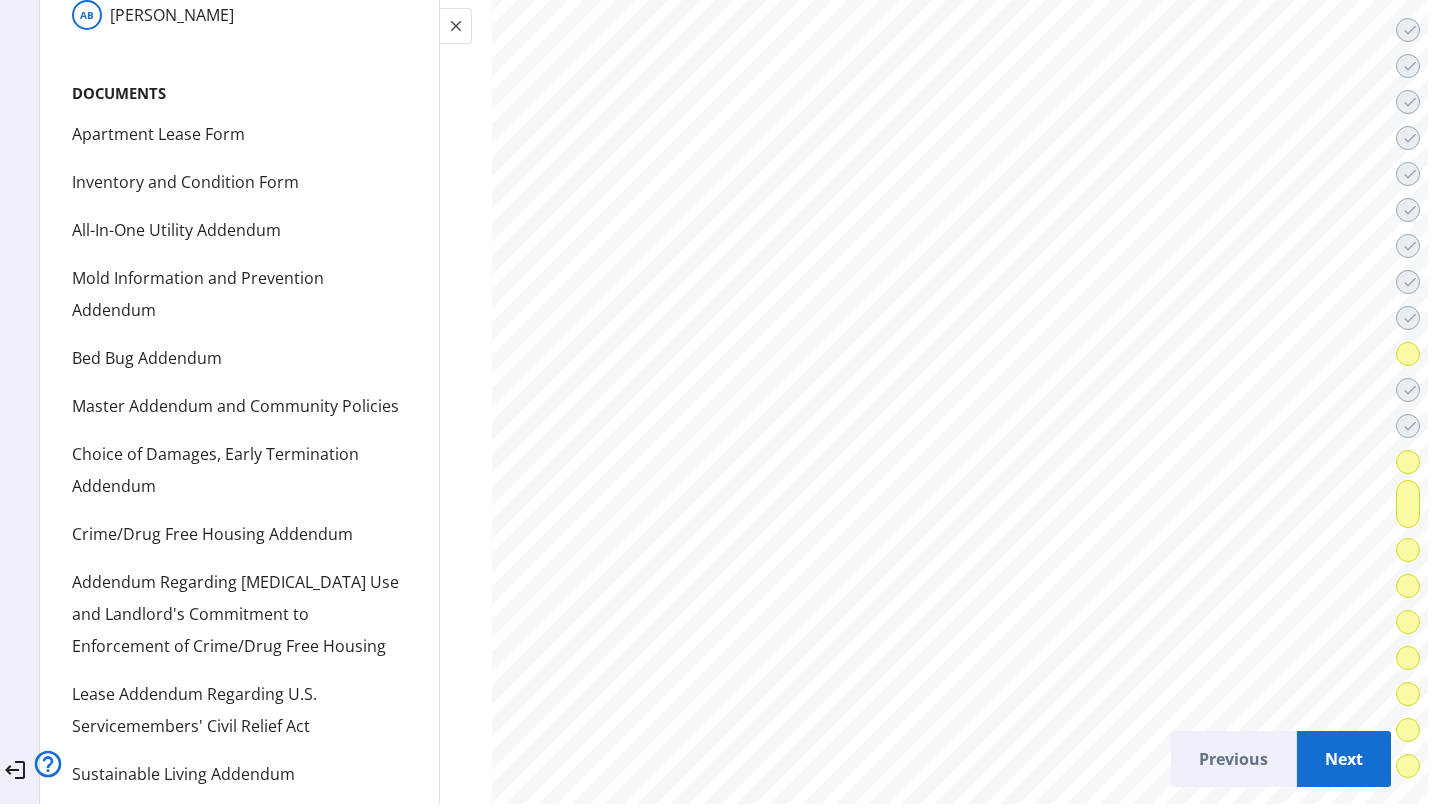 scroll, scrollTop: 59588, scrollLeft: 0, axis: vertical 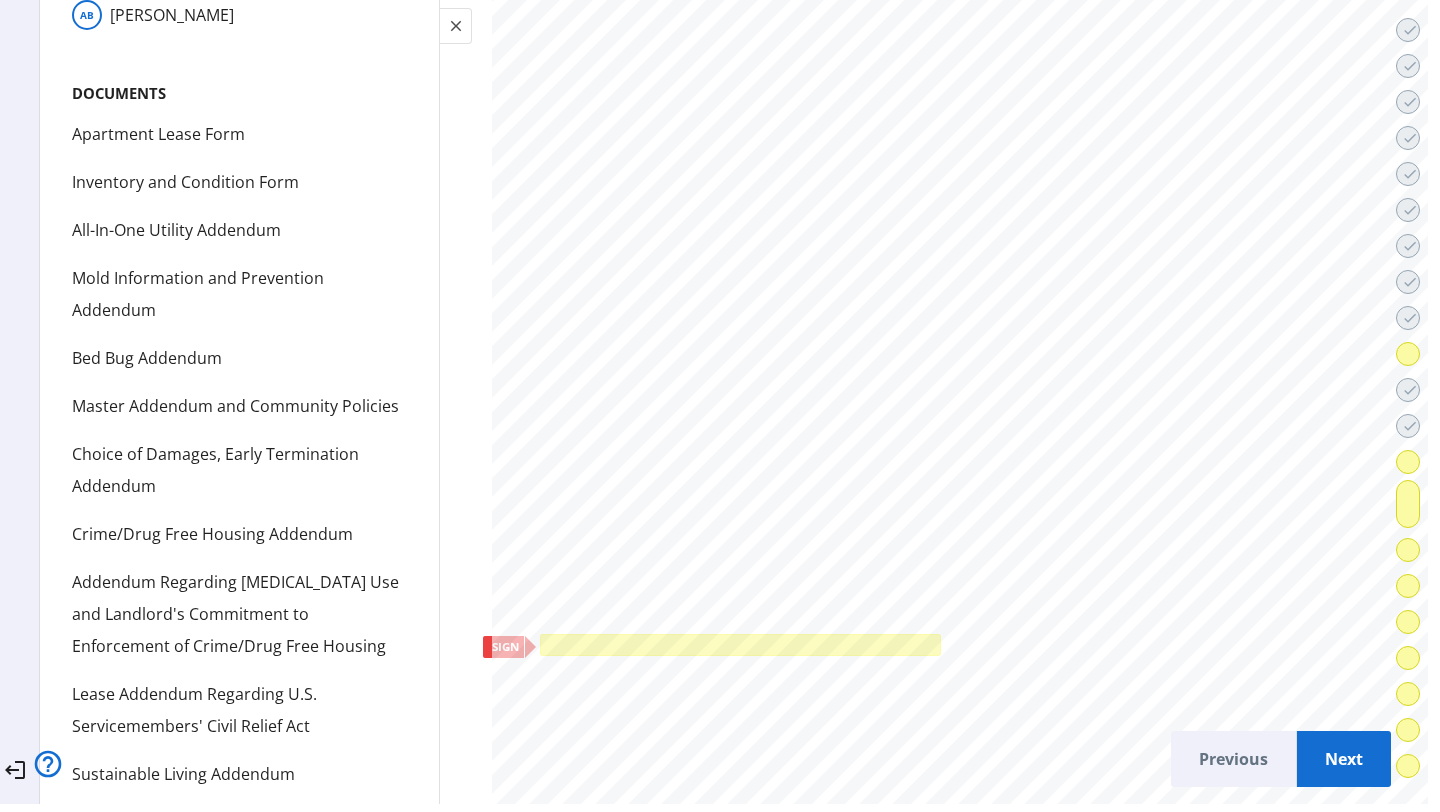 click 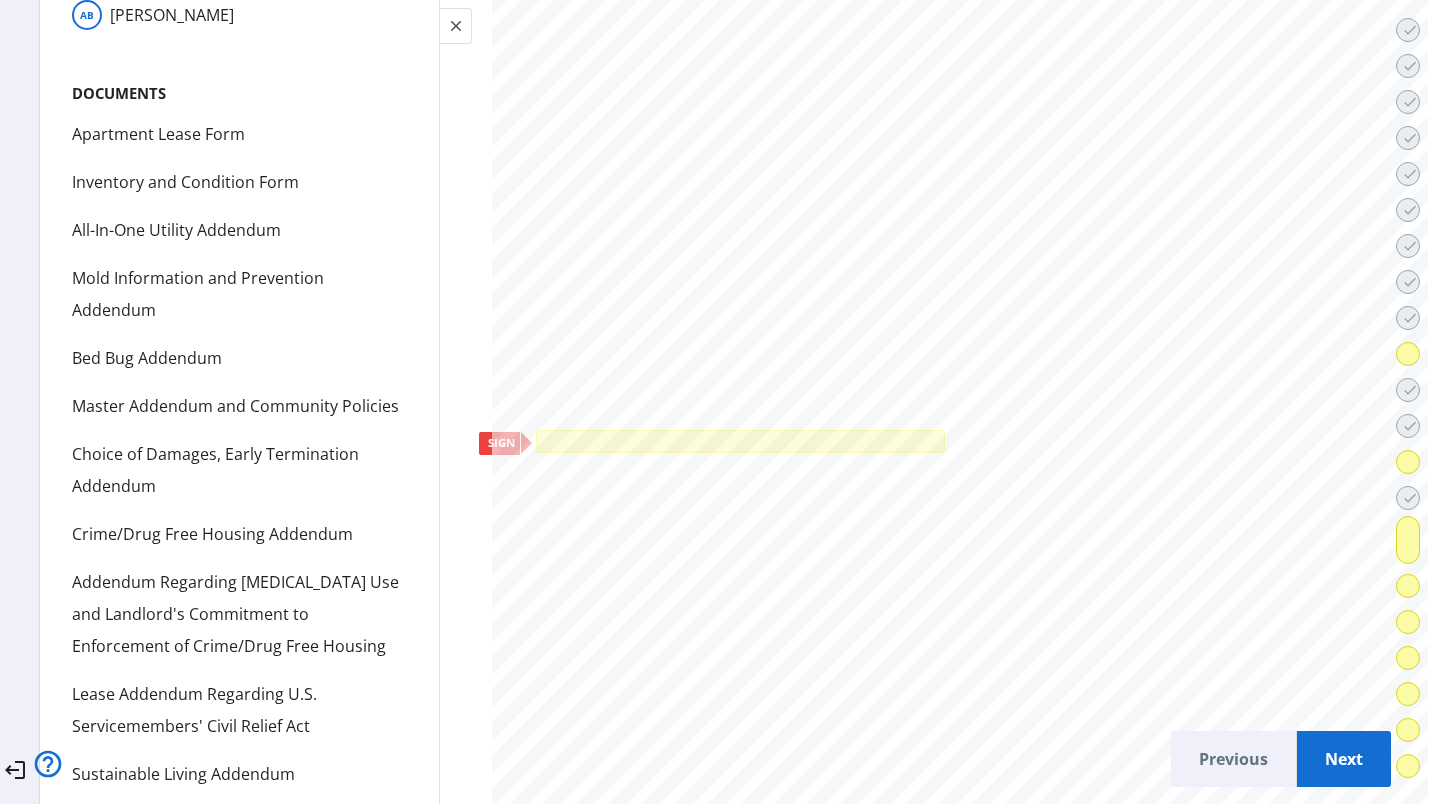 scroll, scrollTop: 63807, scrollLeft: 0, axis: vertical 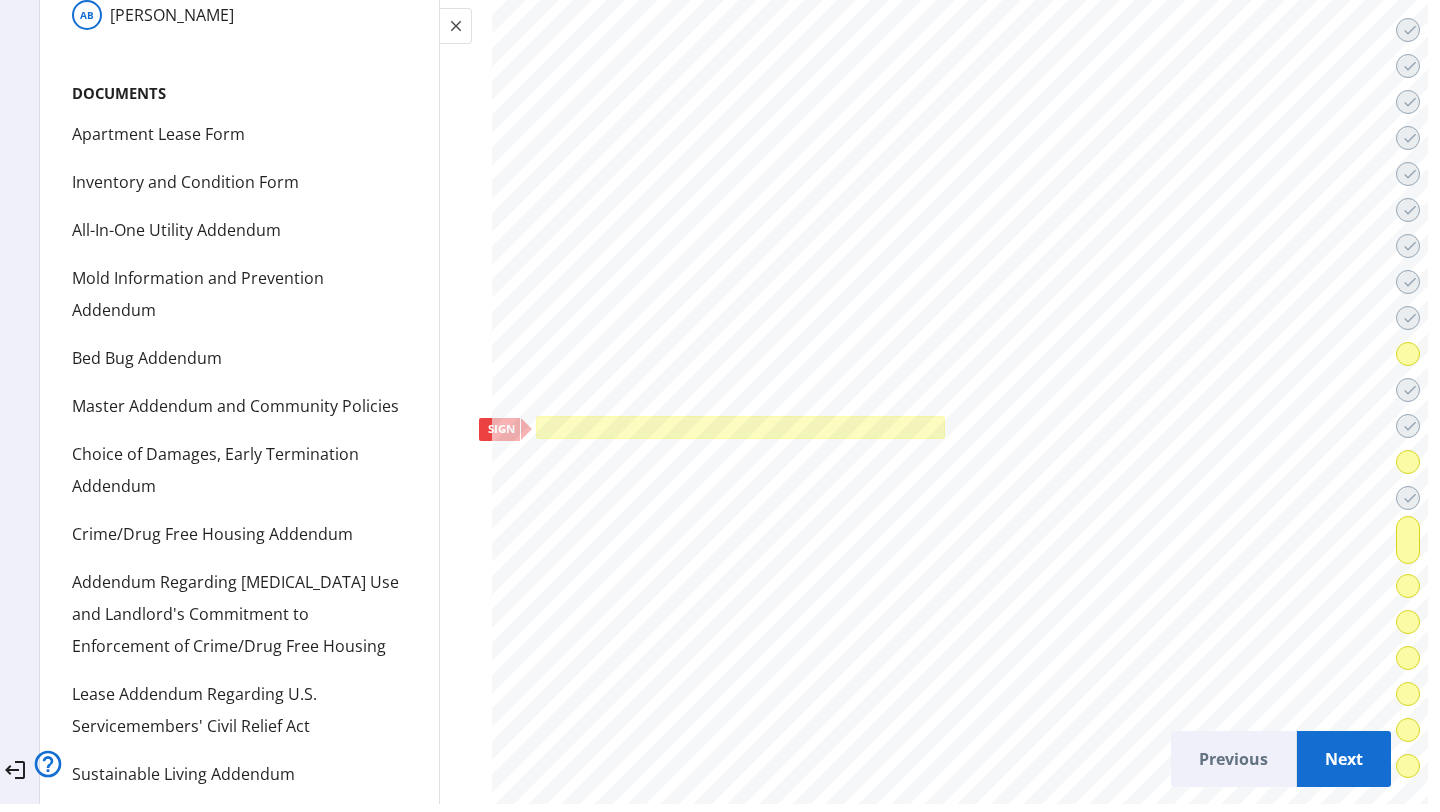 click at bounding box center [740, 427] 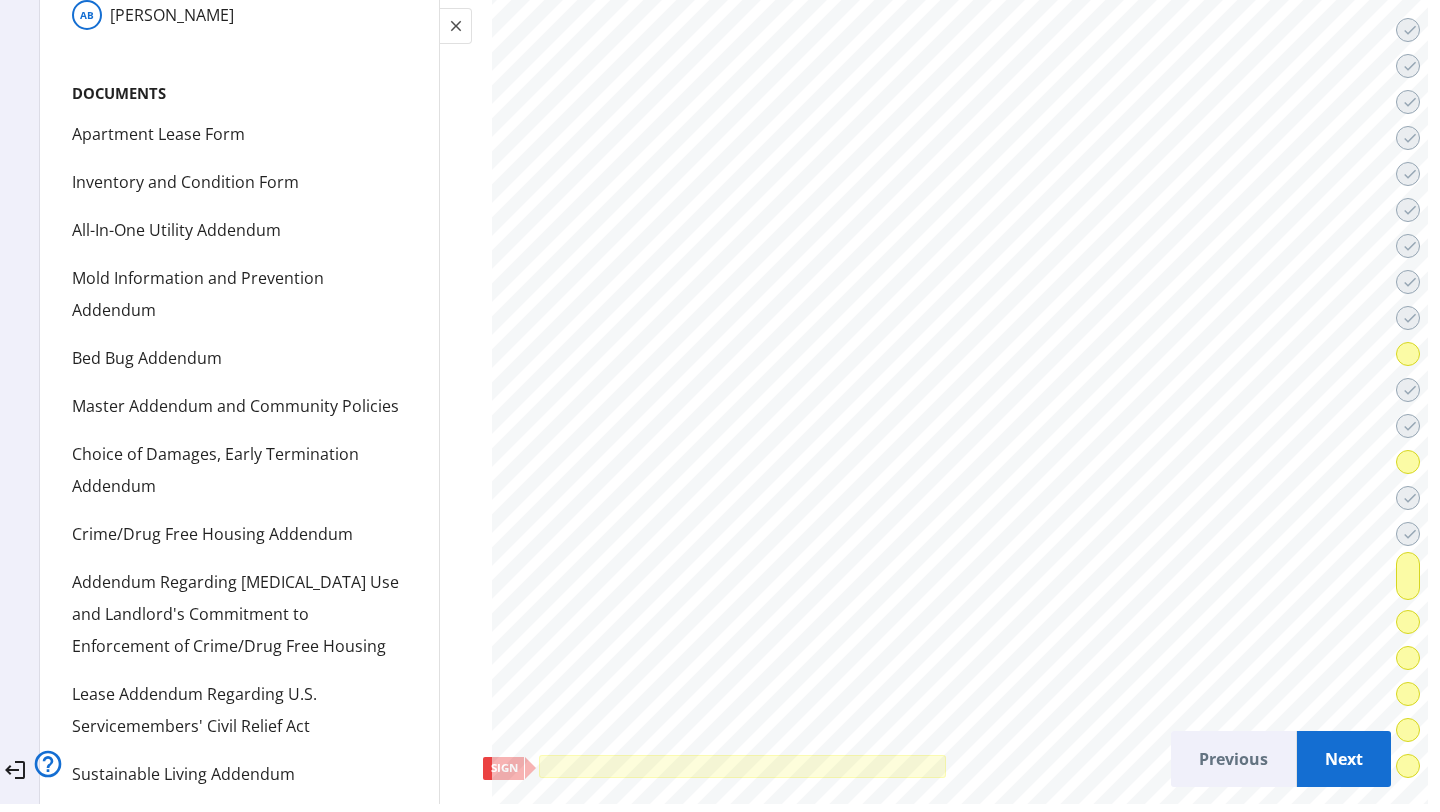 scroll, scrollTop: 66851, scrollLeft: 0, axis: vertical 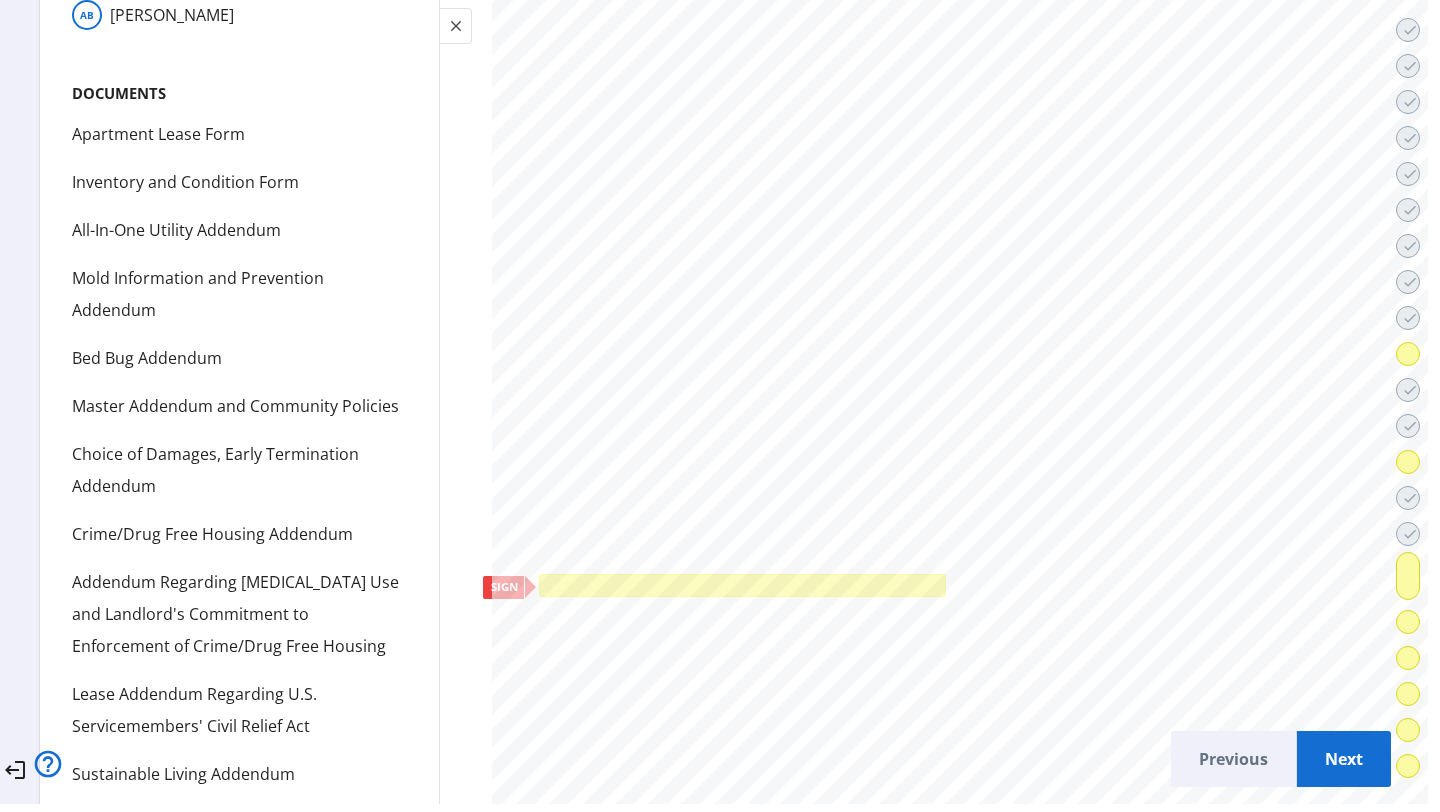 click at bounding box center (742, 585) 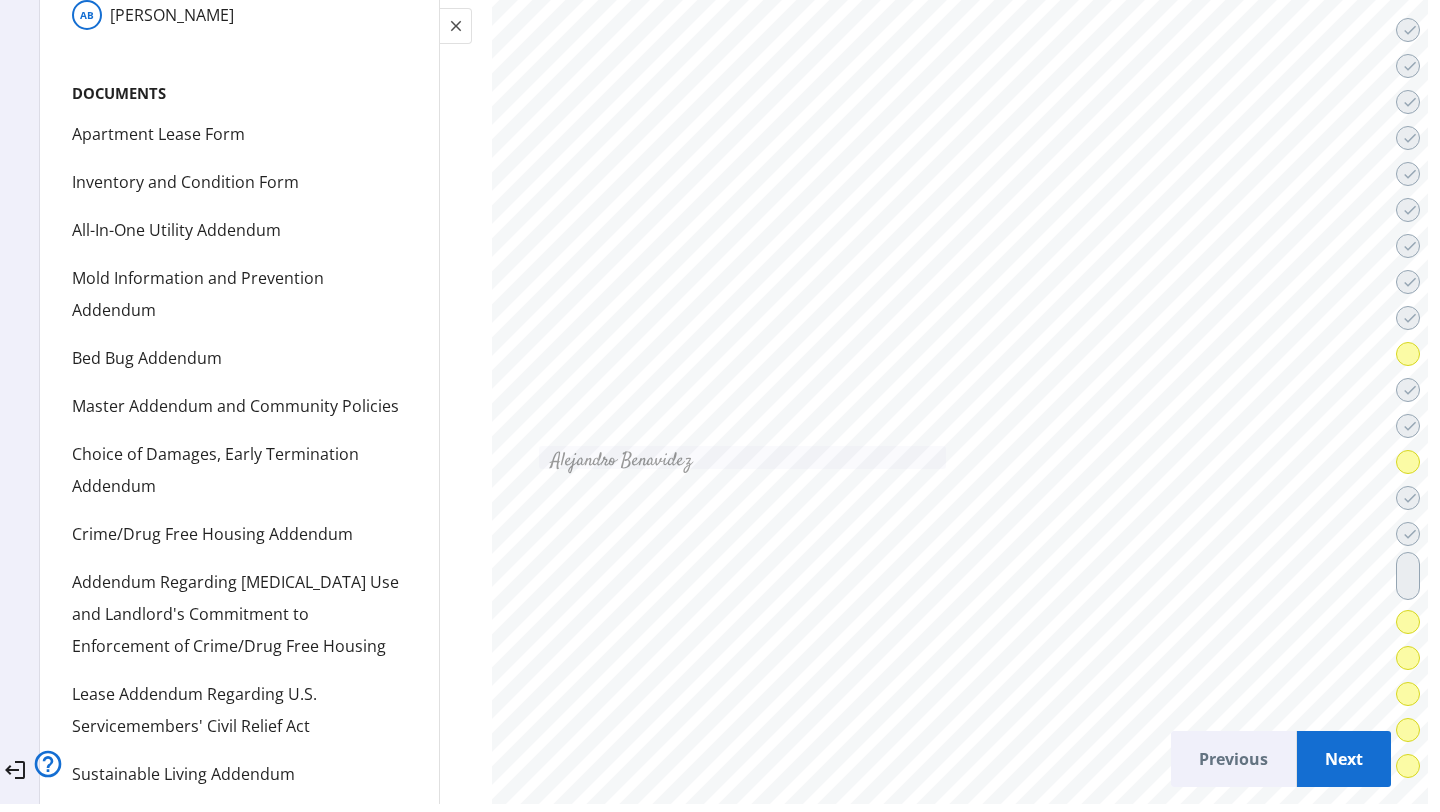 scroll, scrollTop: 66881, scrollLeft: 0, axis: vertical 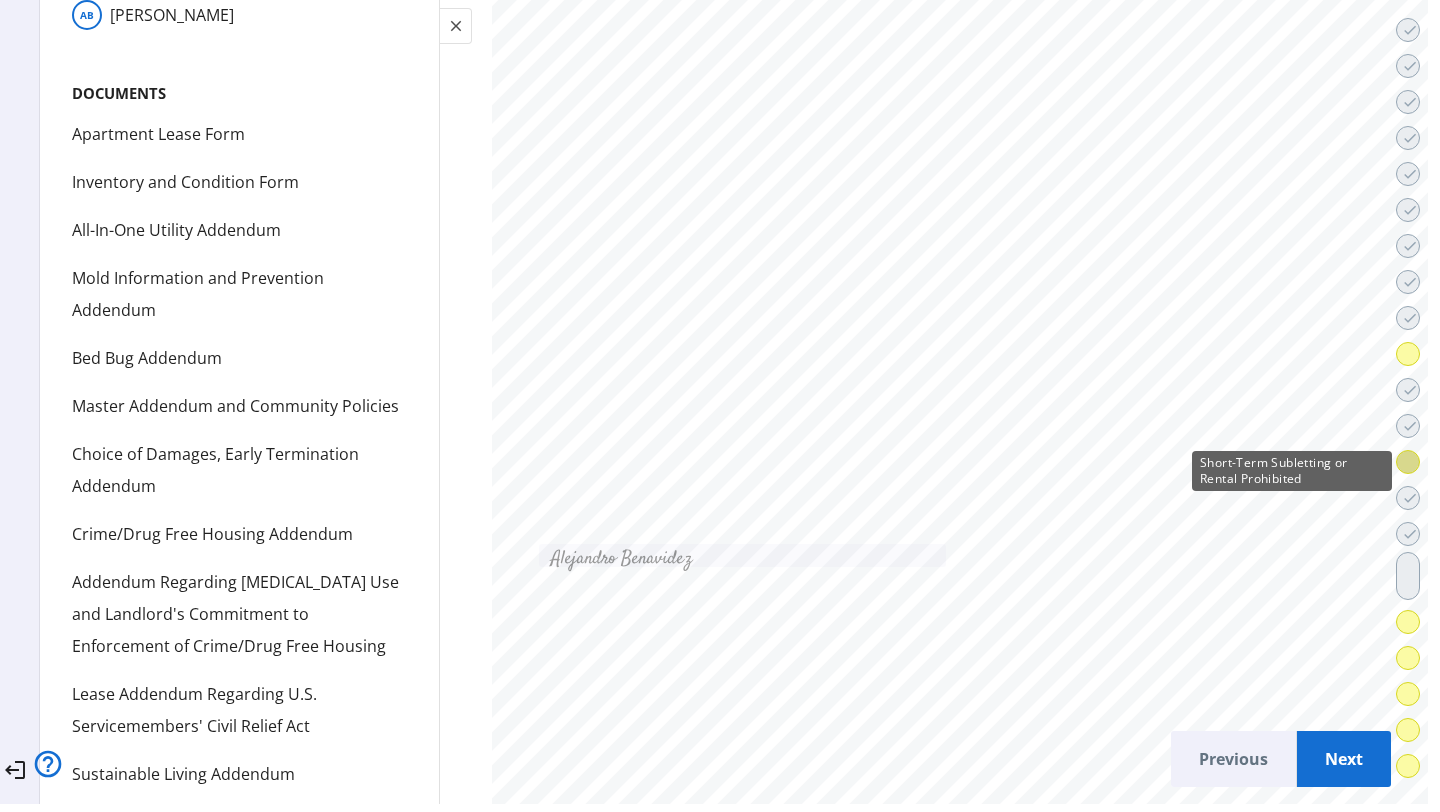 click 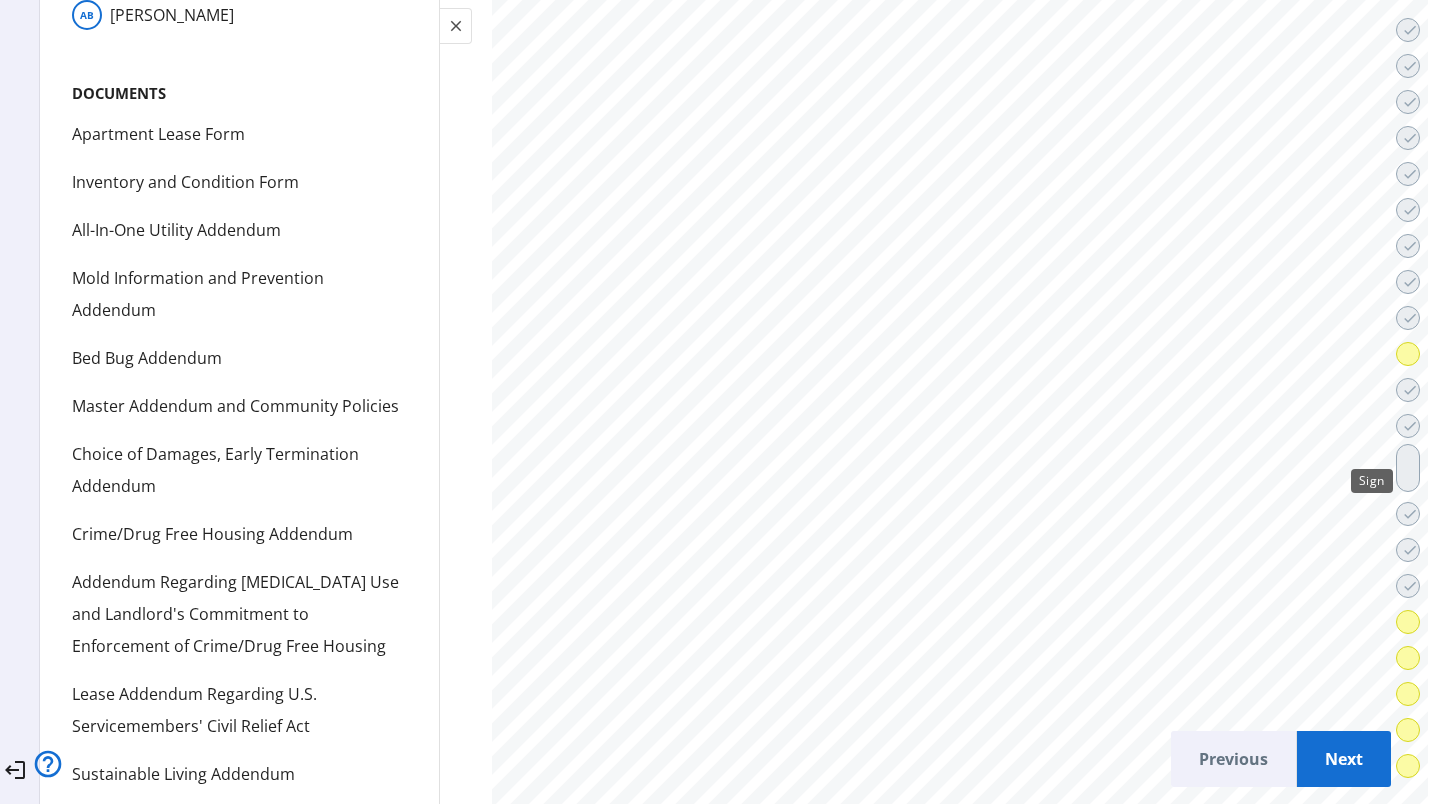 scroll, scrollTop: 0, scrollLeft: 0, axis: both 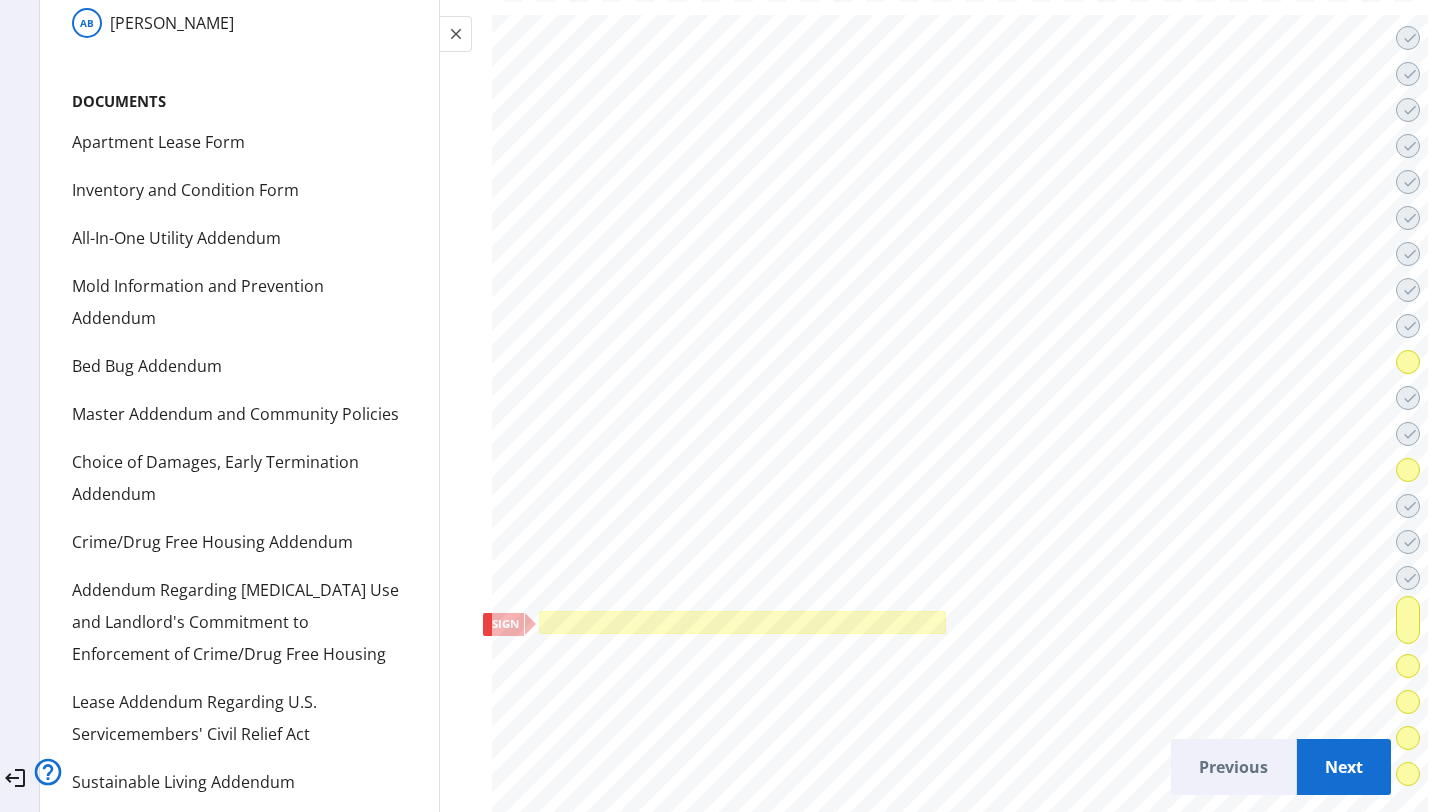 click at bounding box center [743, 622] 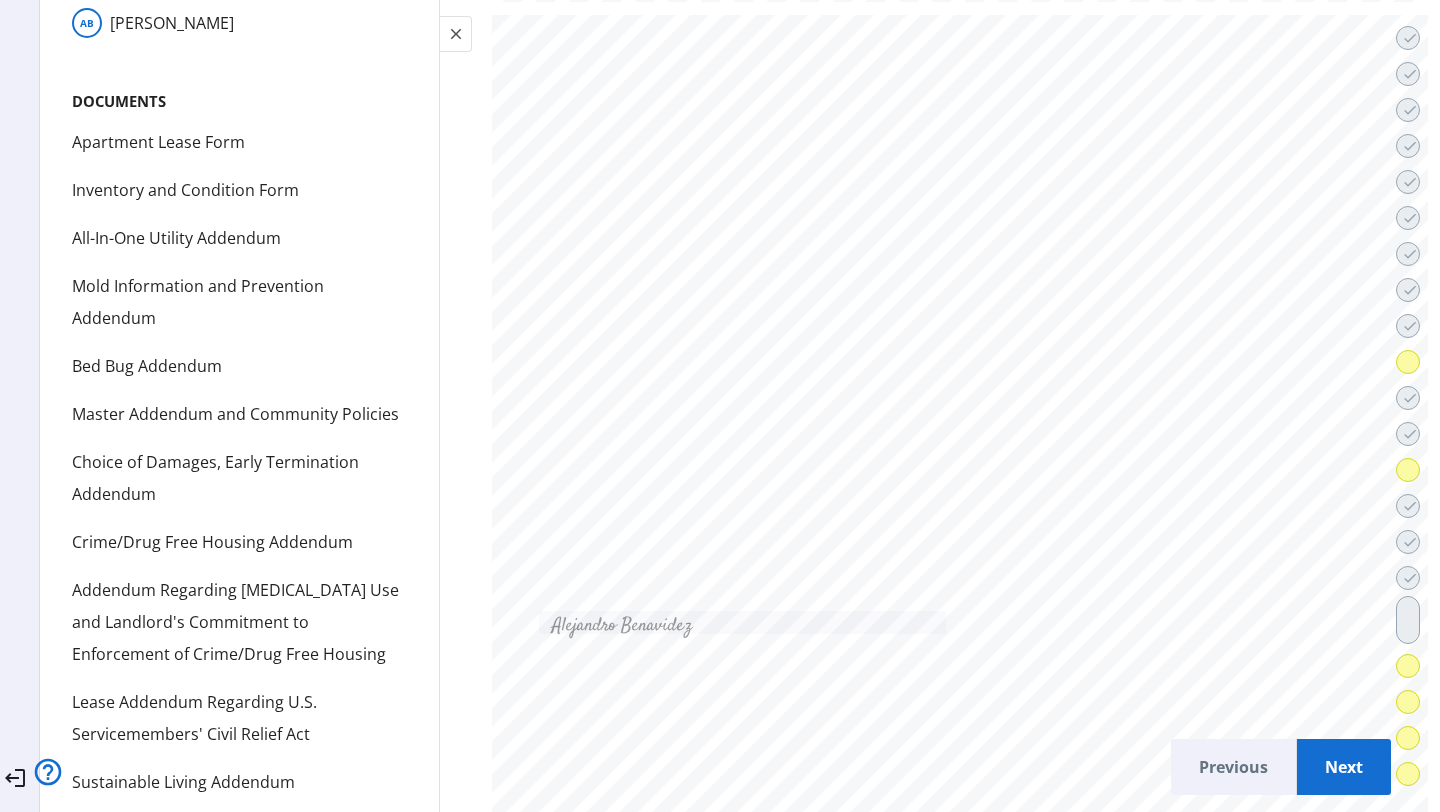 click at bounding box center (620, 623) 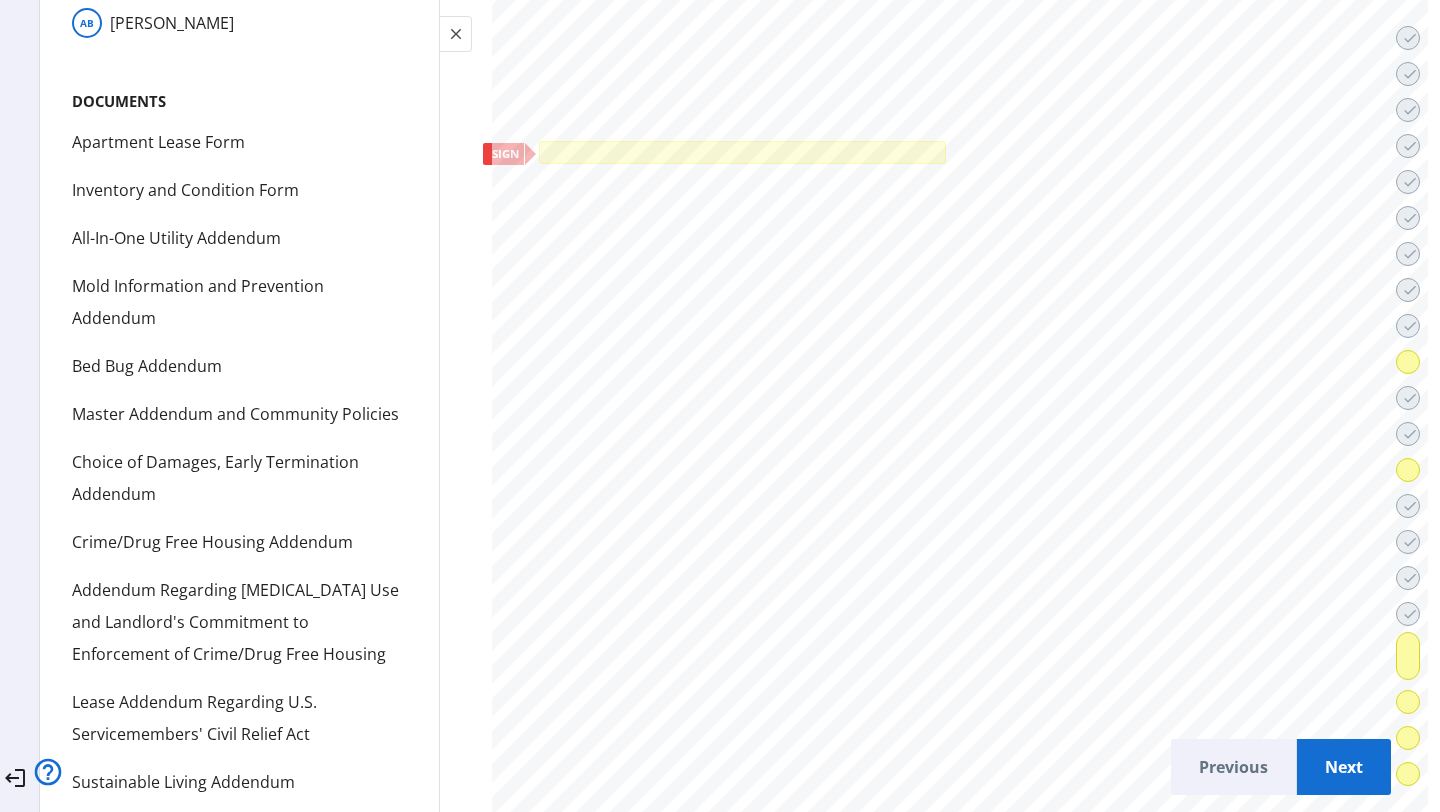 scroll, scrollTop: 73289, scrollLeft: 0, axis: vertical 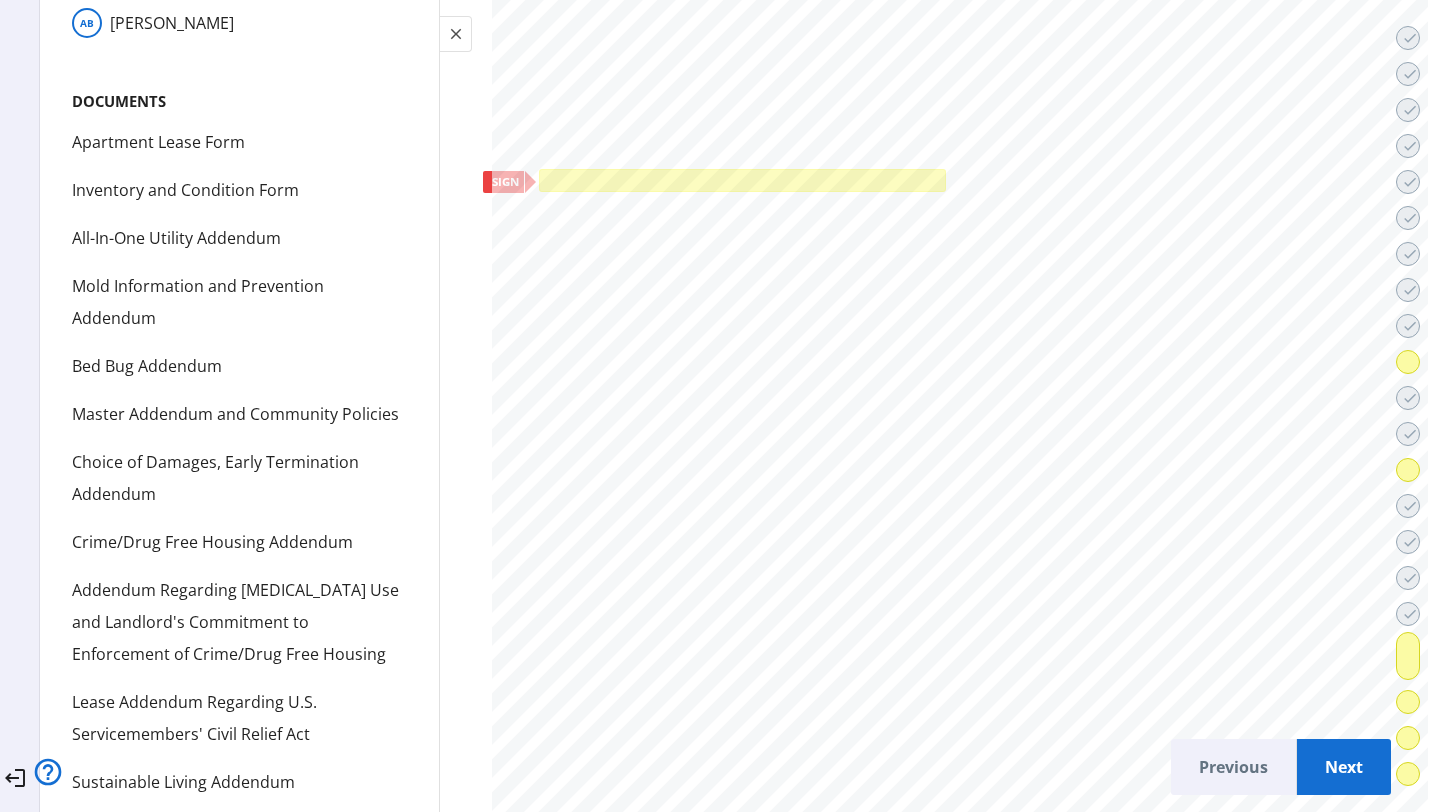 click at bounding box center (743, 180) 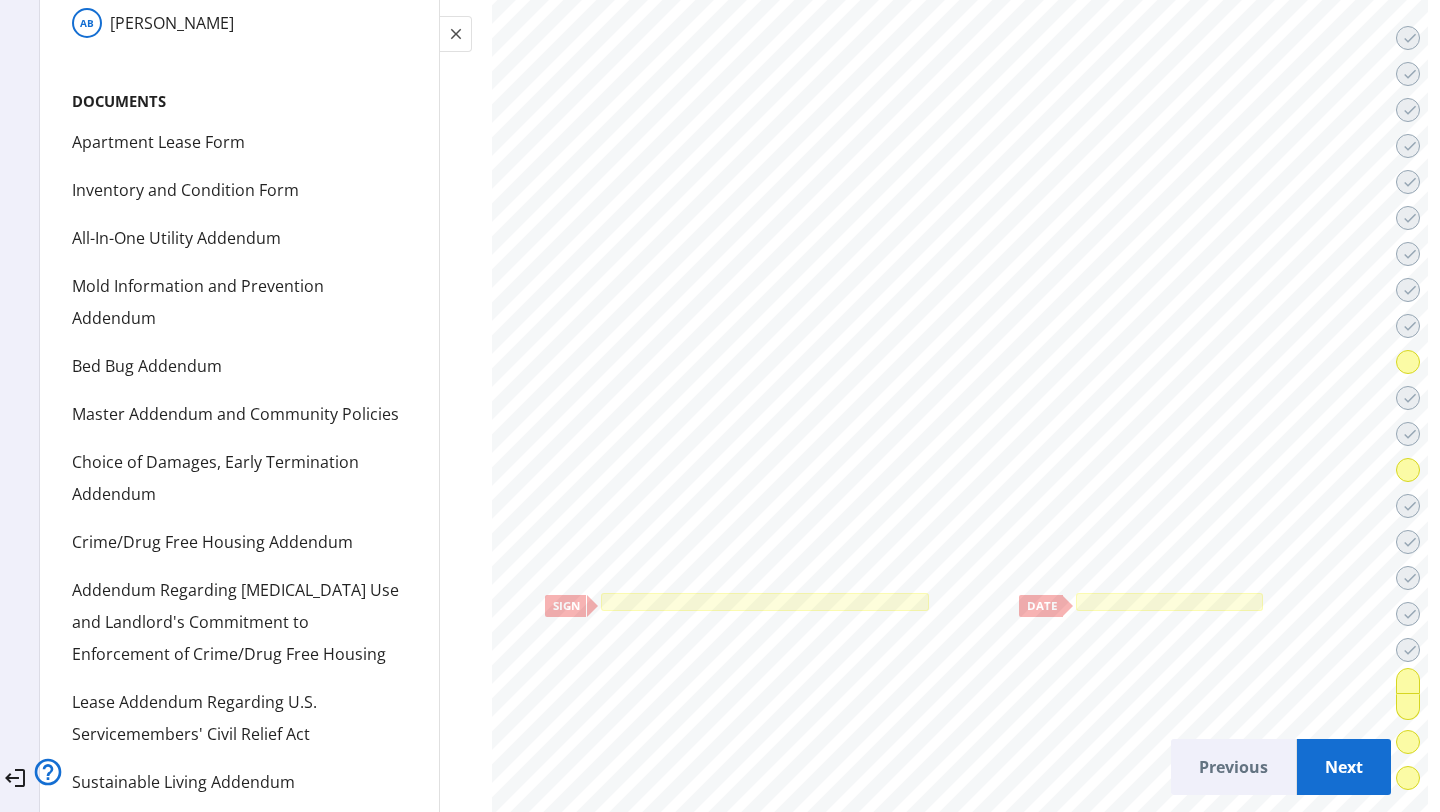 scroll, scrollTop: 74440, scrollLeft: 0, axis: vertical 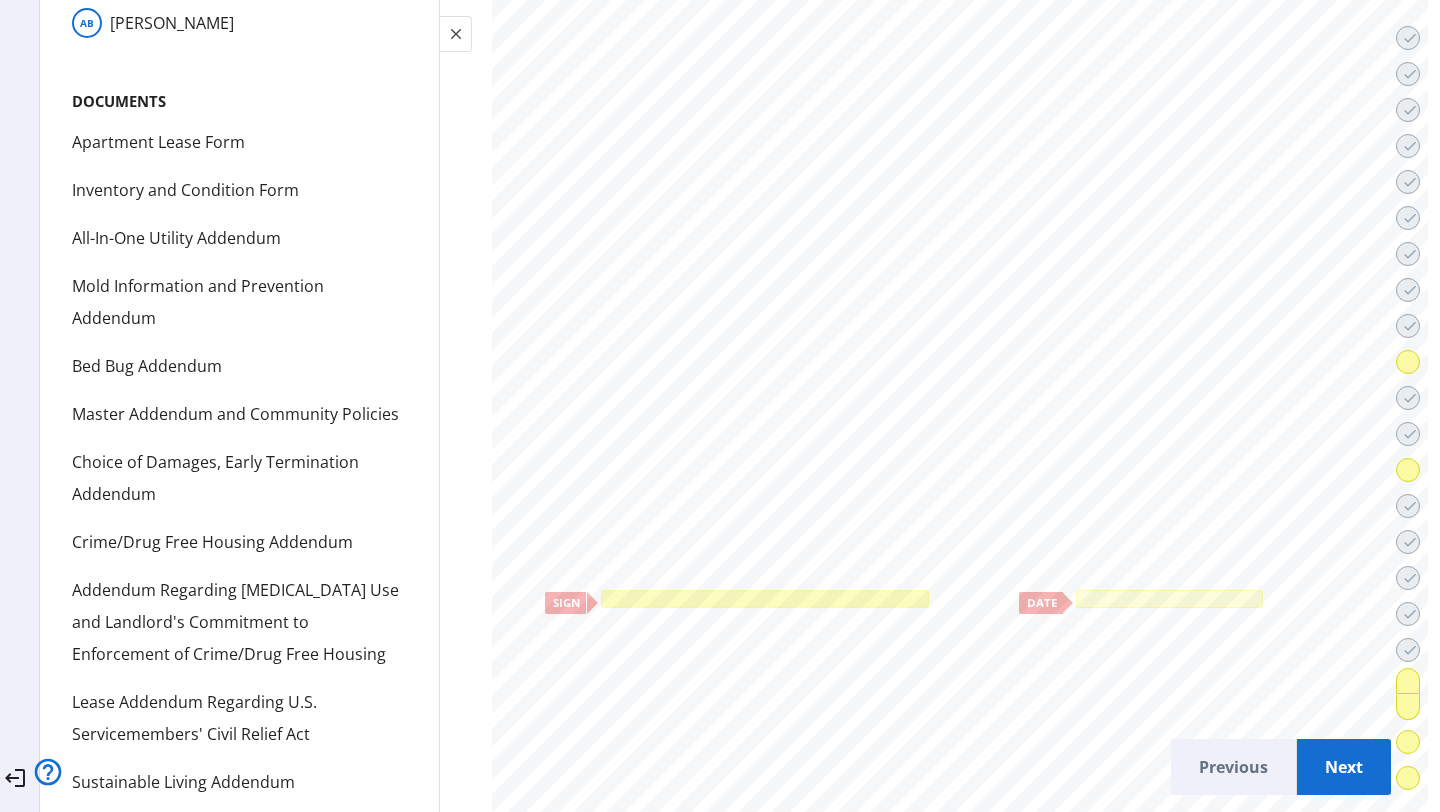 click at bounding box center (765, 599) 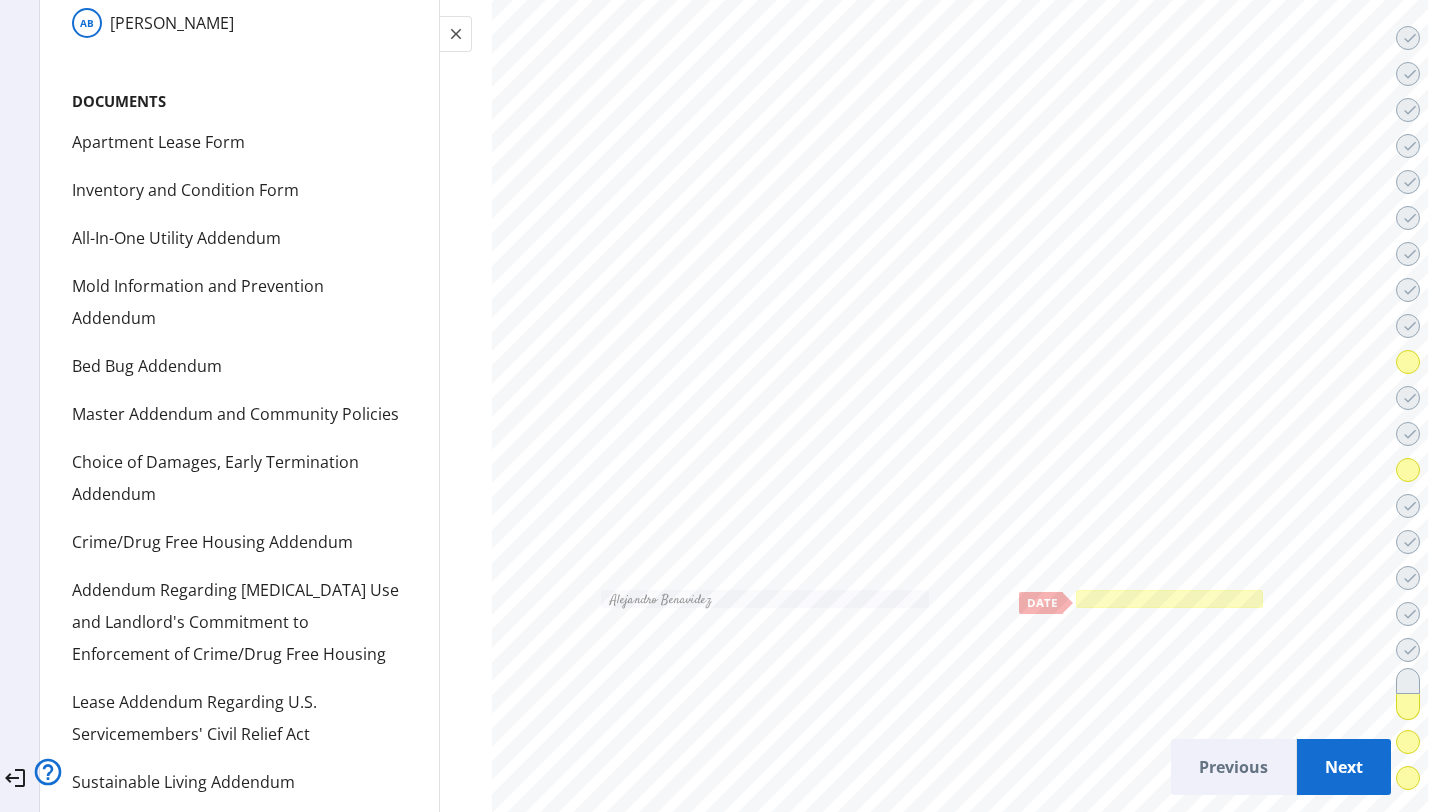 click at bounding box center (1169, 599) 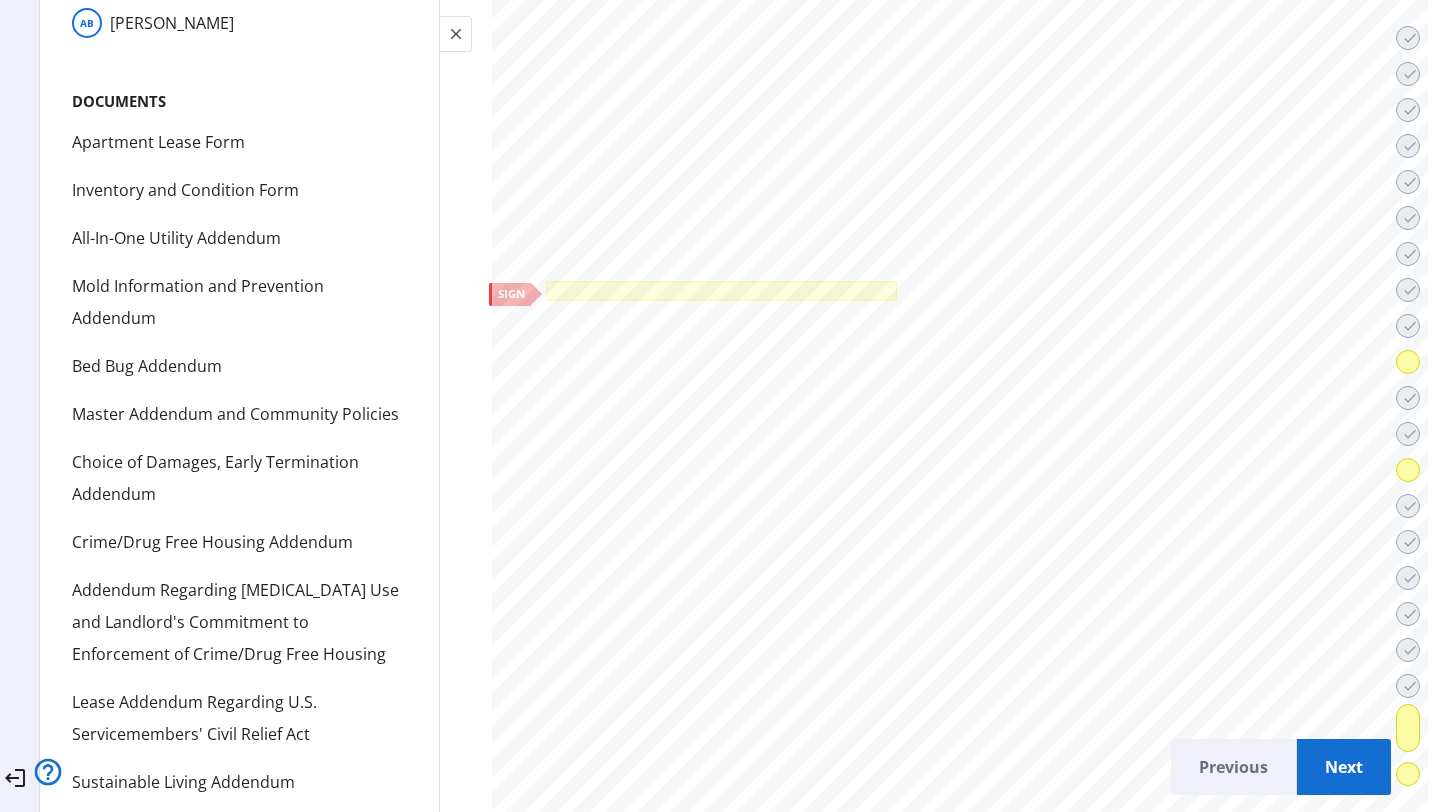 scroll, scrollTop: 77879, scrollLeft: 0, axis: vertical 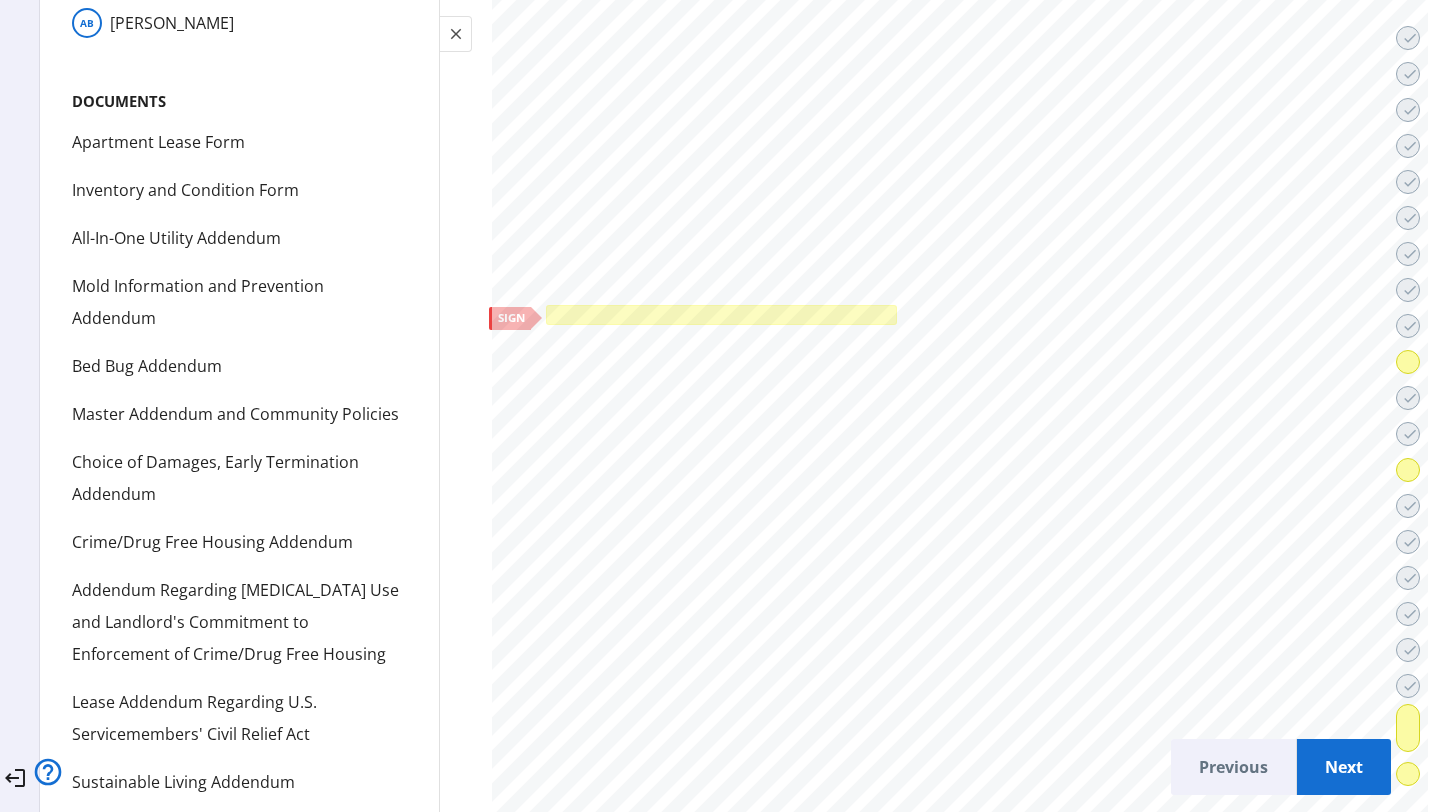 click 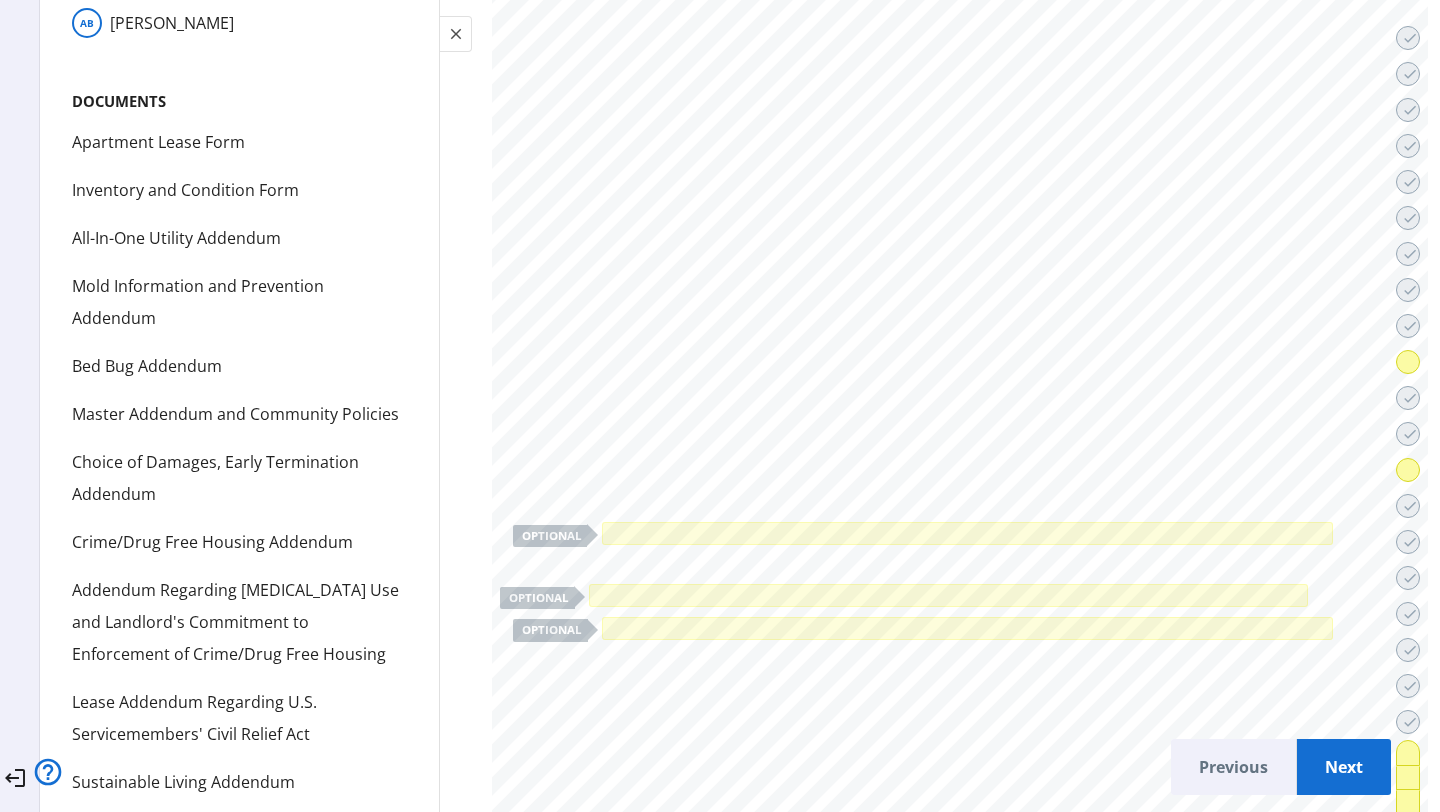 scroll, scrollTop: 79112, scrollLeft: 0, axis: vertical 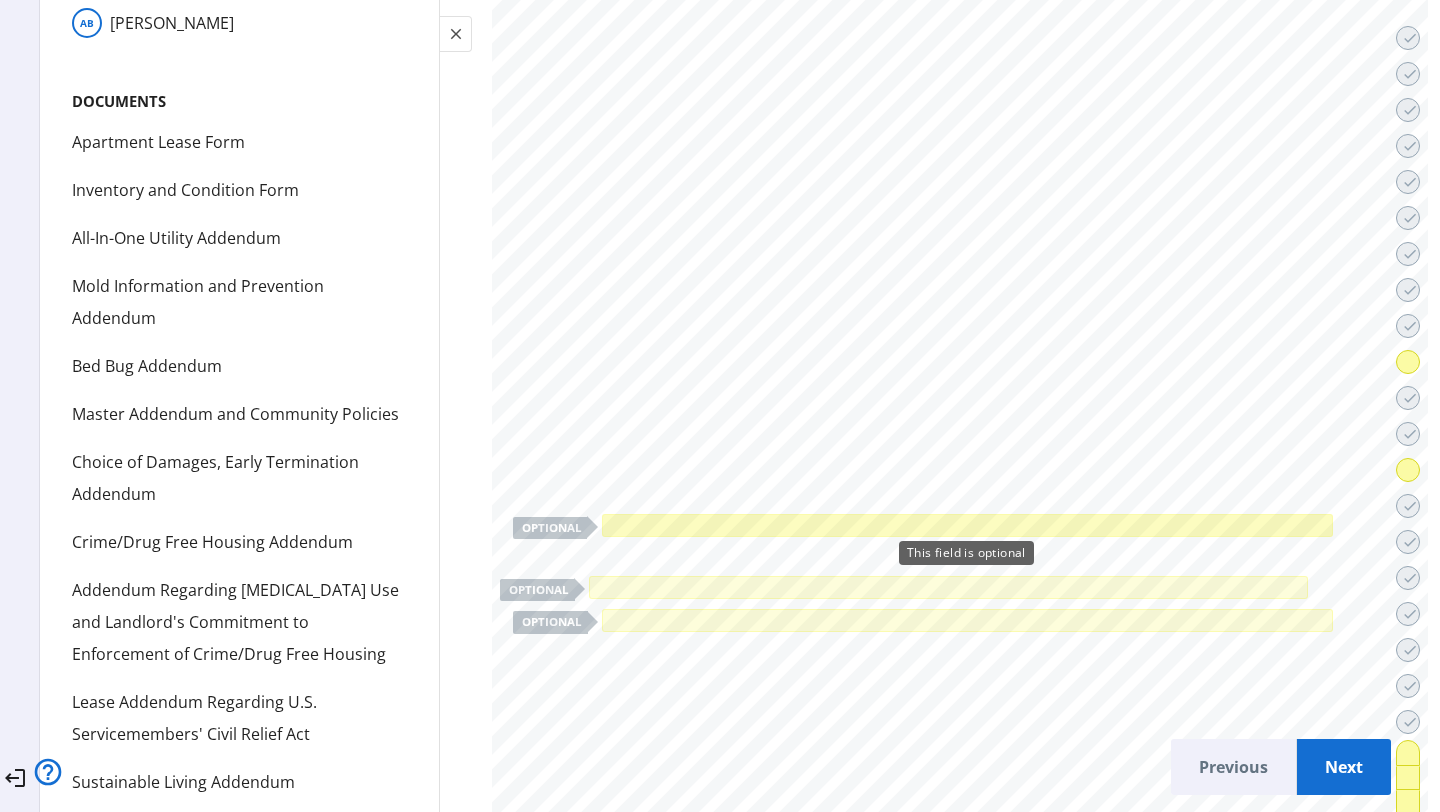 click at bounding box center (967, 526) 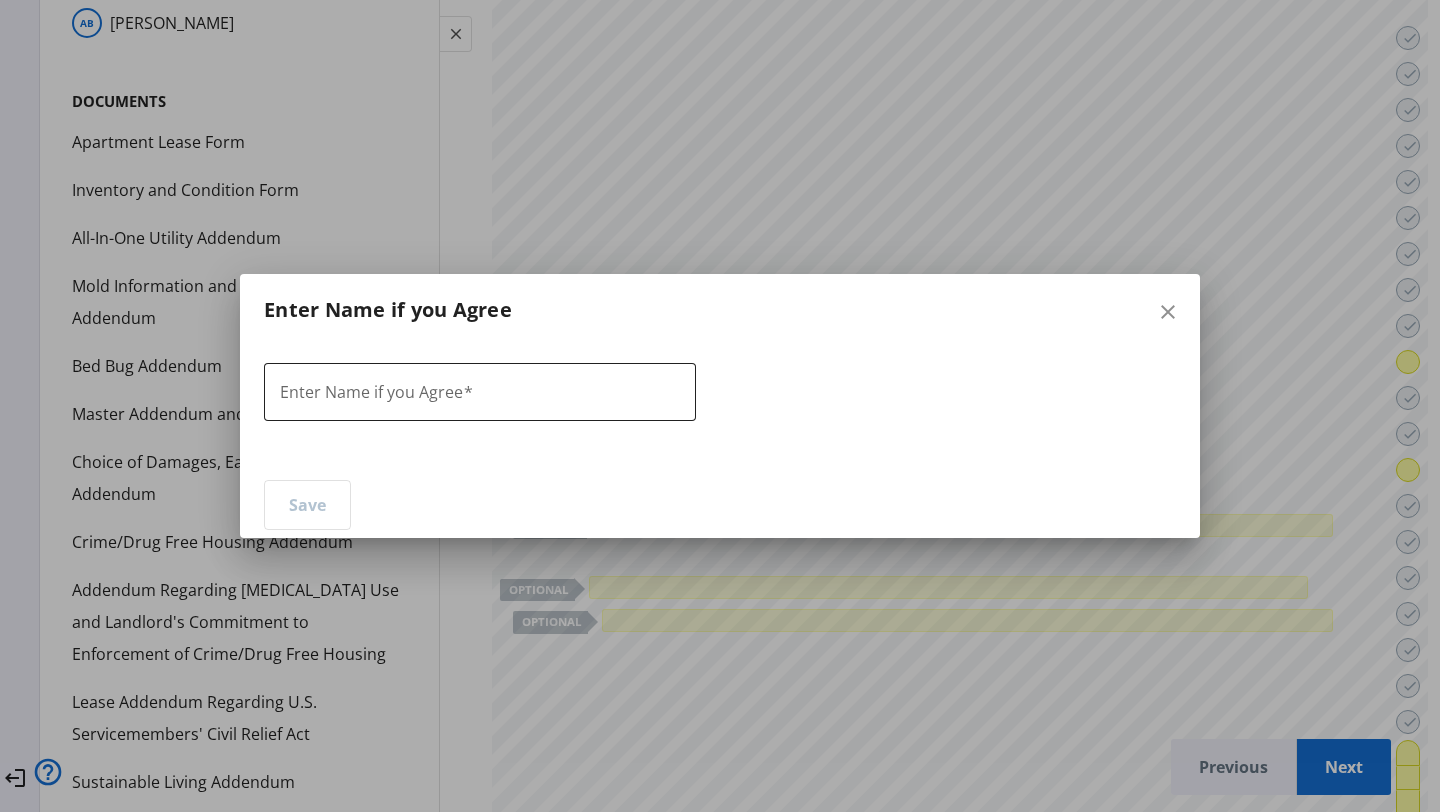 click on "Enter Name if you Agree" at bounding box center (480, 393) 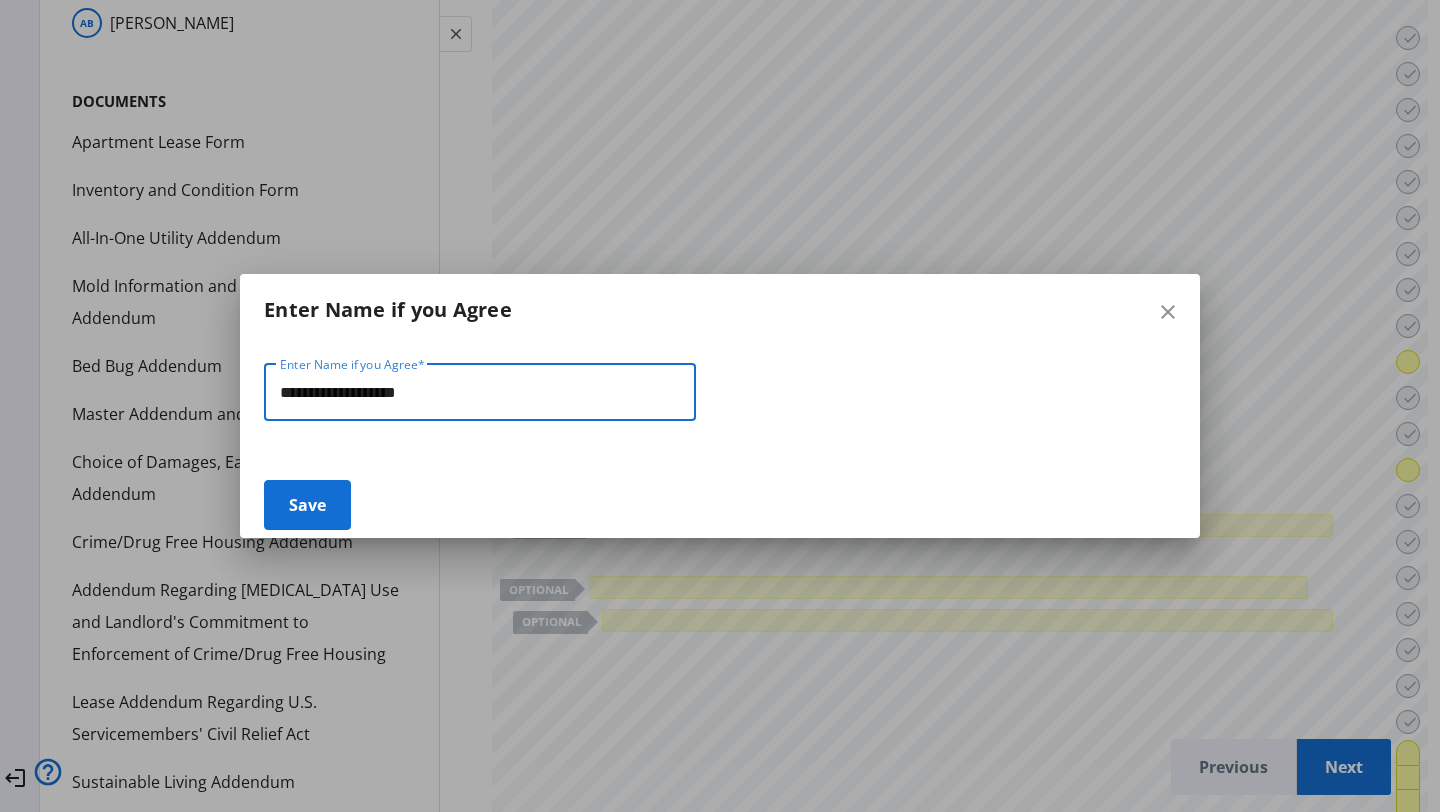 type on "**********" 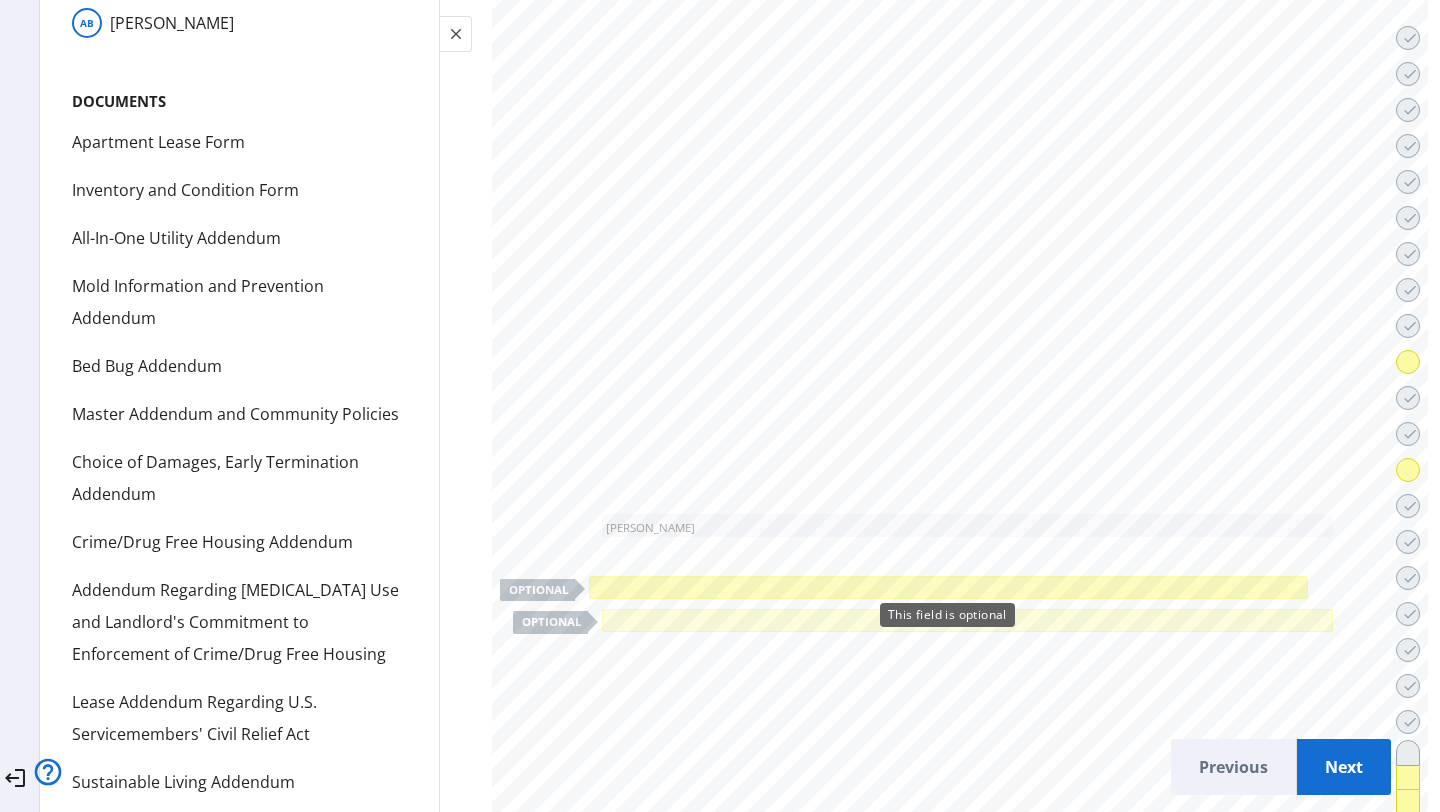 click at bounding box center (948, 588) 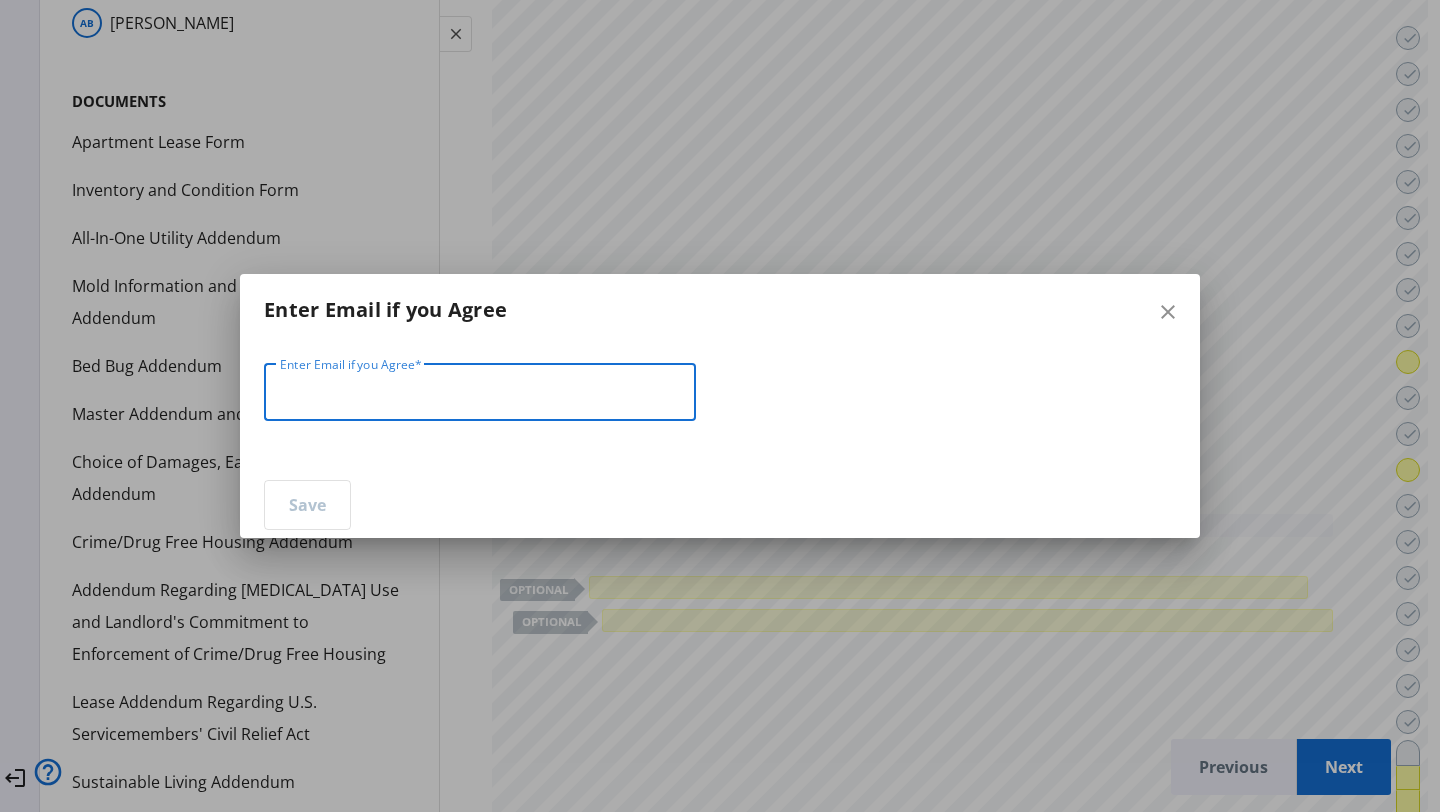 click on "Enter Email if you Agree" at bounding box center [480, 393] 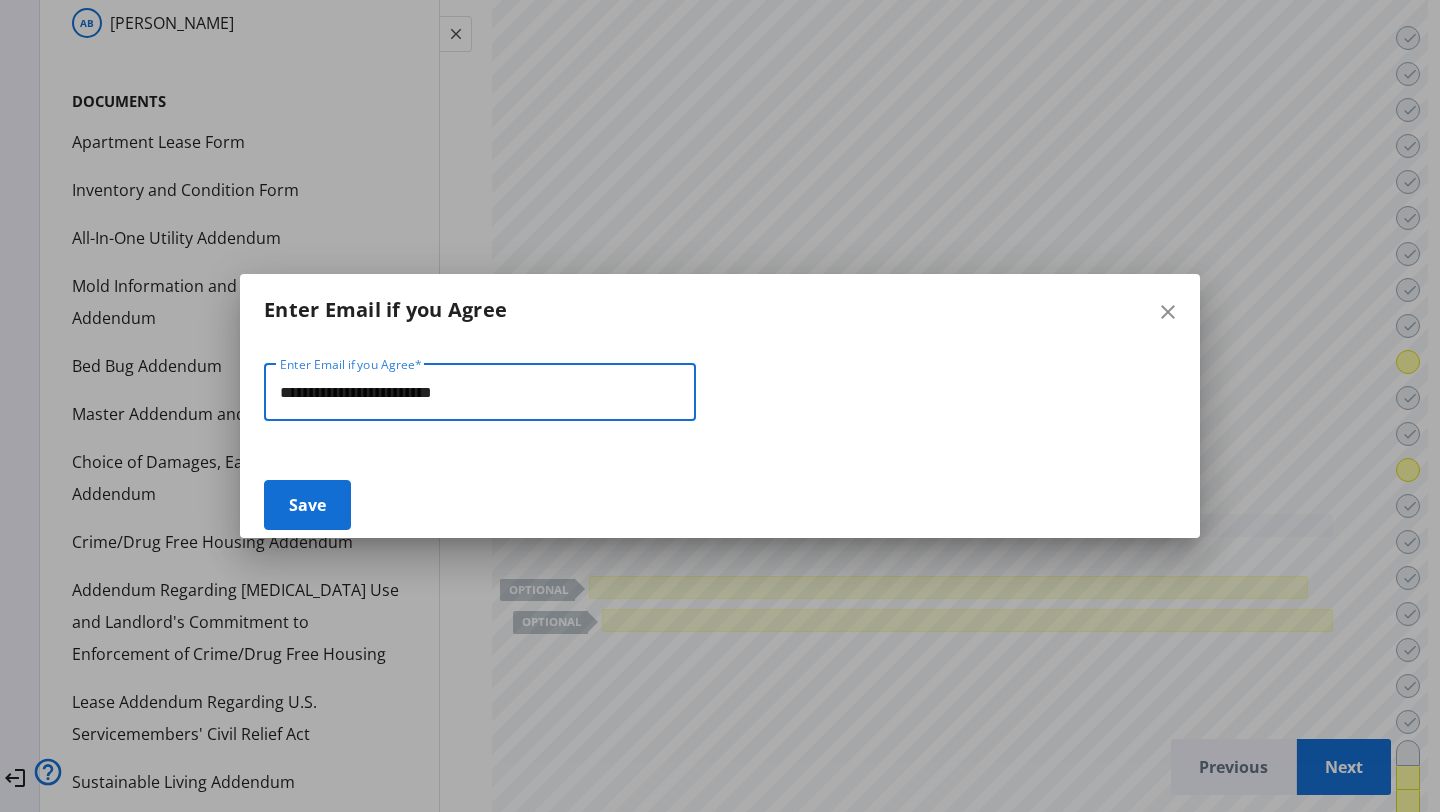 type on "**********" 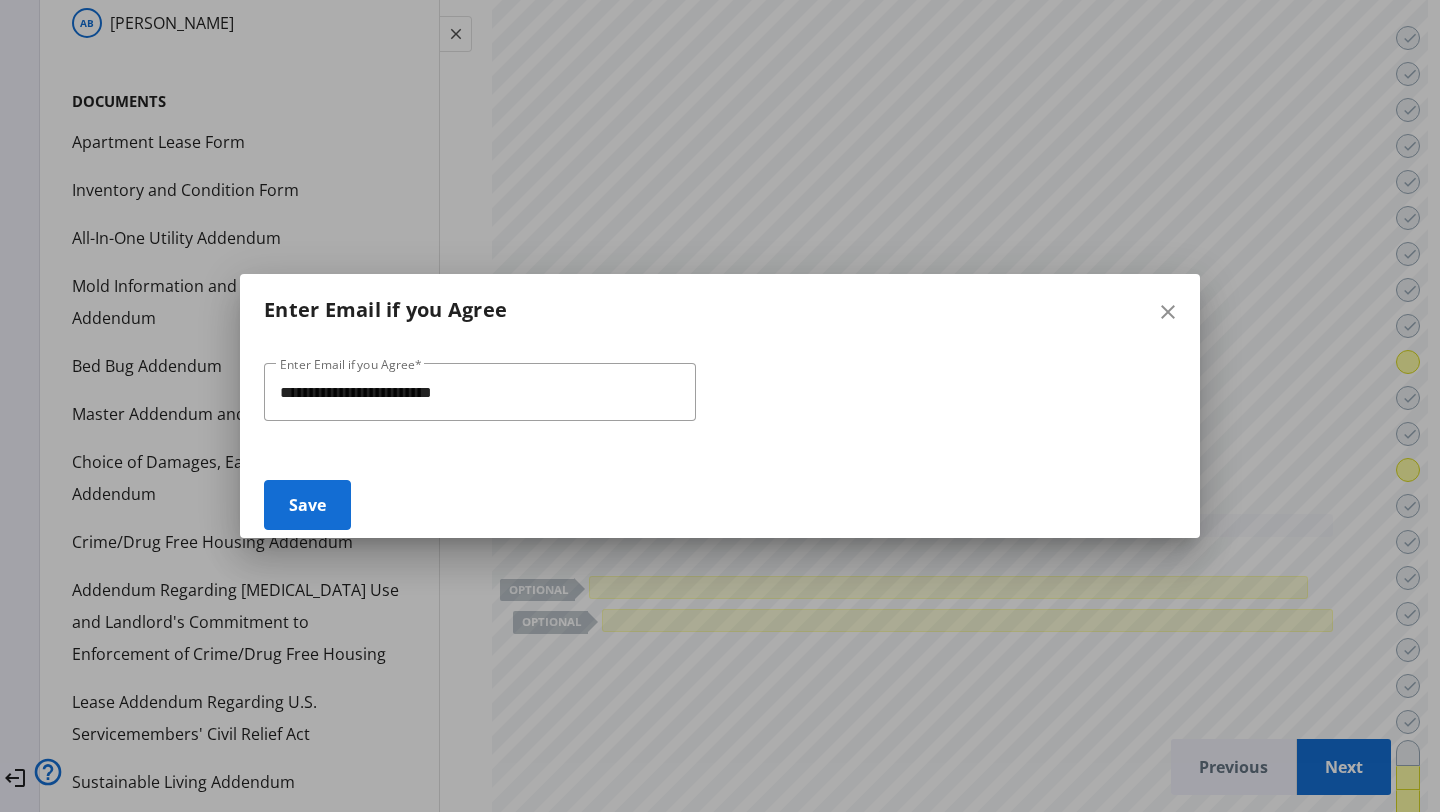 click on "Save" at bounding box center (307, 505) 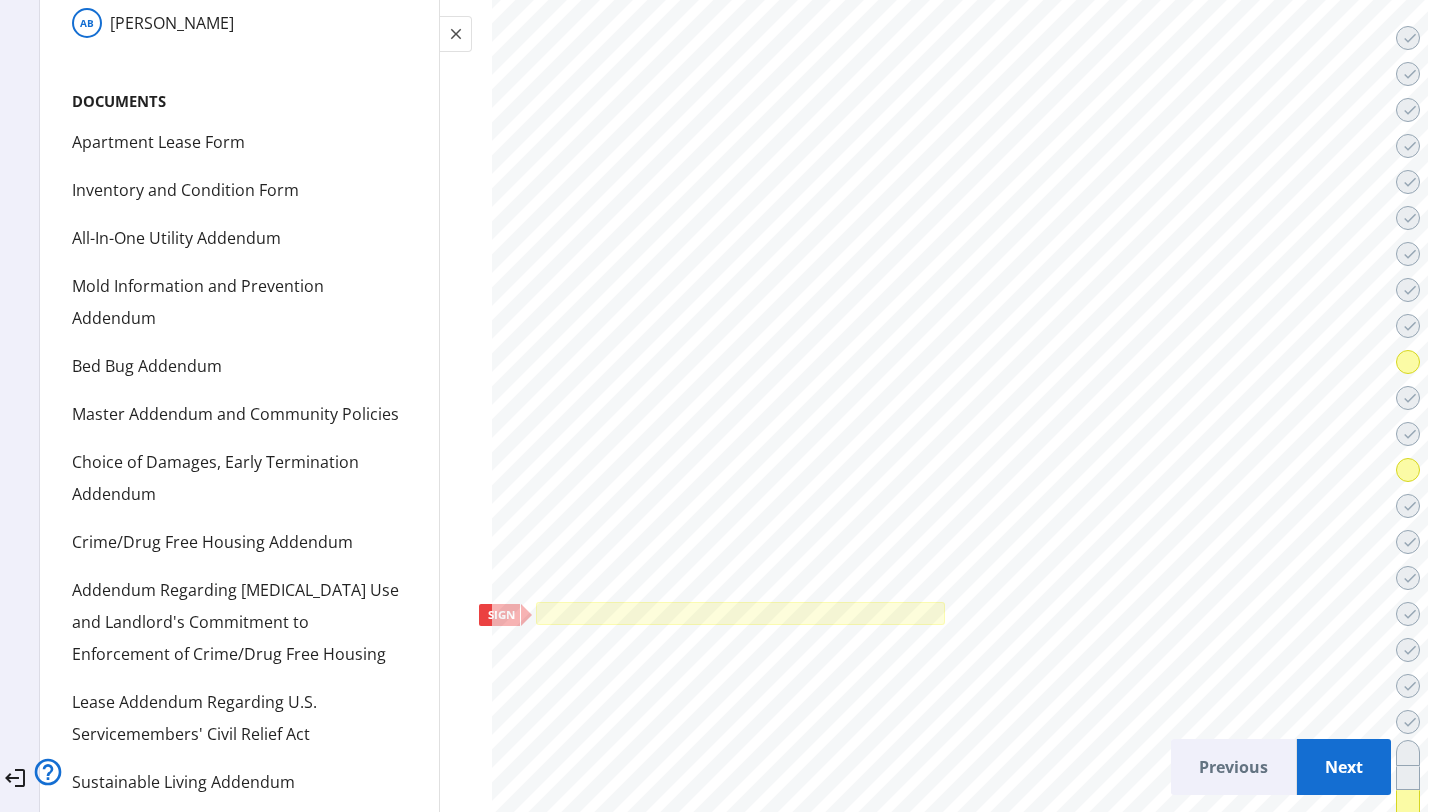 scroll, scrollTop: 80728, scrollLeft: 0, axis: vertical 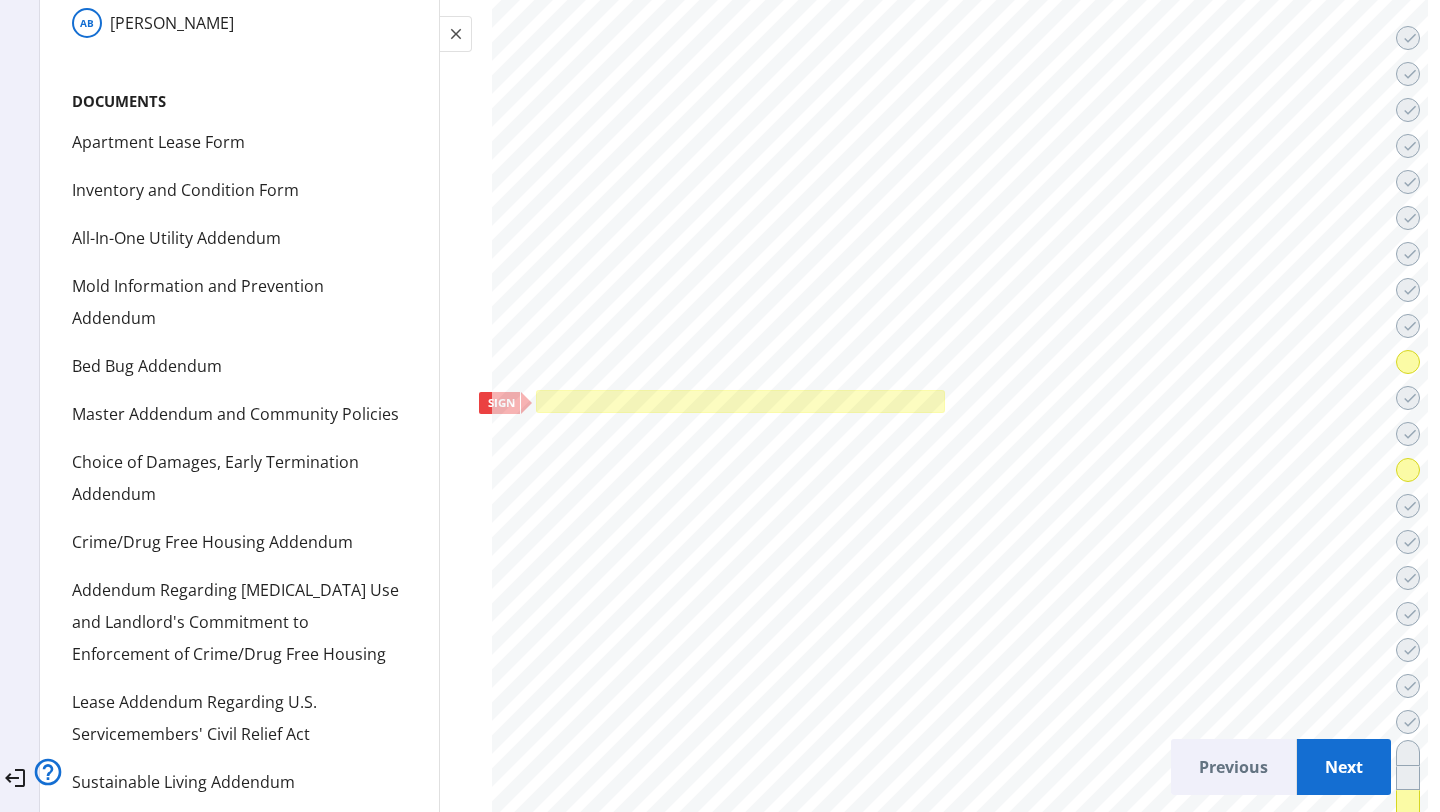 click at bounding box center (740, 401) 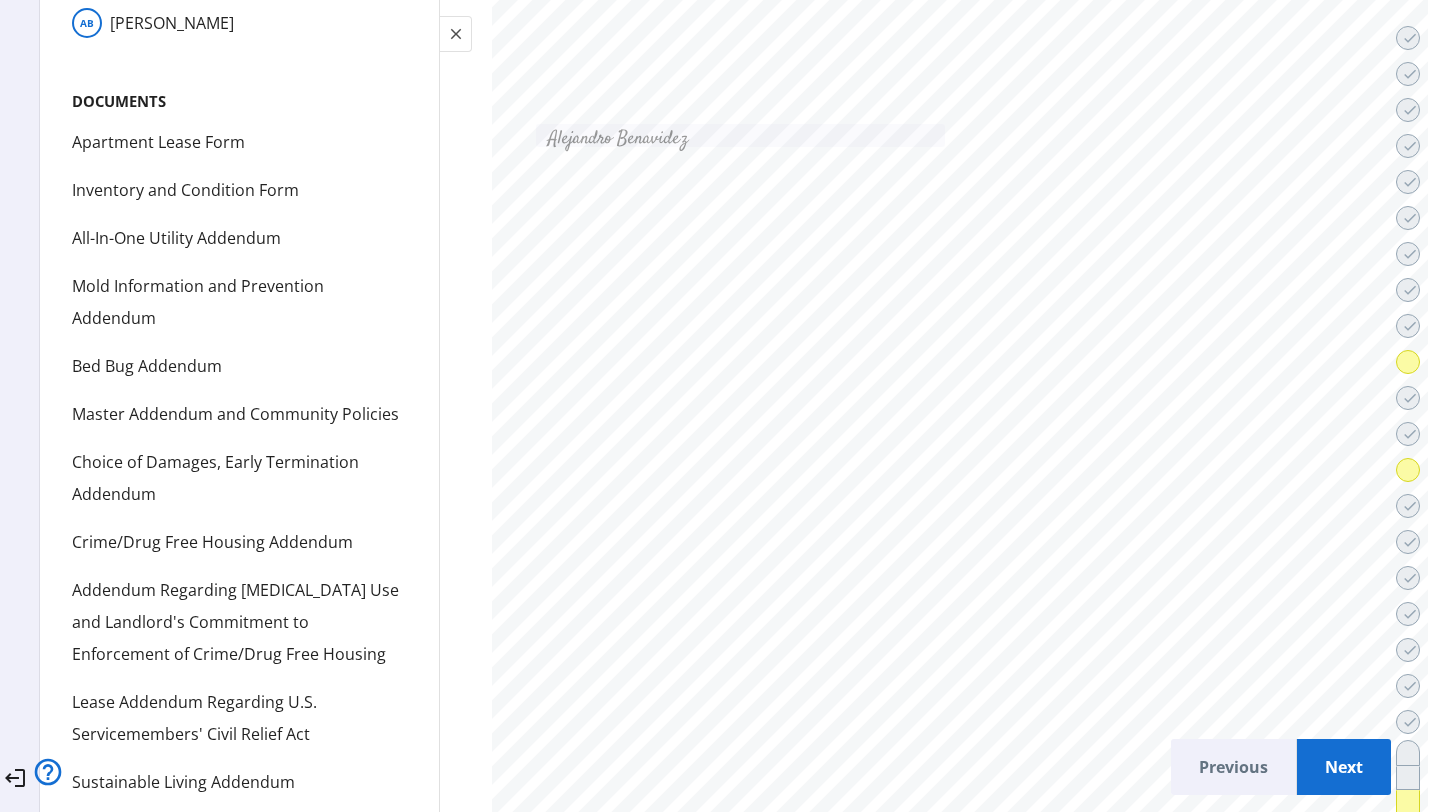 scroll, scrollTop: 81107, scrollLeft: 0, axis: vertical 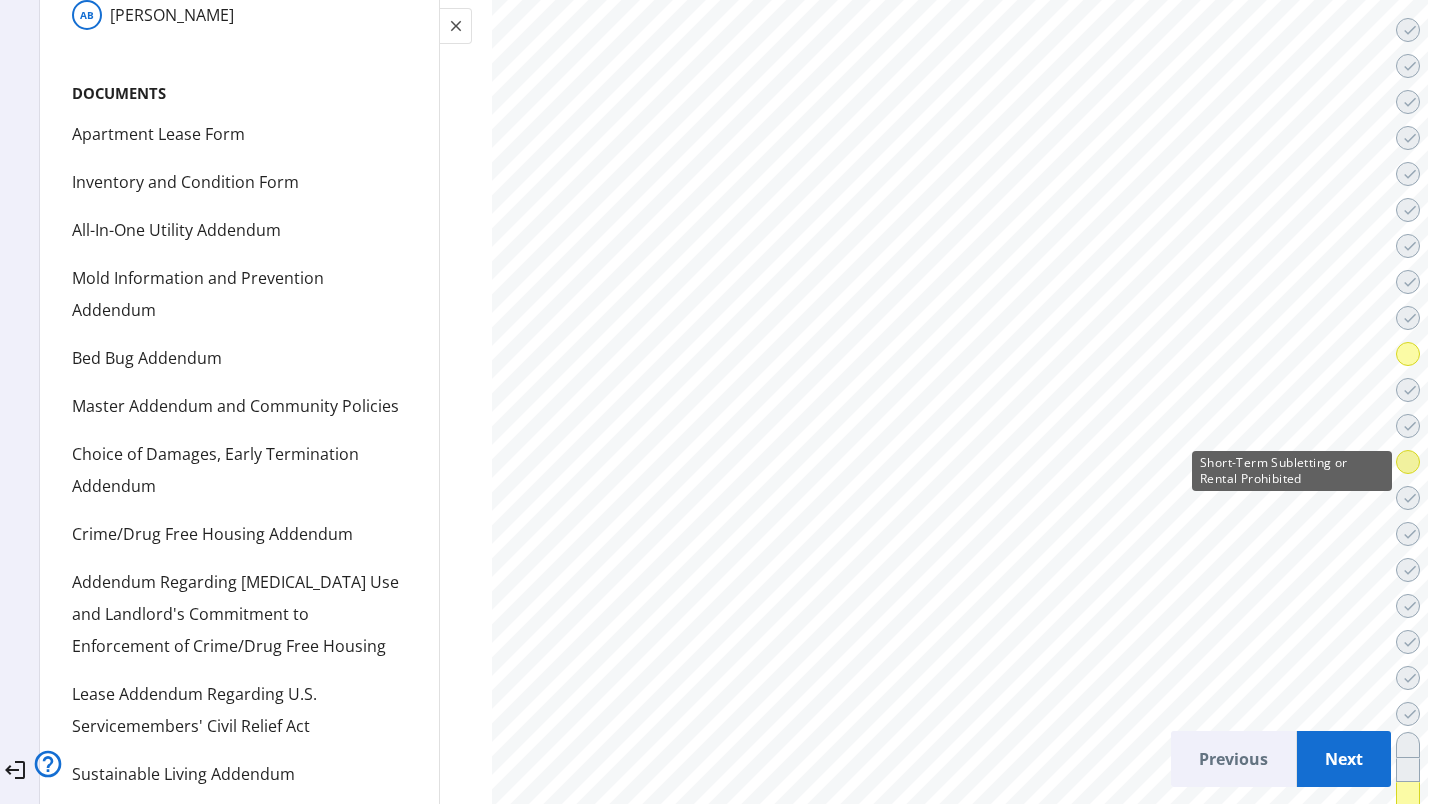click 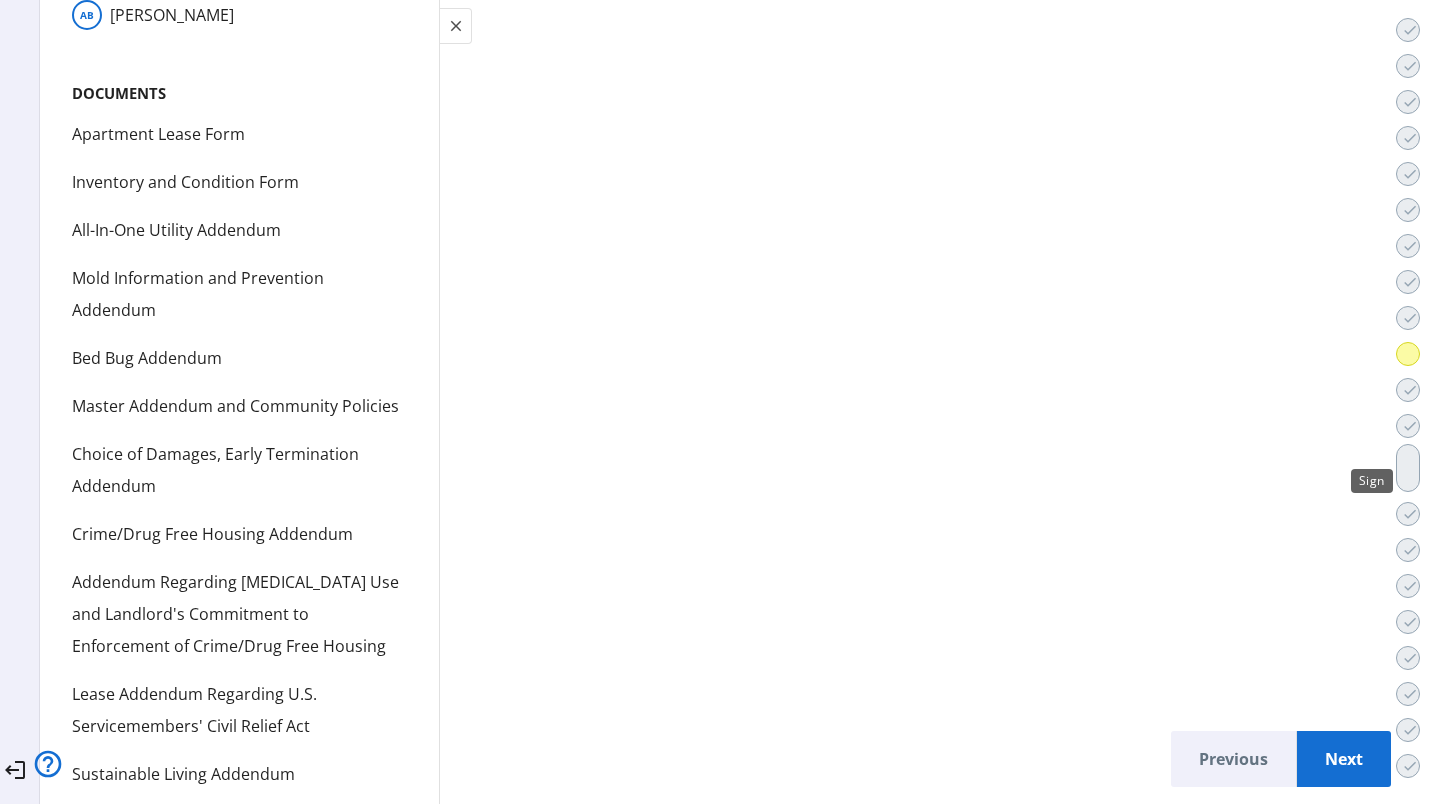 scroll, scrollTop: 0, scrollLeft: 0, axis: both 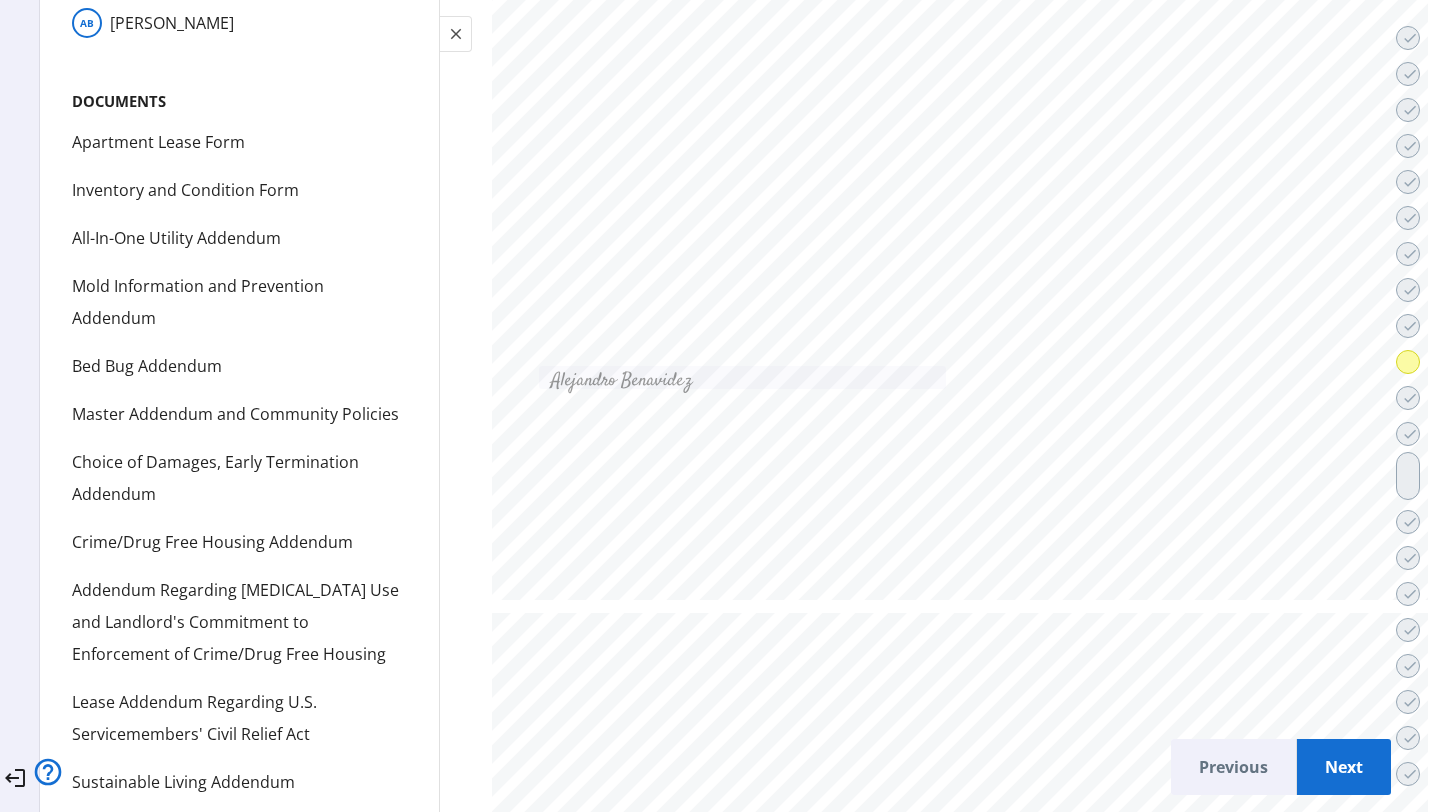 click at bounding box center [742, 377] 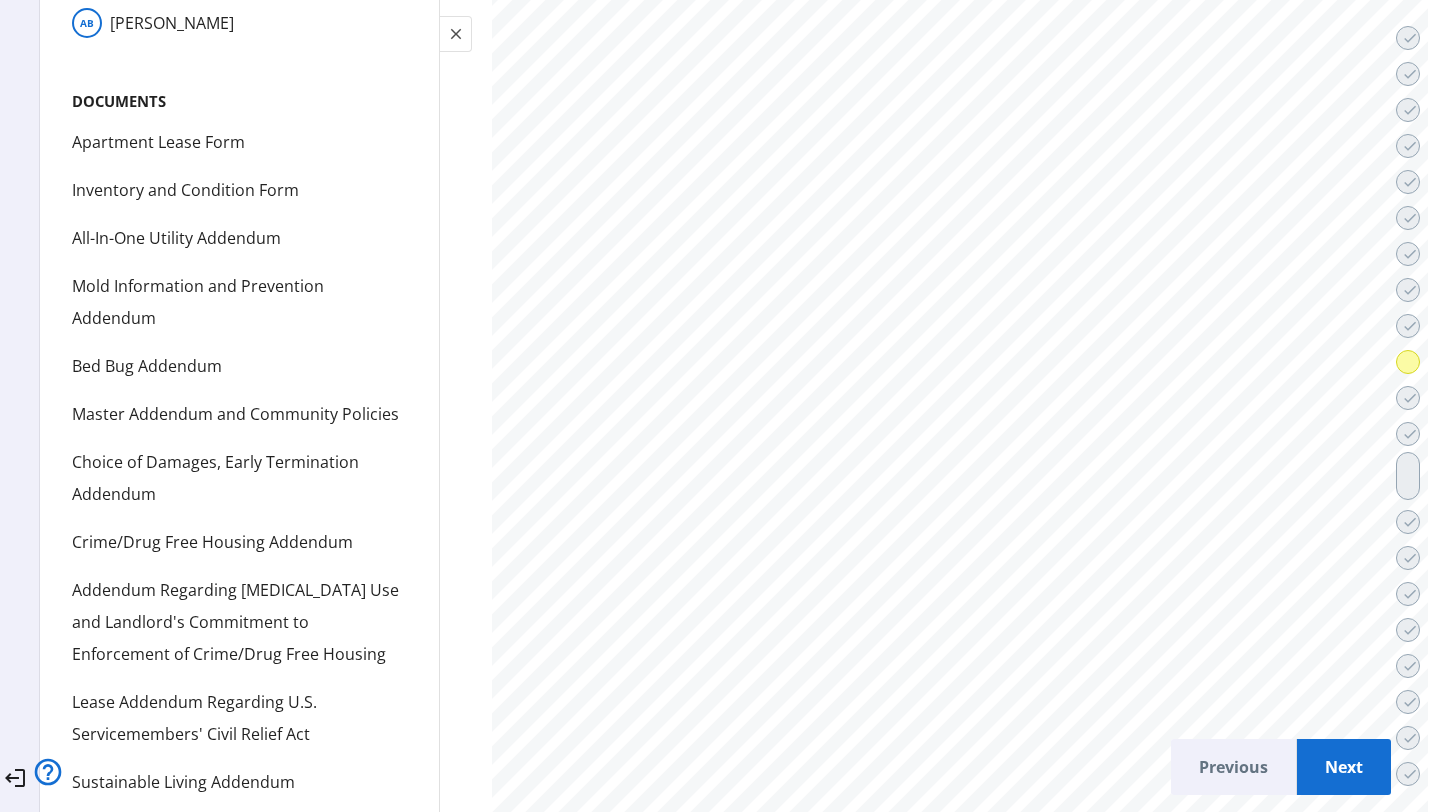 scroll, scrollTop: 57025, scrollLeft: 0, axis: vertical 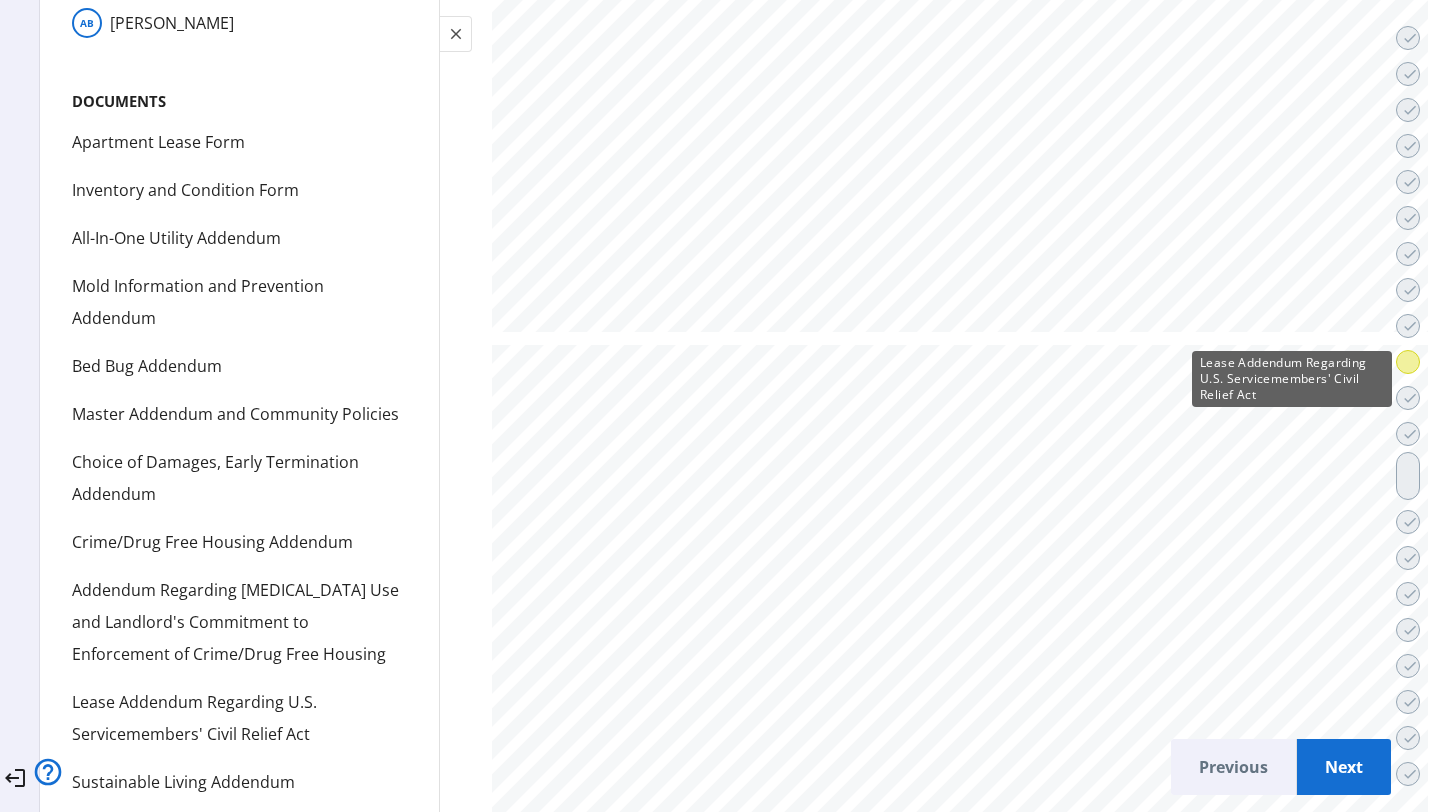 click 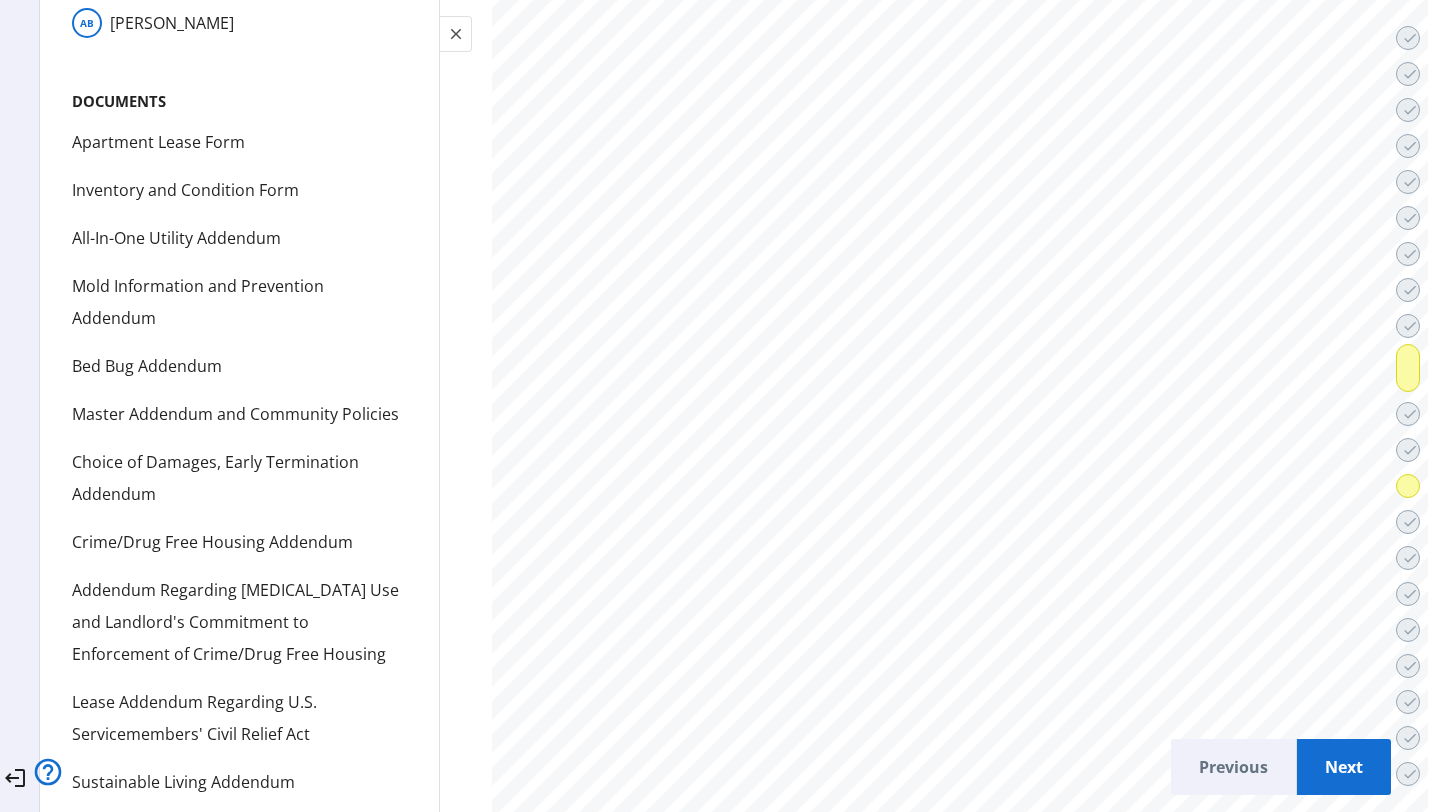 scroll, scrollTop: 48100, scrollLeft: 0, axis: vertical 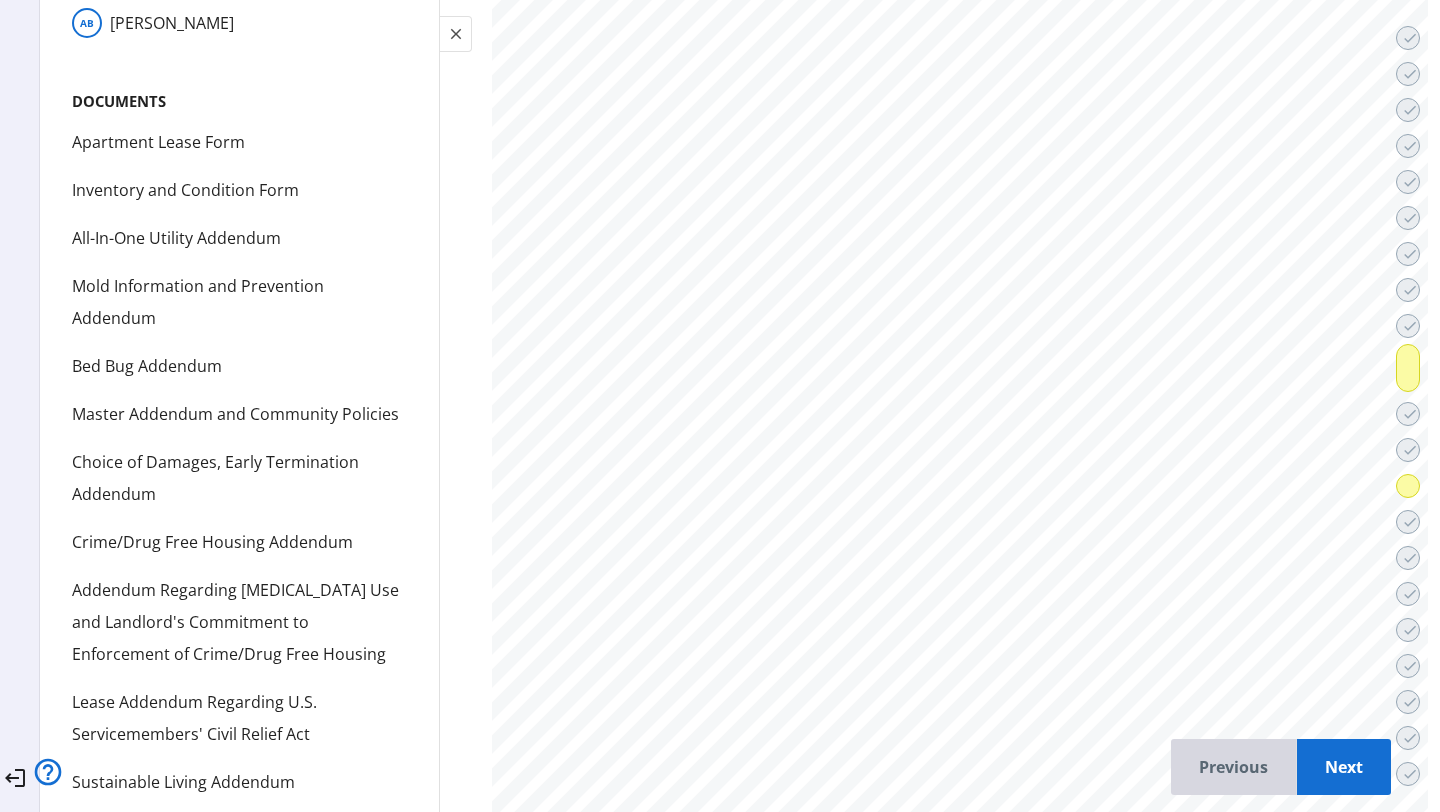click on "Previous" at bounding box center (1233, 767) 